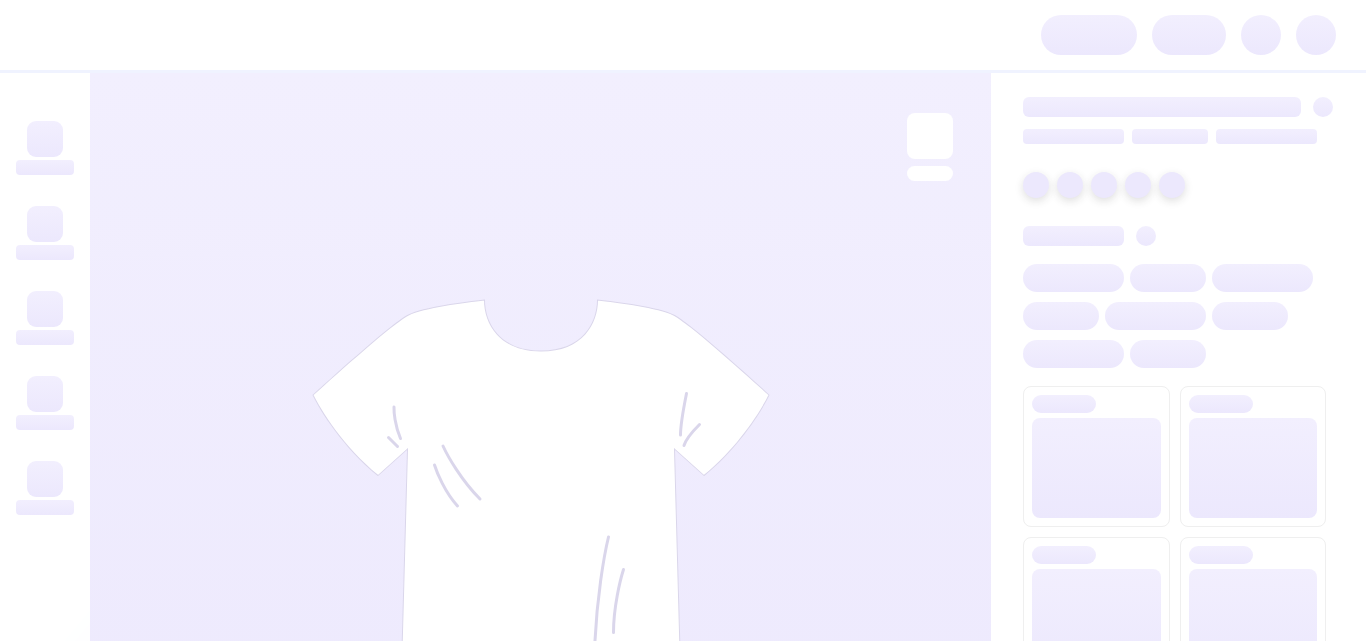 scroll, scrollTop: 0, scrollLeft: 0, axis: both 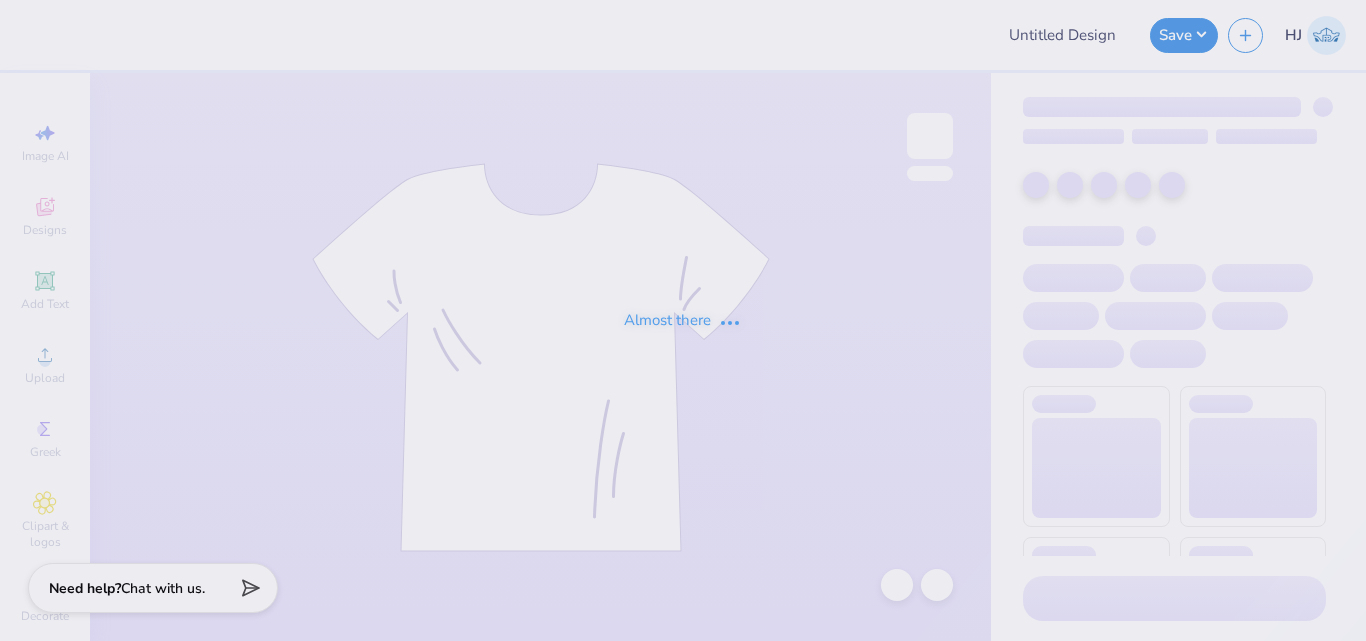 type on "Training - Ticket Activities 22" 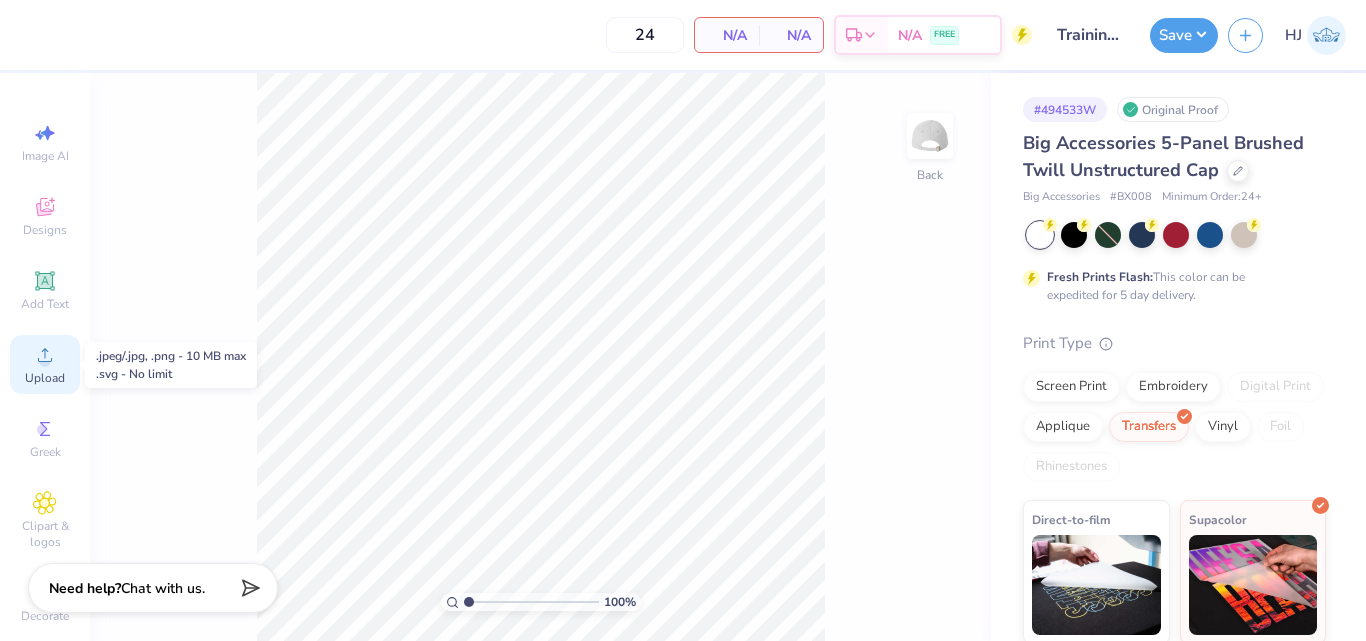 click 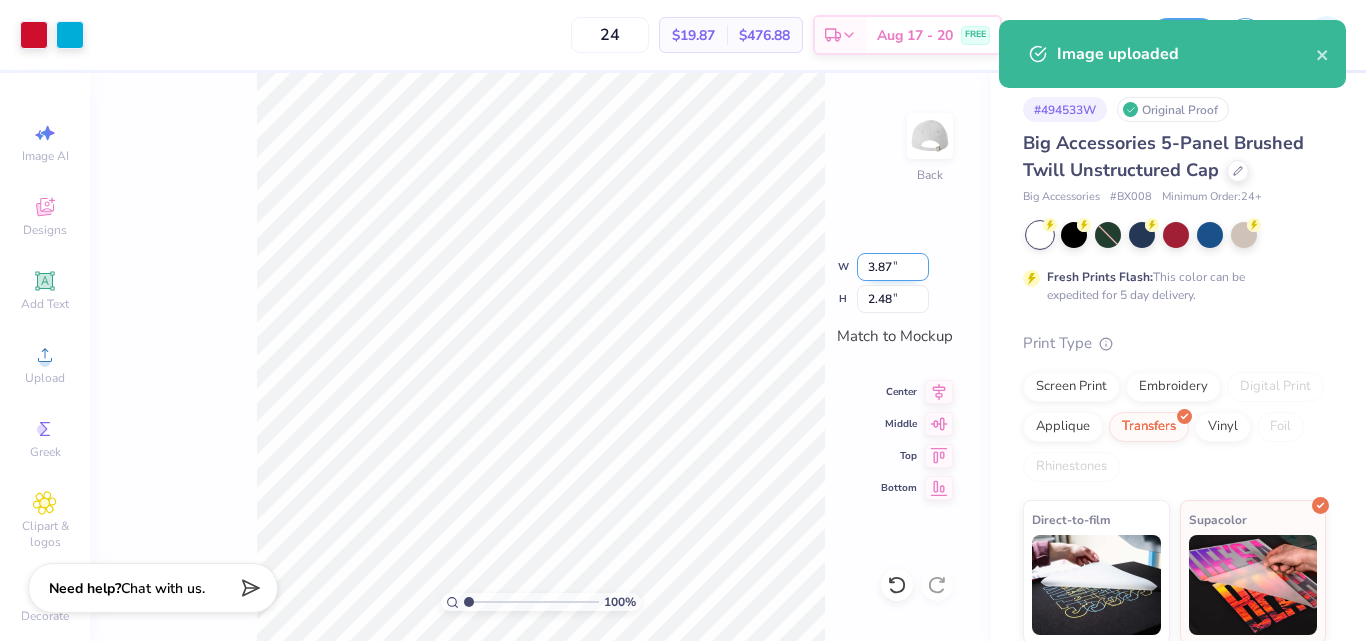 click on "3.87" at bounding box center [893, 267] 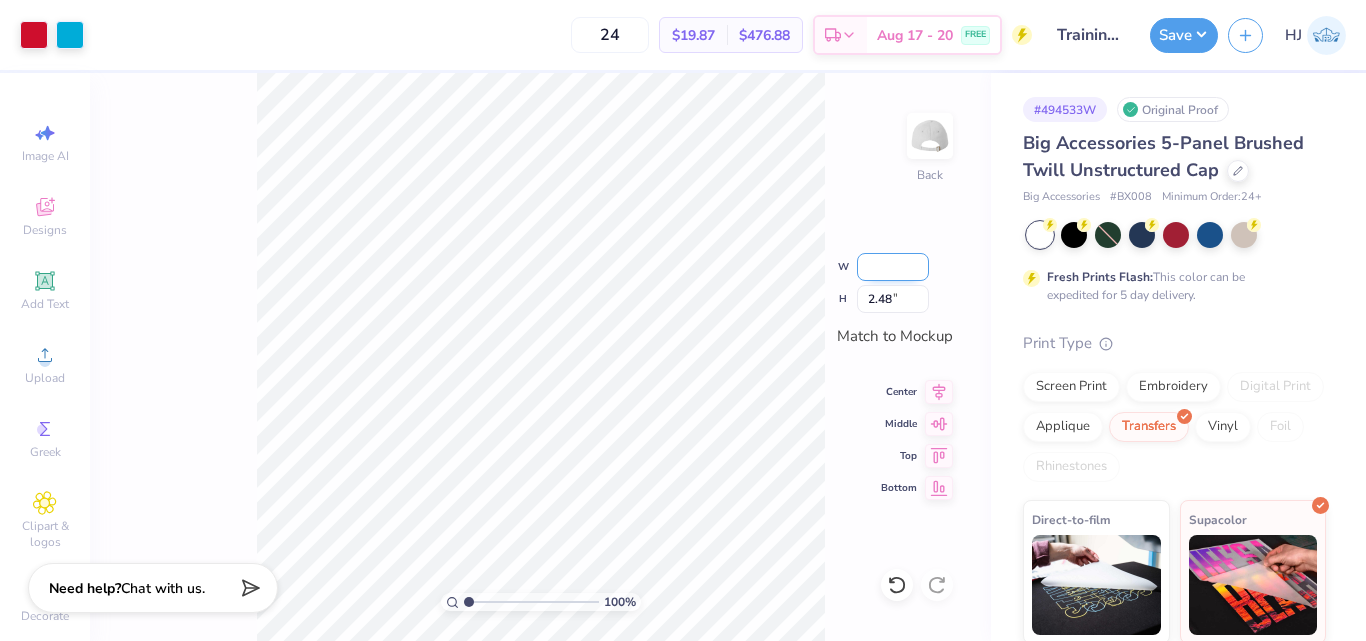 type on ".6" 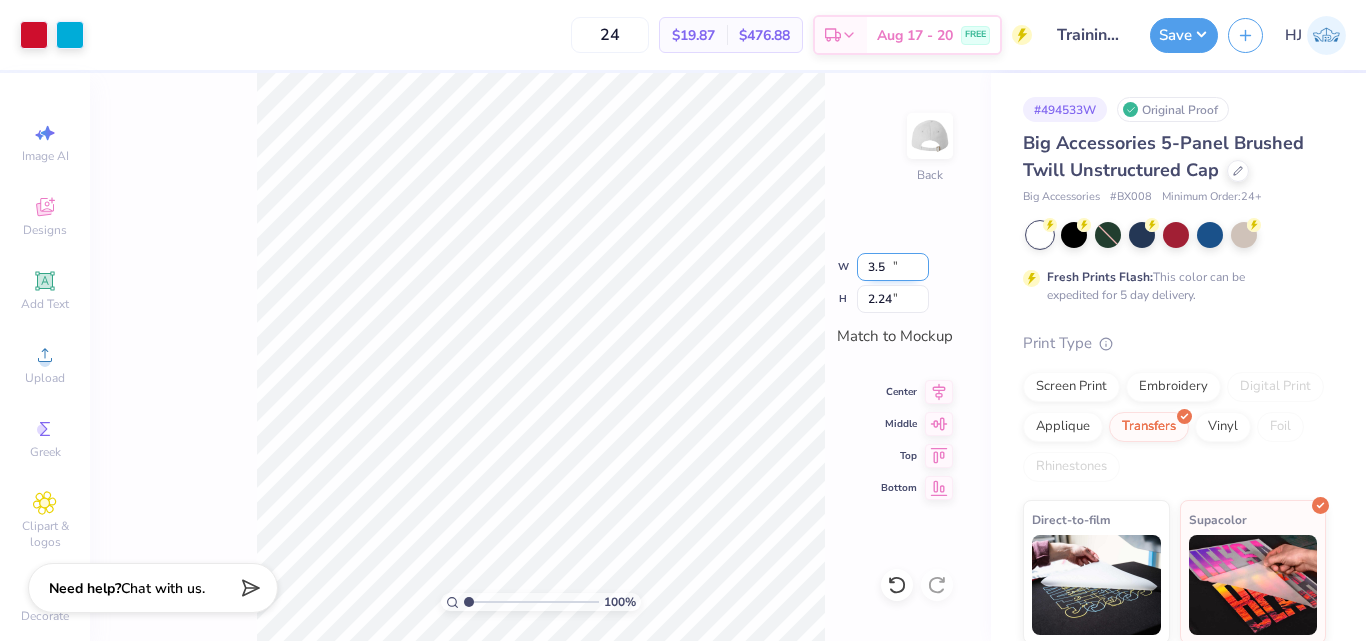 type on "3.50" 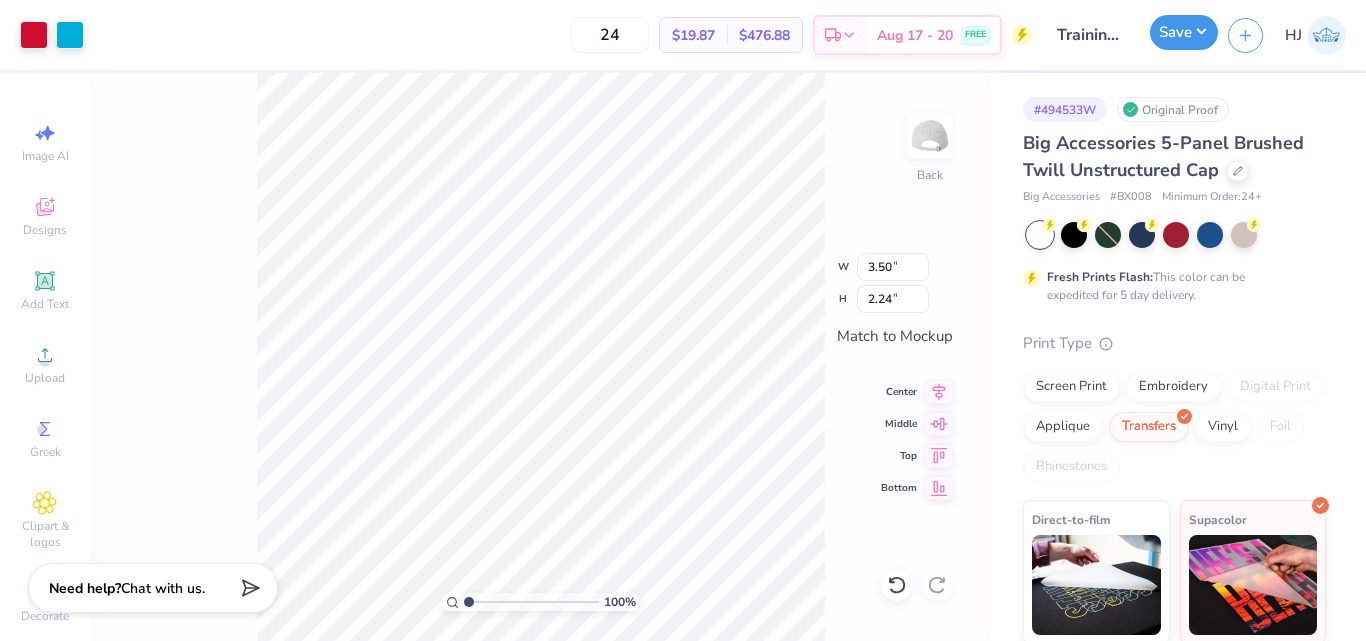 click on "Save" at bounding box center [1184, 32] 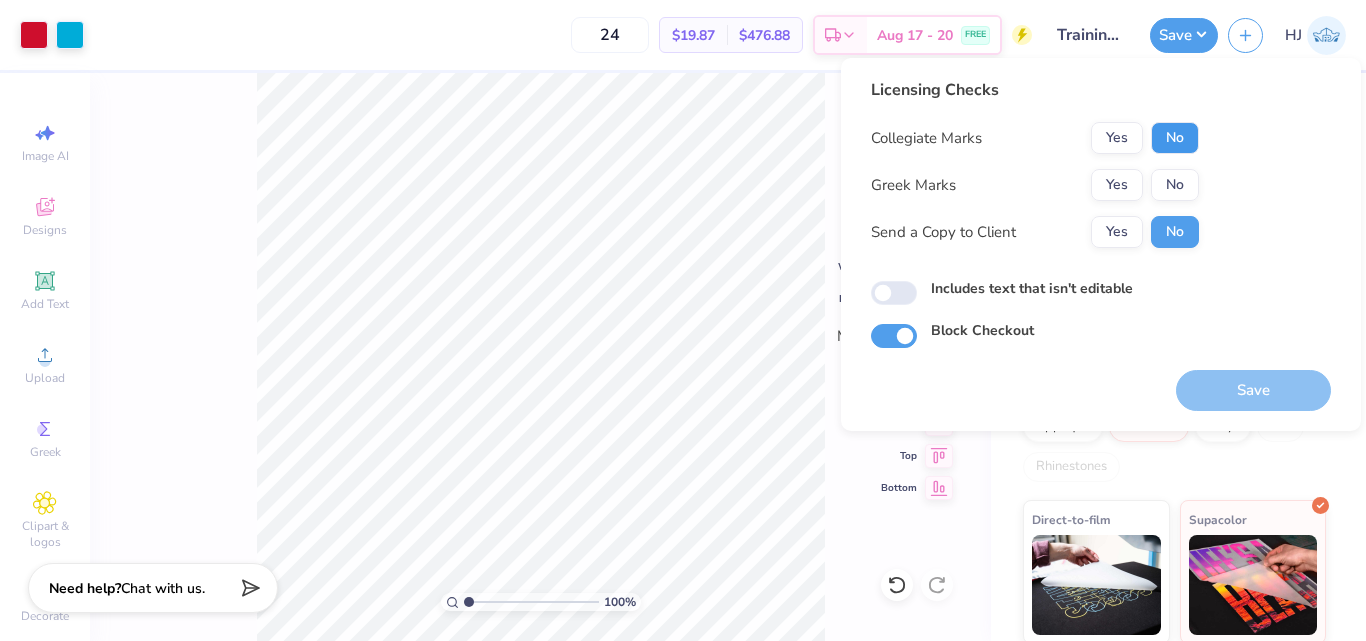 click on "No" at bounding box center (1175, 138) 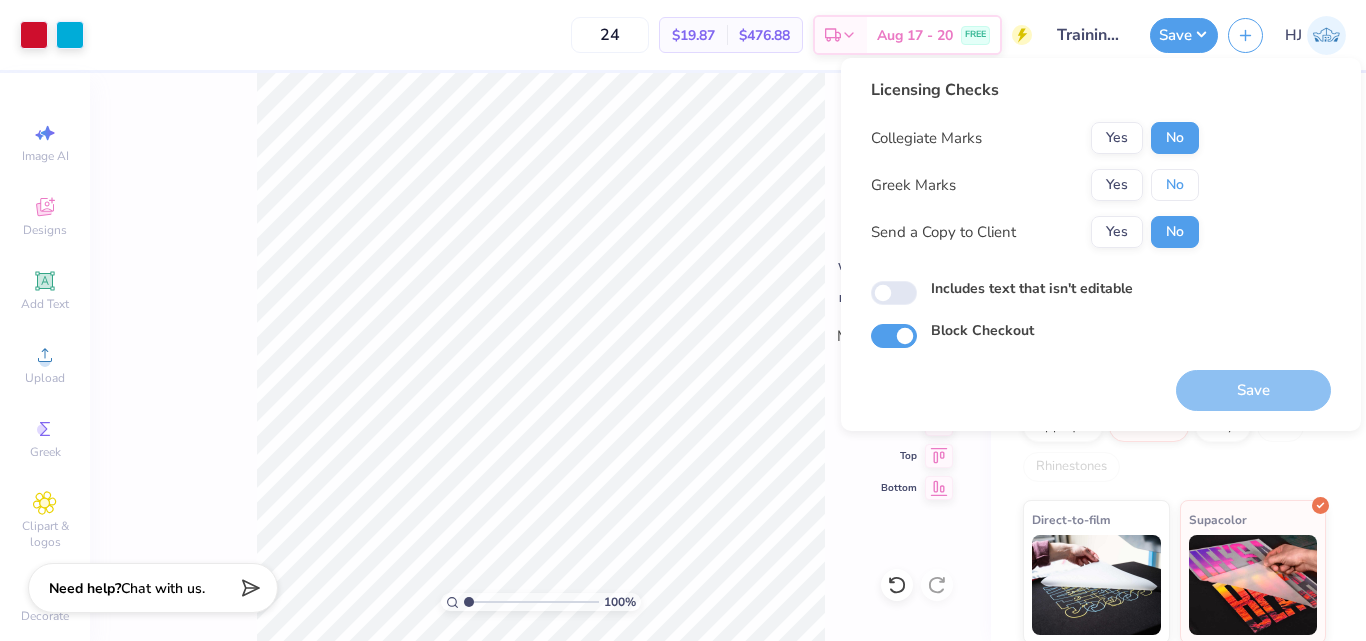 click on "No" at bounding box center [1175, 185] 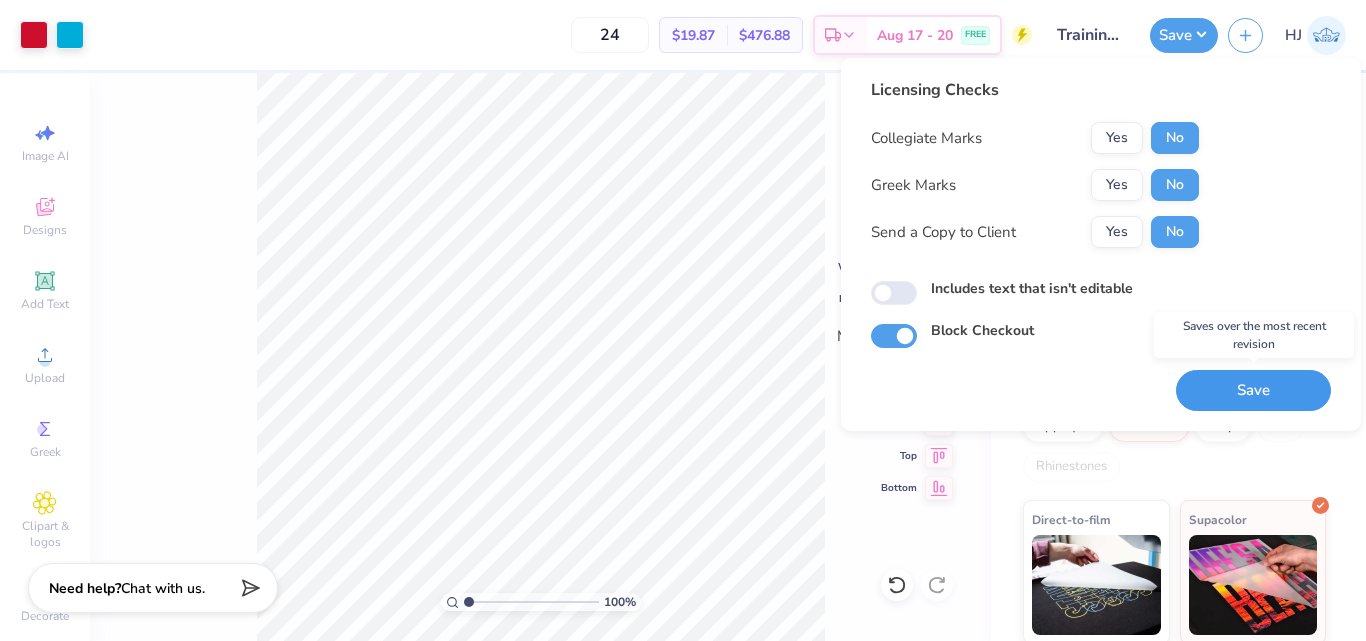 click on "Save" at bounding box center [1253, 390] 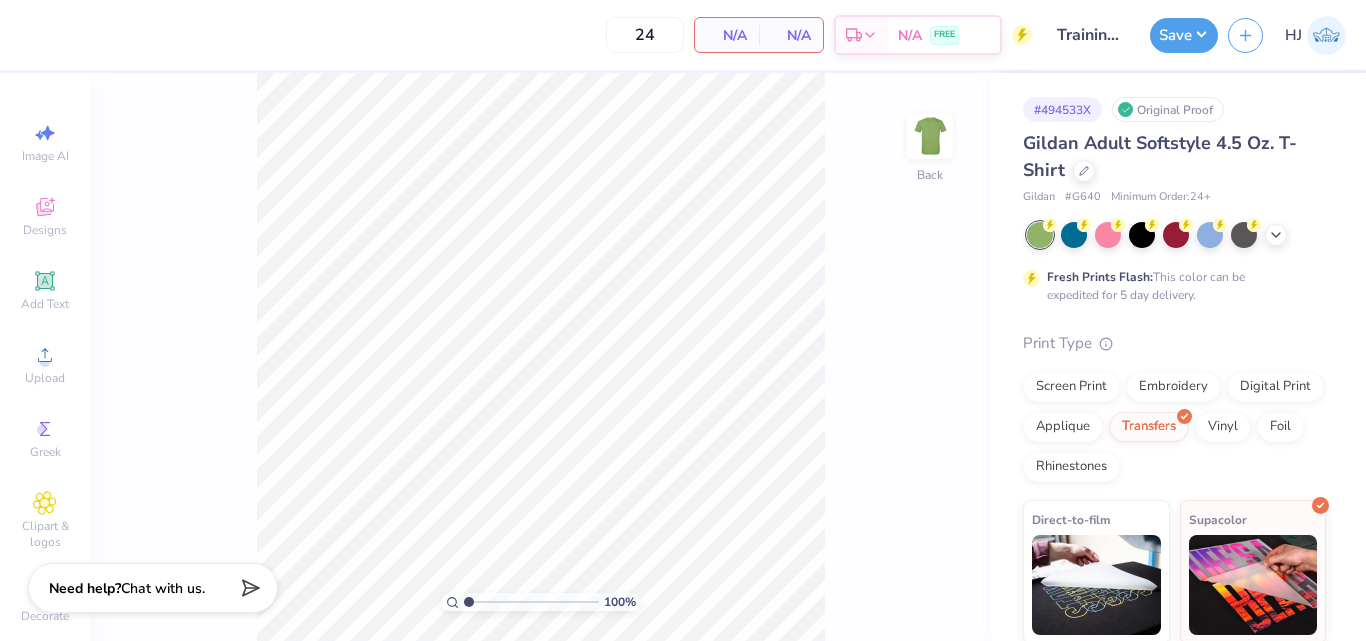 scroll, scrollTop: 0, scrollLeft: 0, axis: both 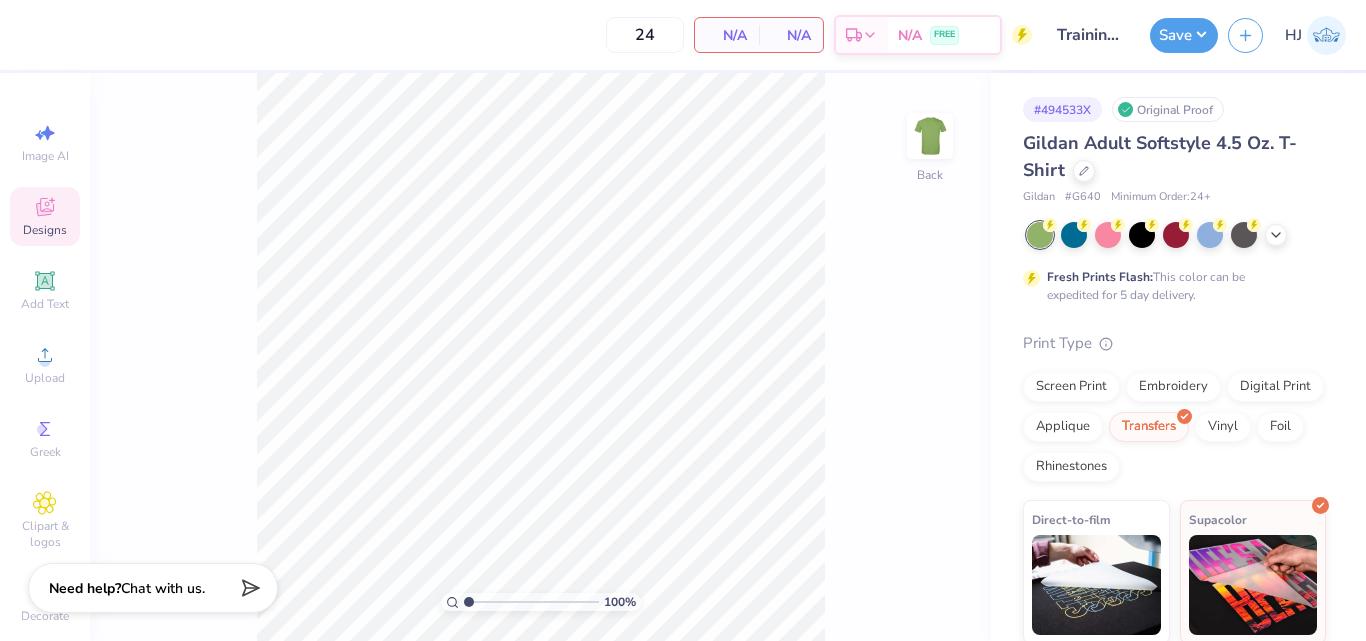click on "Designs" at bounding box center (45, 216) 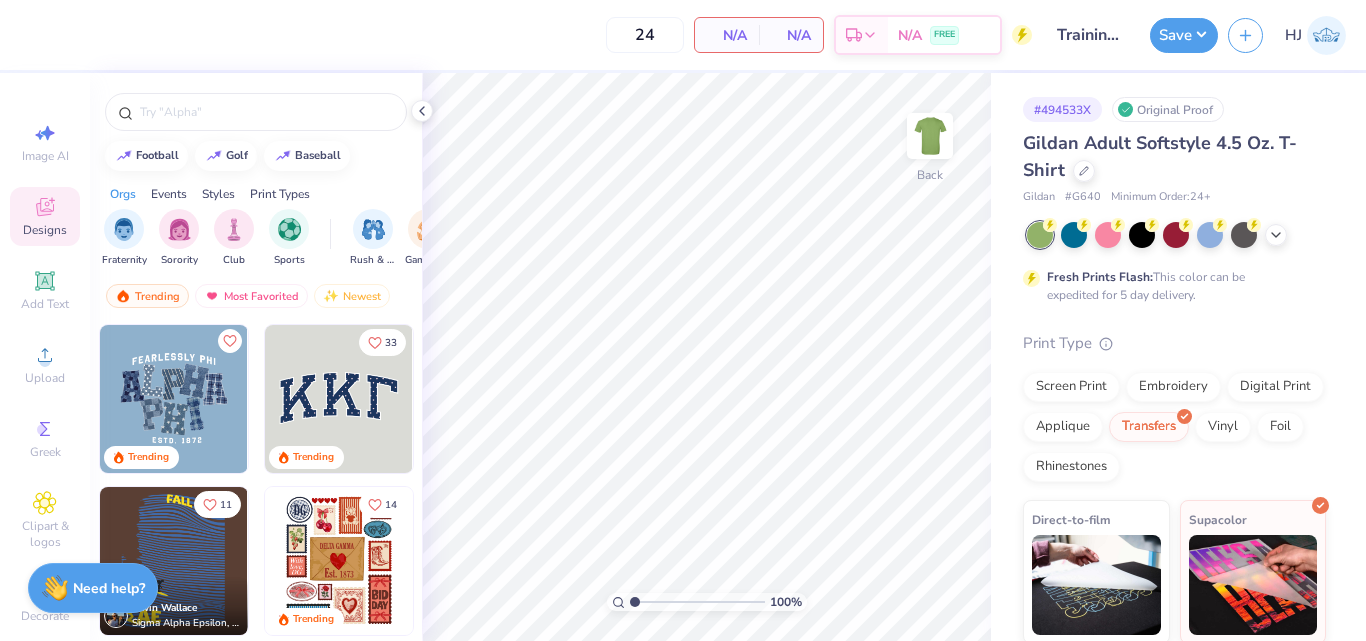 click on "Designs" at bounding box center [45, 230] 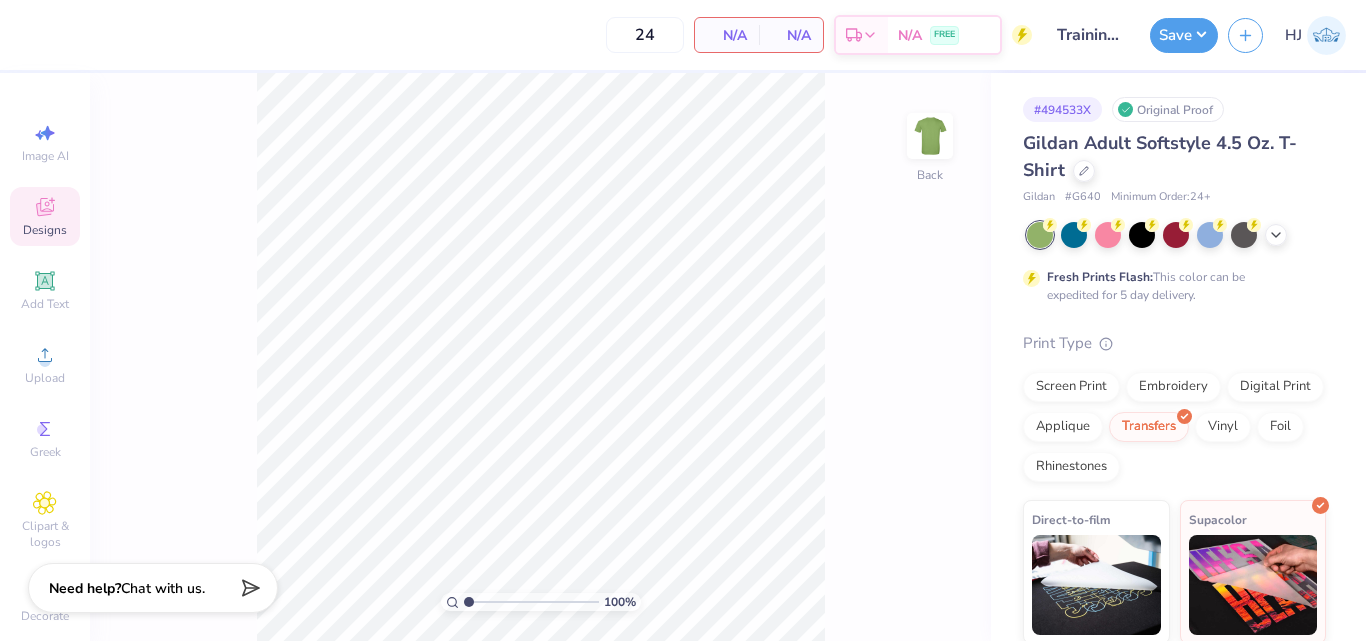 click 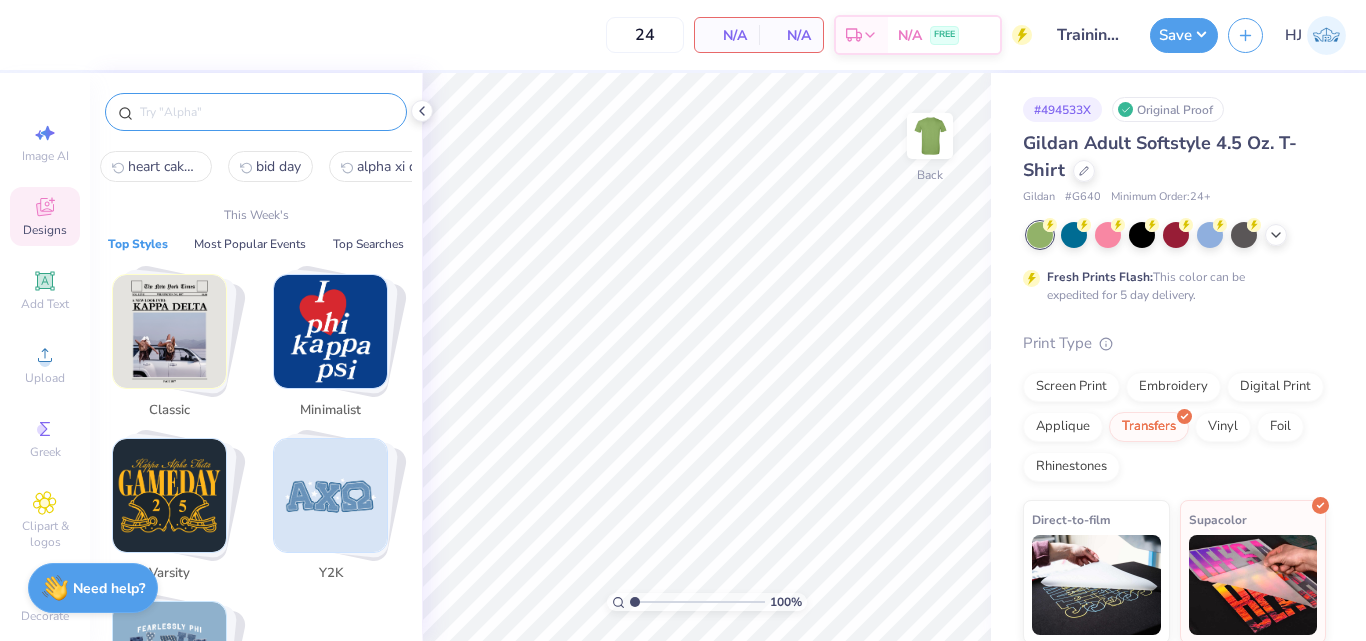 click at bounding box center (266, 112) 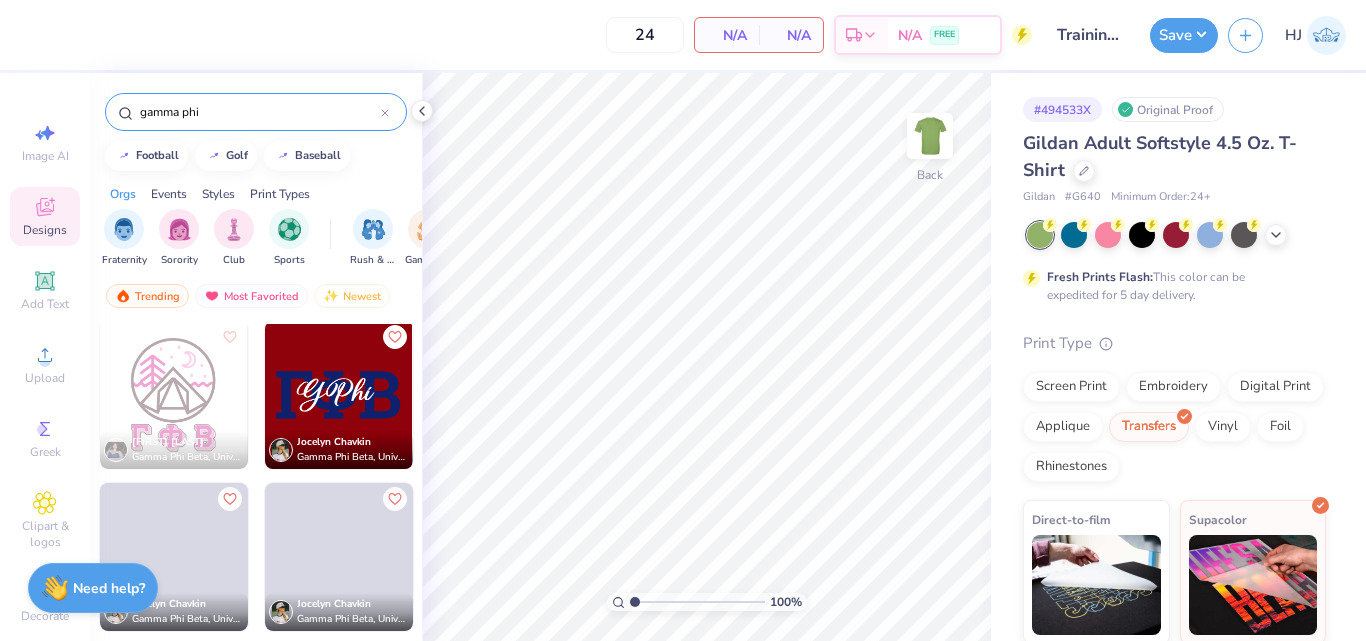 scroll, scrollTop: 1800, scrollLeft: 0, axis: vertical 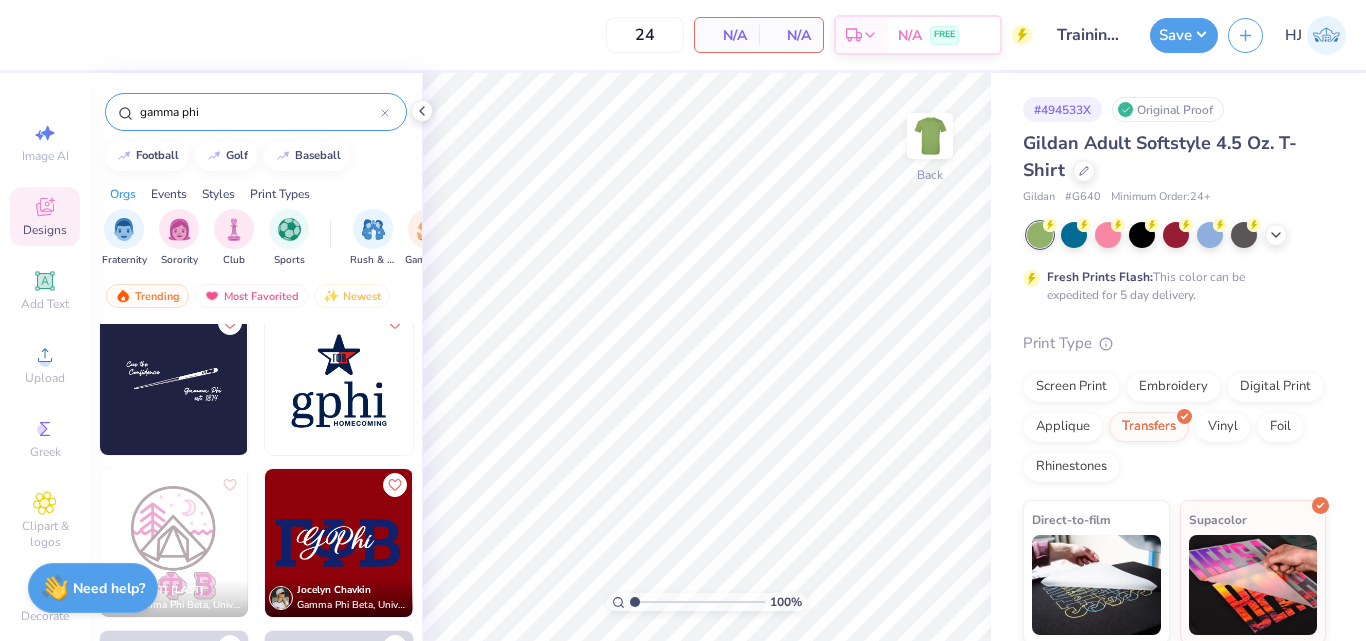 click on "gamma phi" at bounding box center (259, 112) 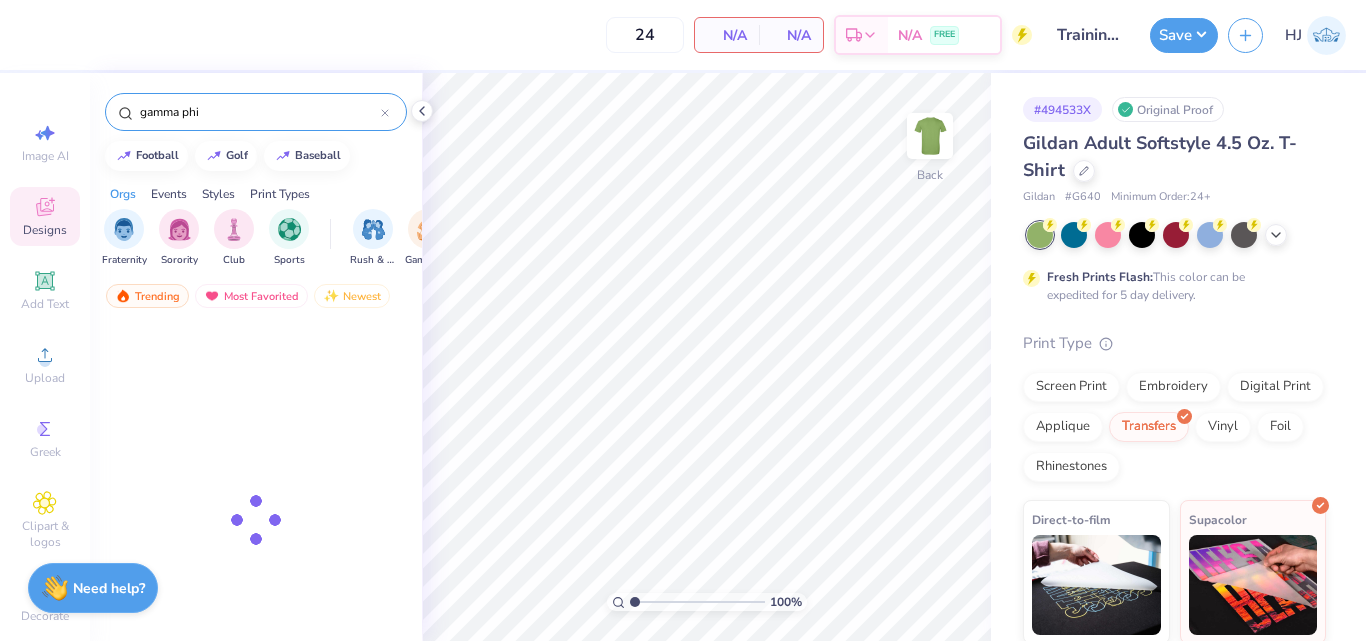 click on "gamma phi" at bounding box center (259, 112) 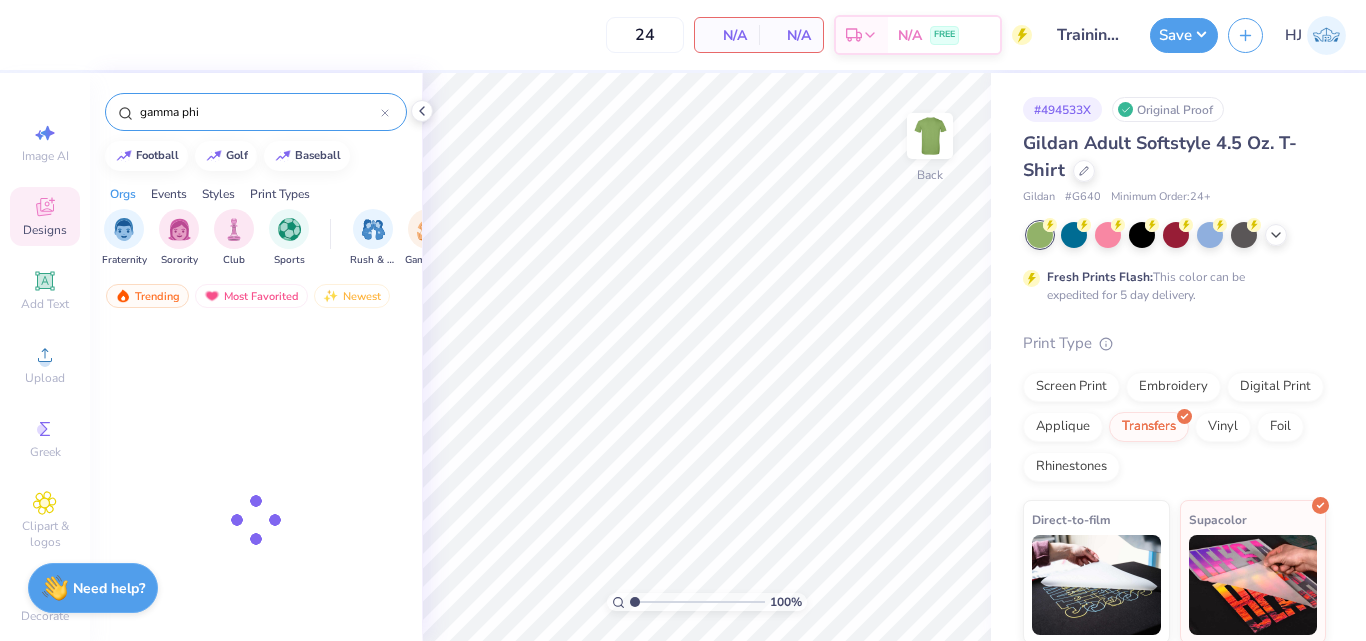 click on "gamma phi" at bounding box center (259, 112) 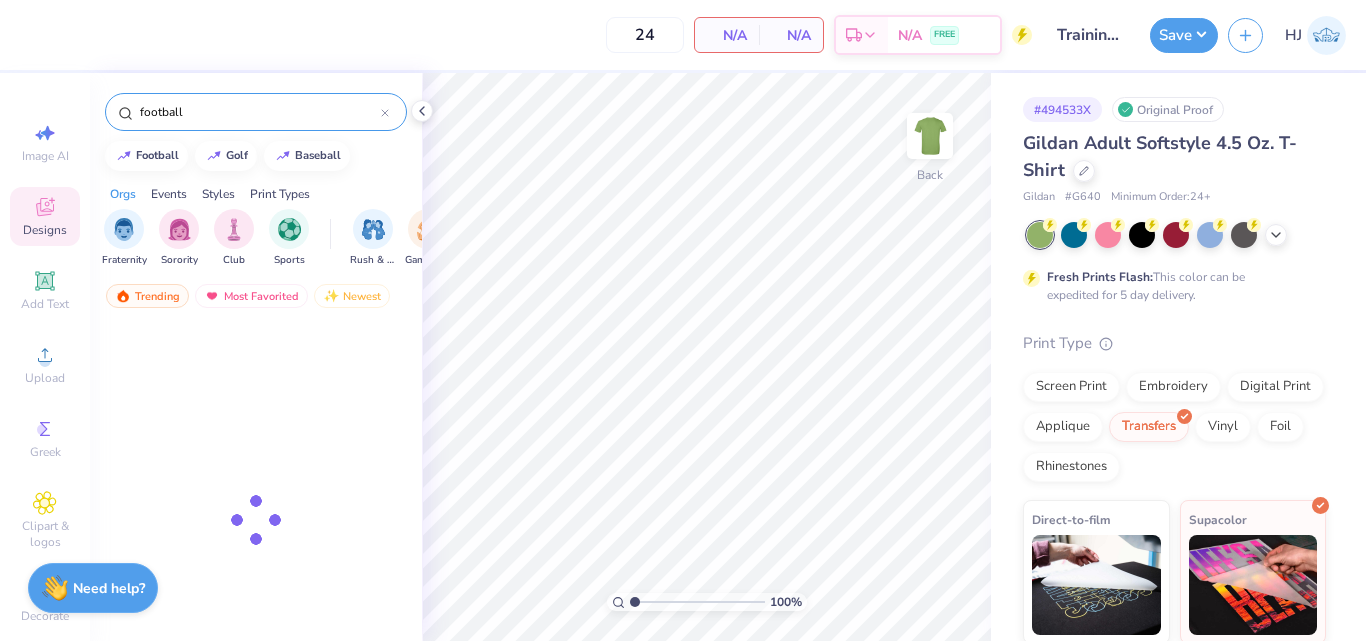 type on "football" 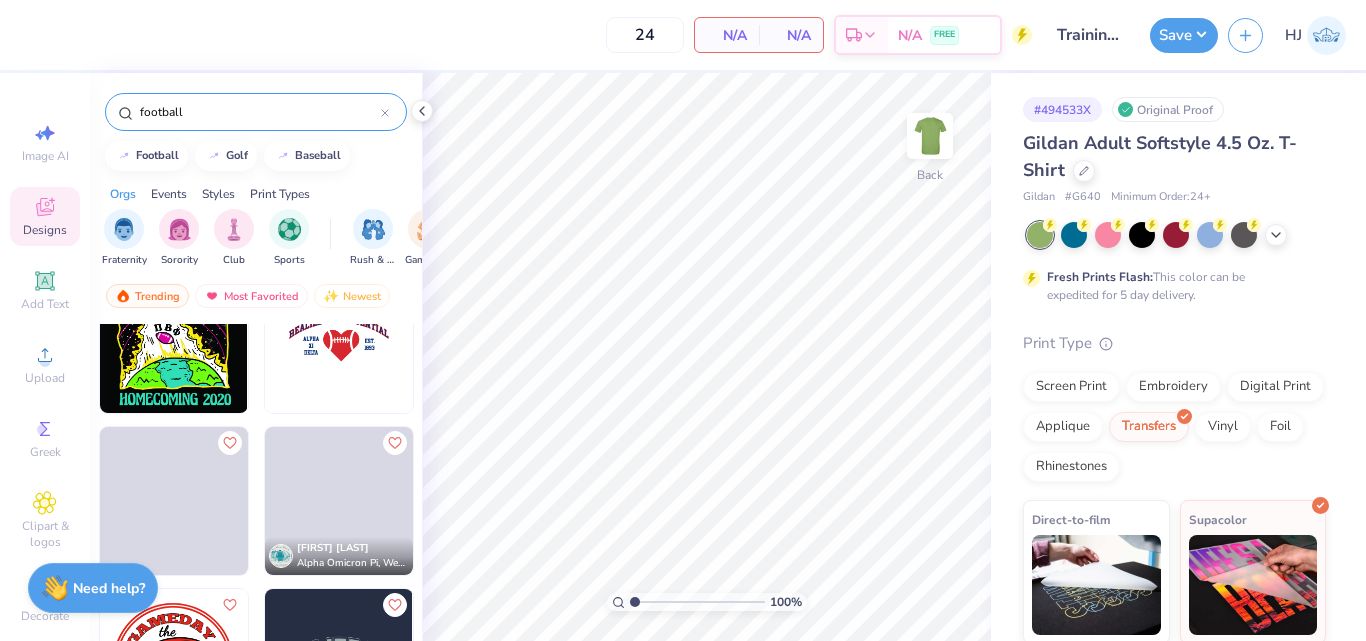 scroll, scrollTop: 2752, scrollLeft: 0, axis: vertical 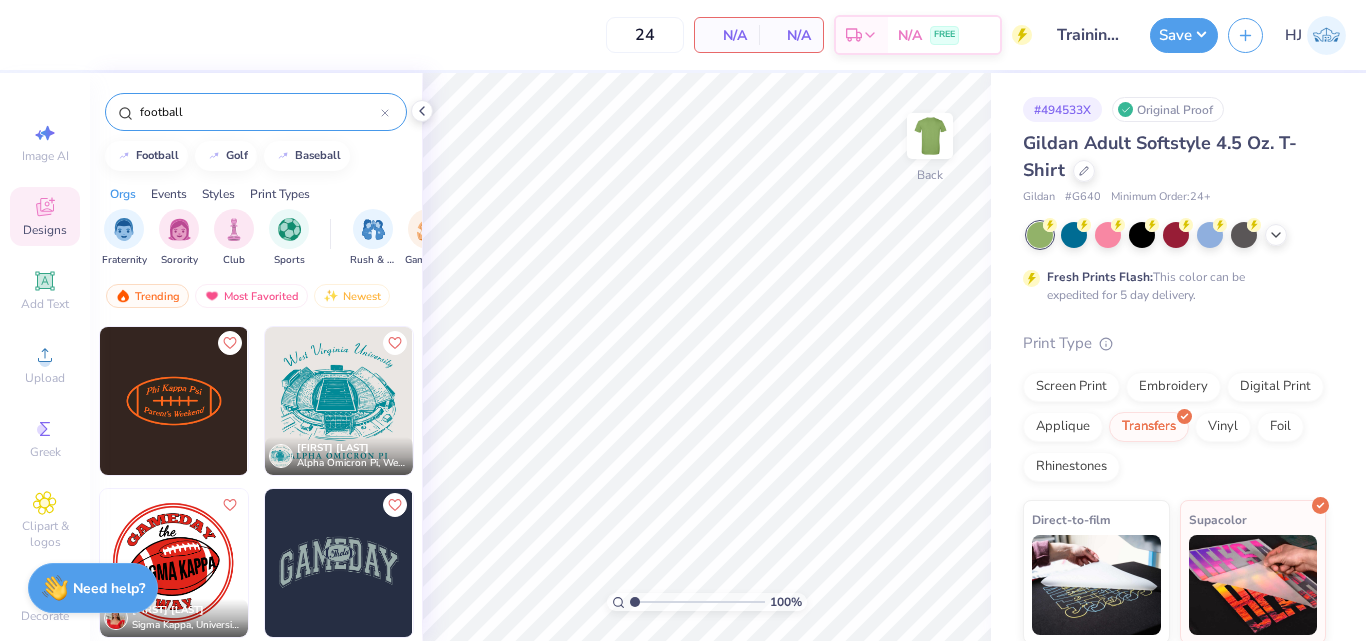 click 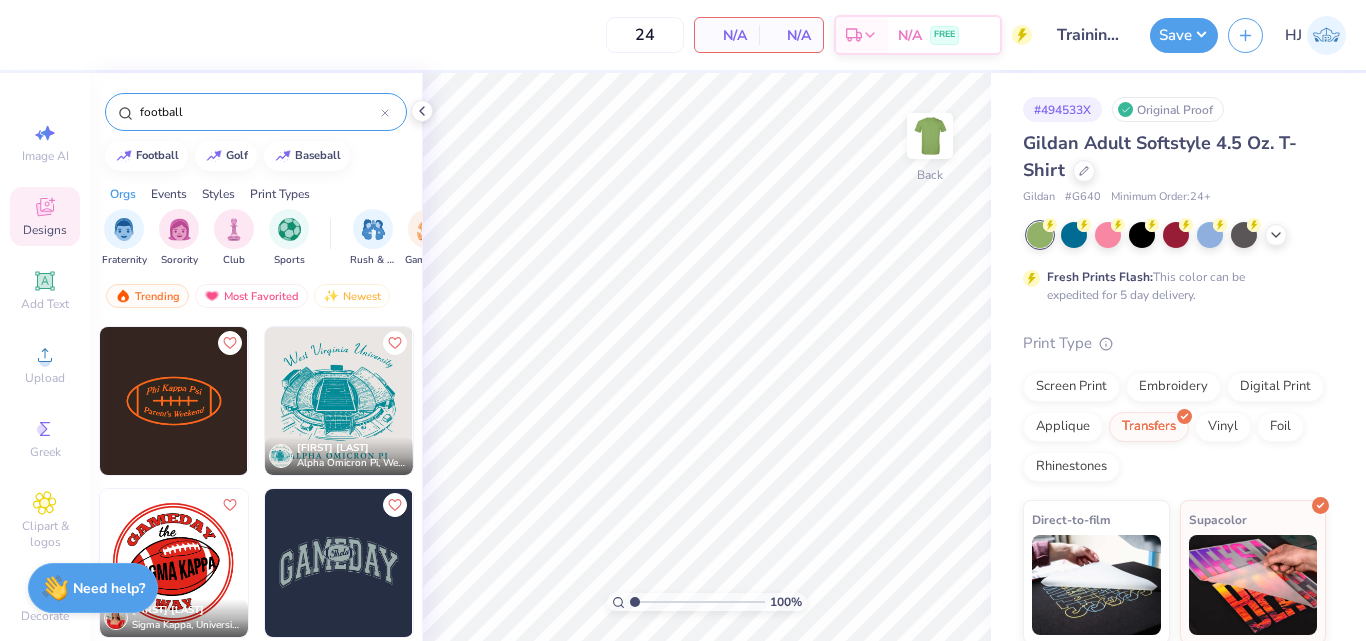 type 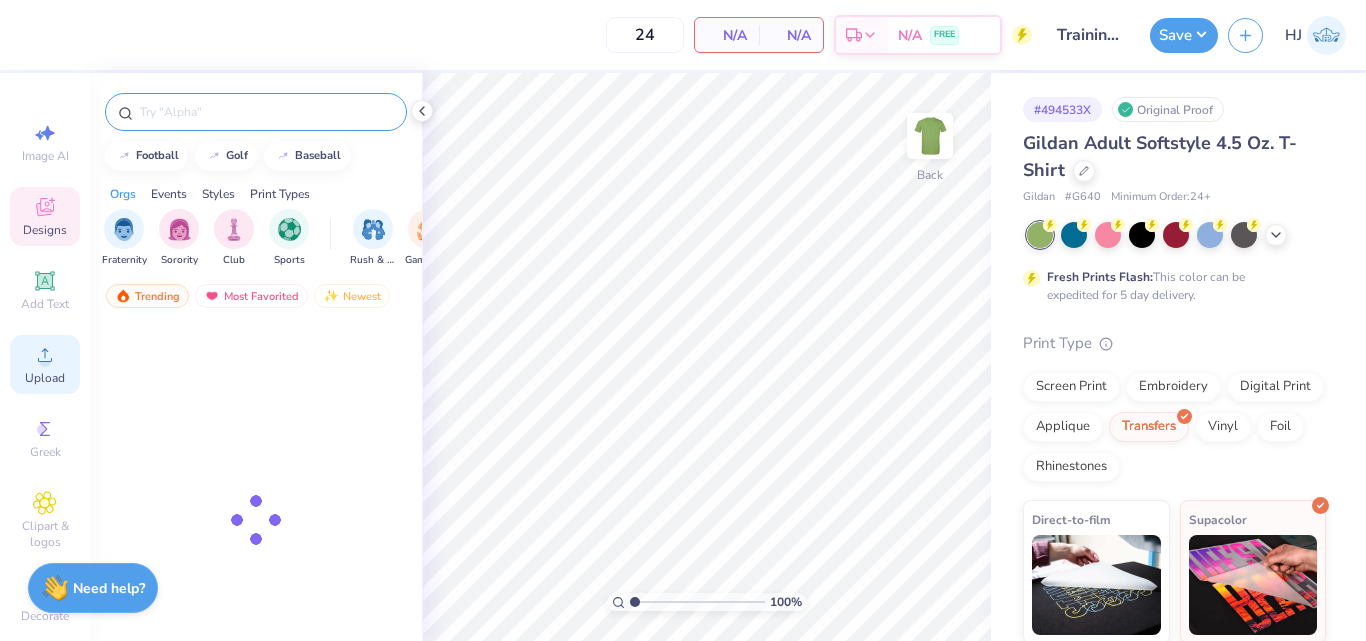 click on "Upload" at bounding box center [45, 364] 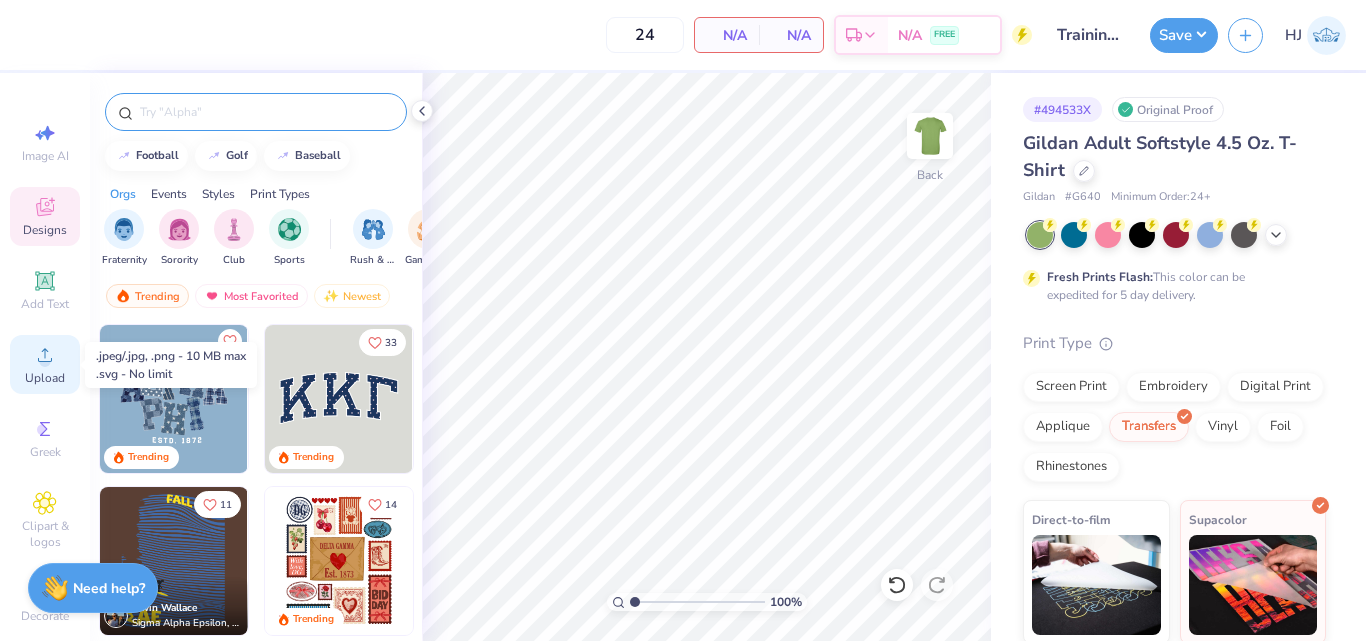 click 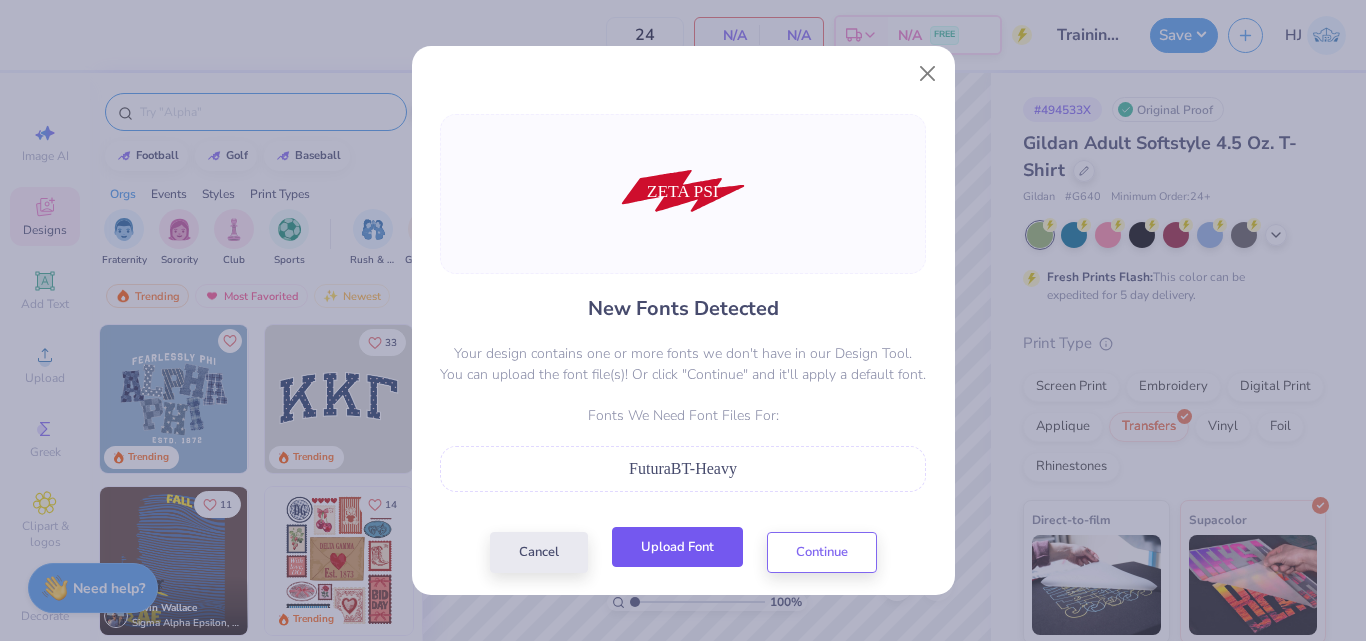 click on "Upload Font" at bounding box center [677, 547] 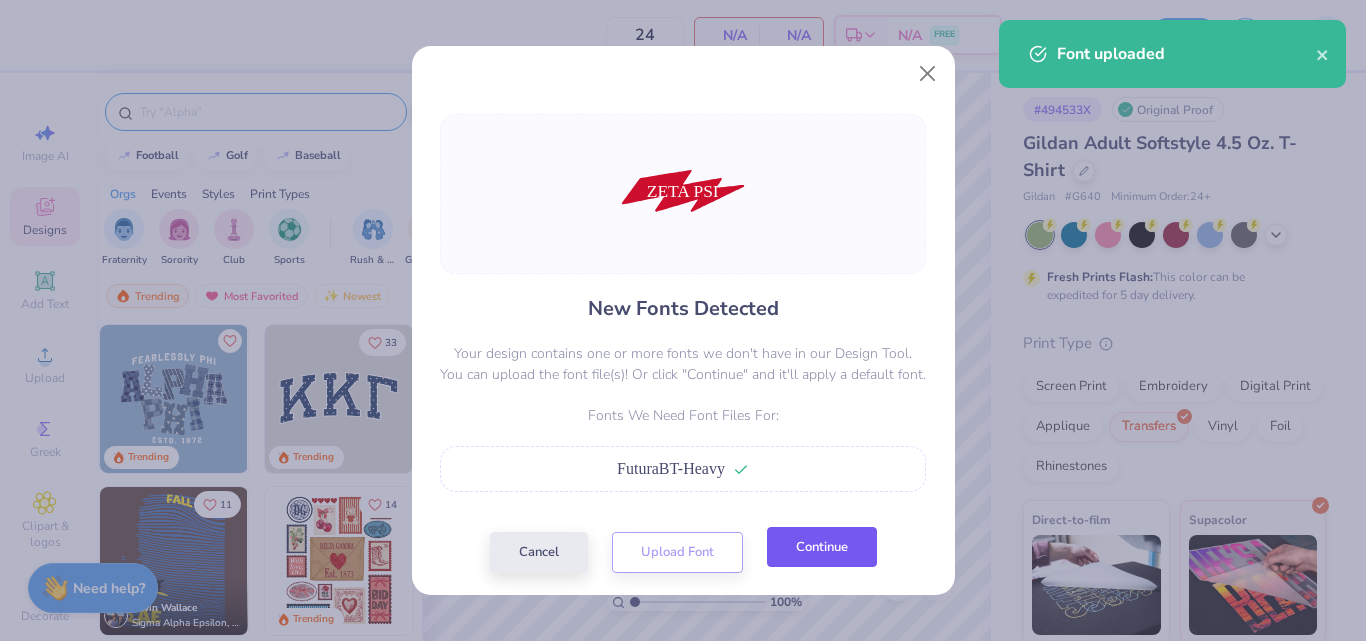 click on "Continue" at bounding box center (822, 547) 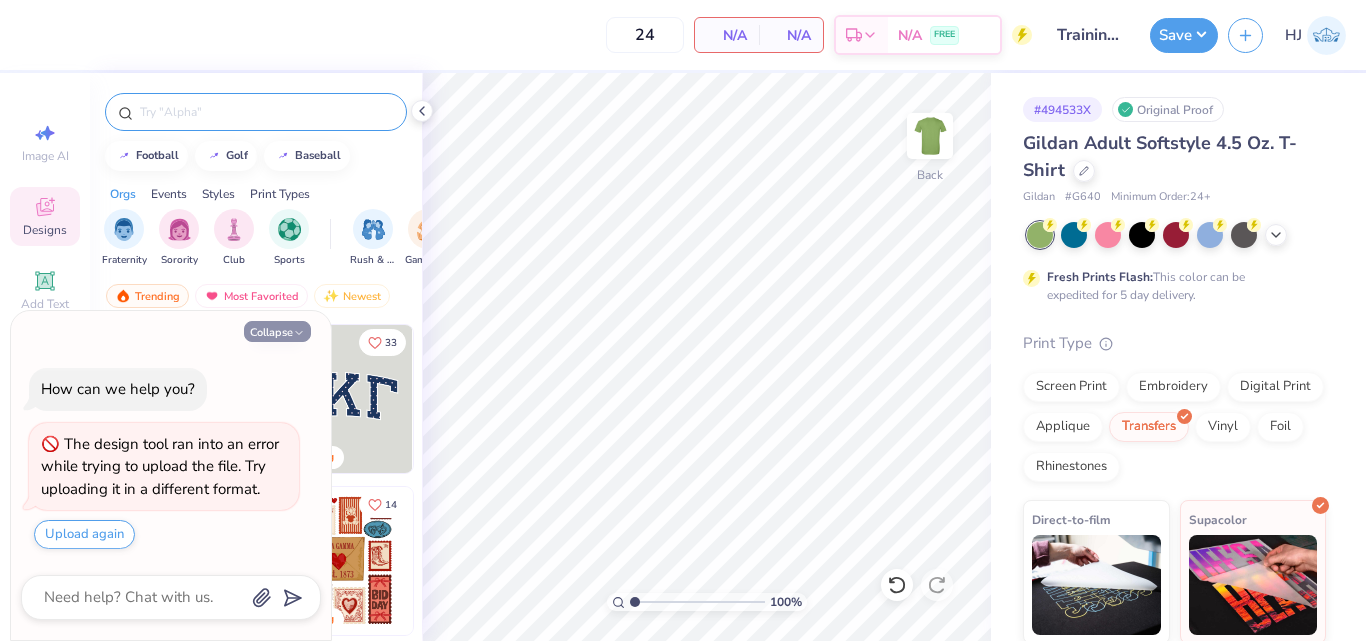 click on "Collapse" at bounding box center [277, 331] 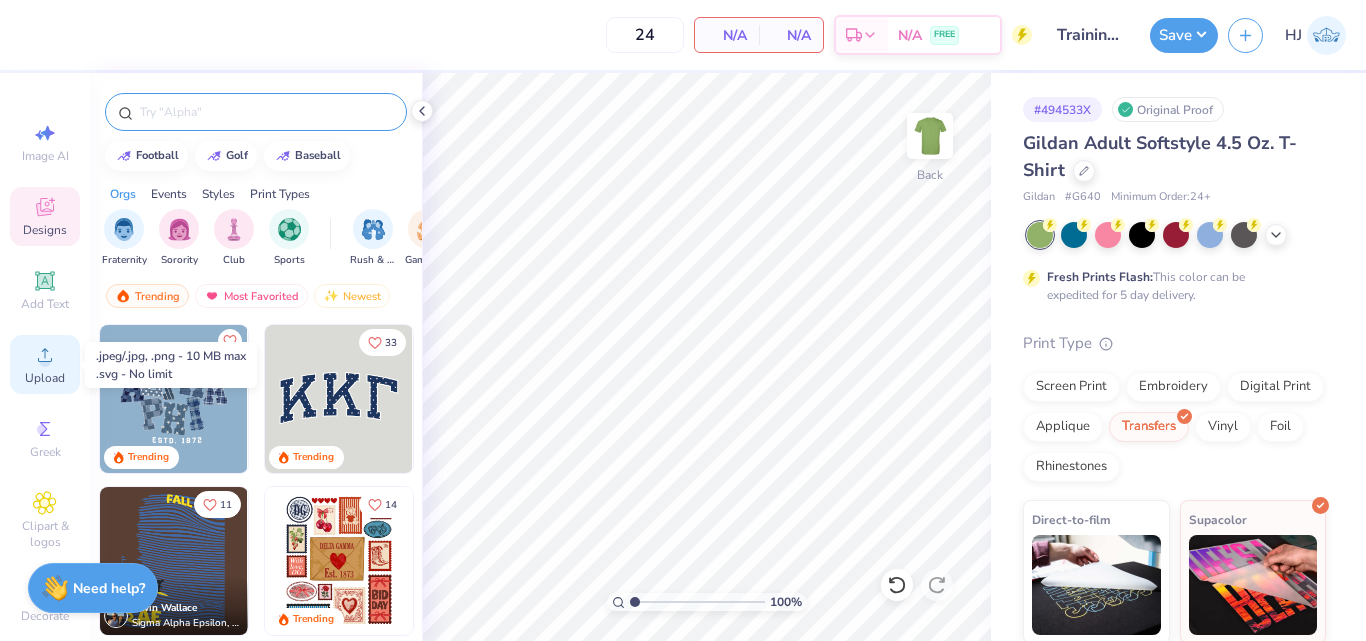 click on "Upload" at bounding box center [45, 378] 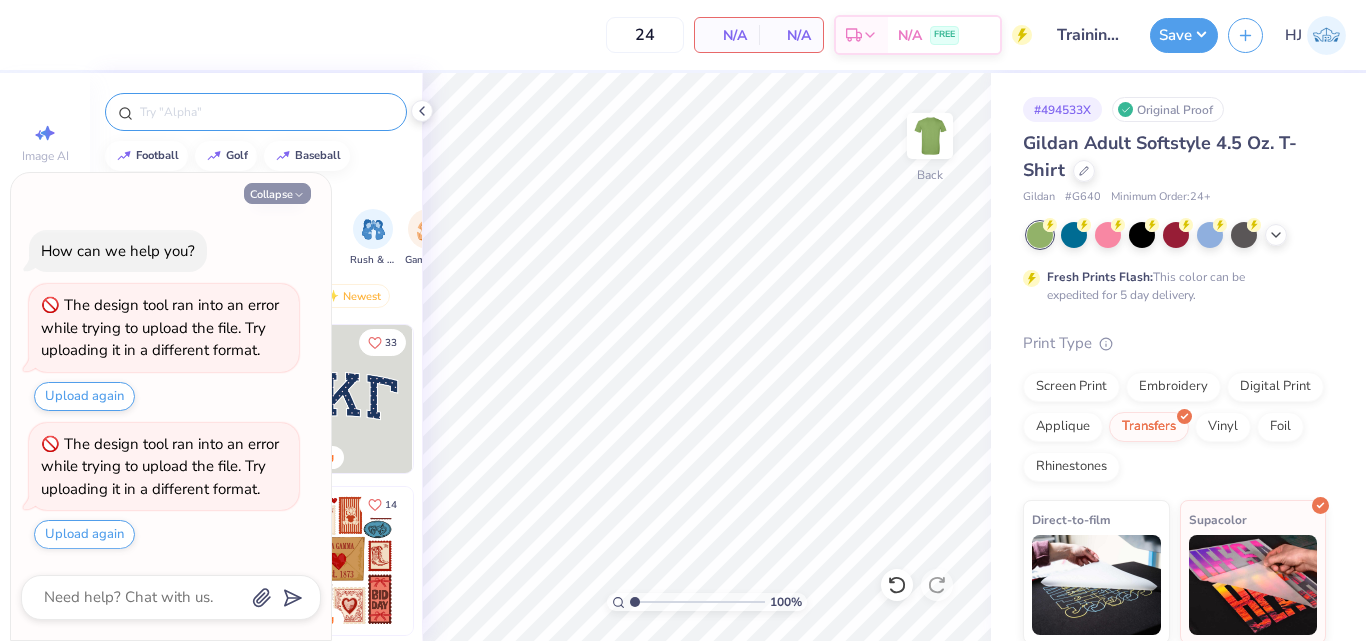 click on "Collapse" at bounding box center (277, 193) 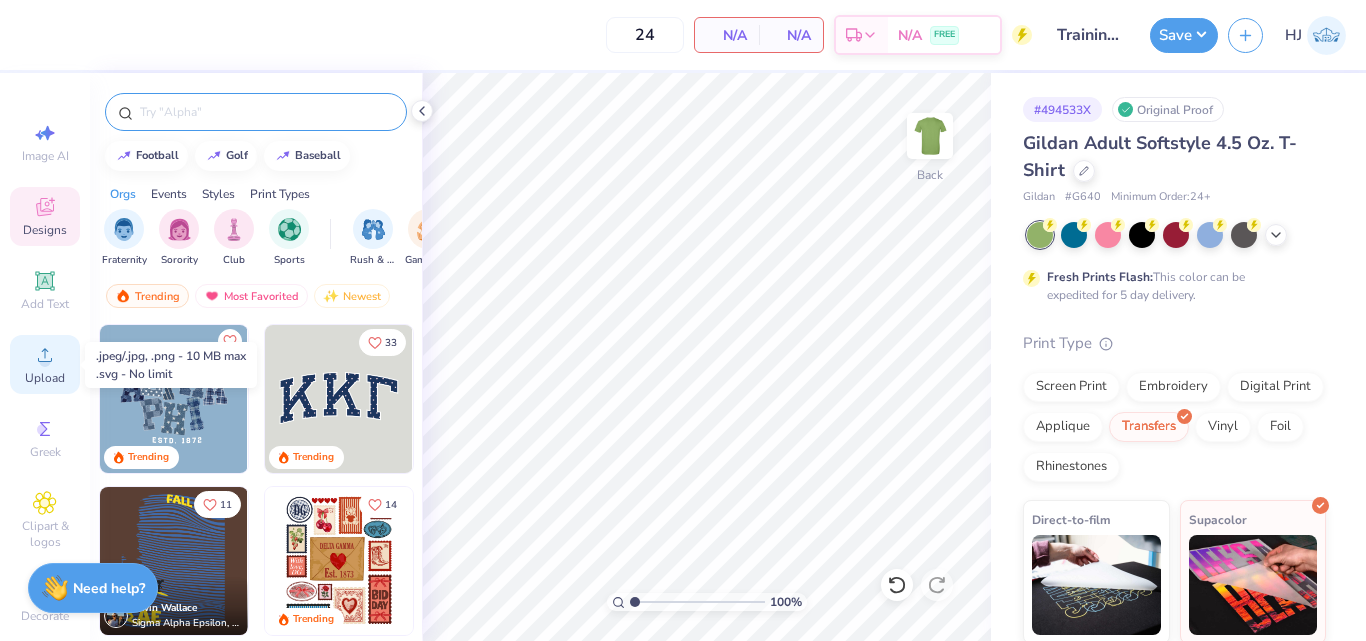 click 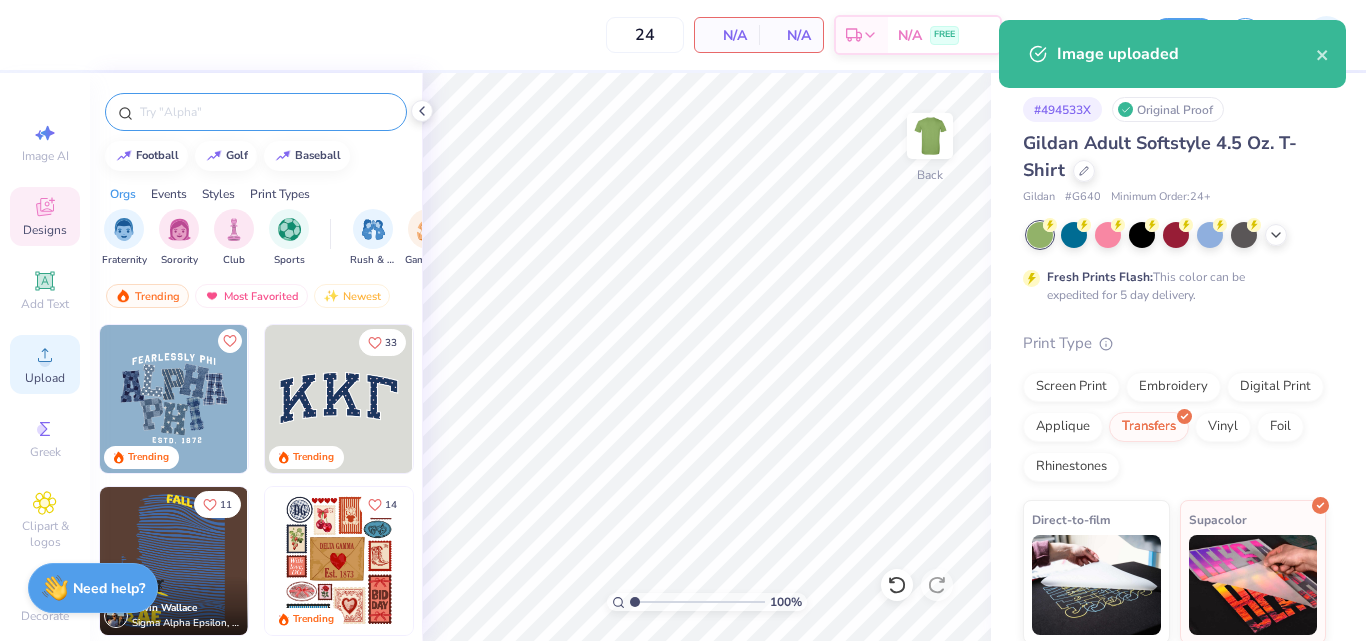 click 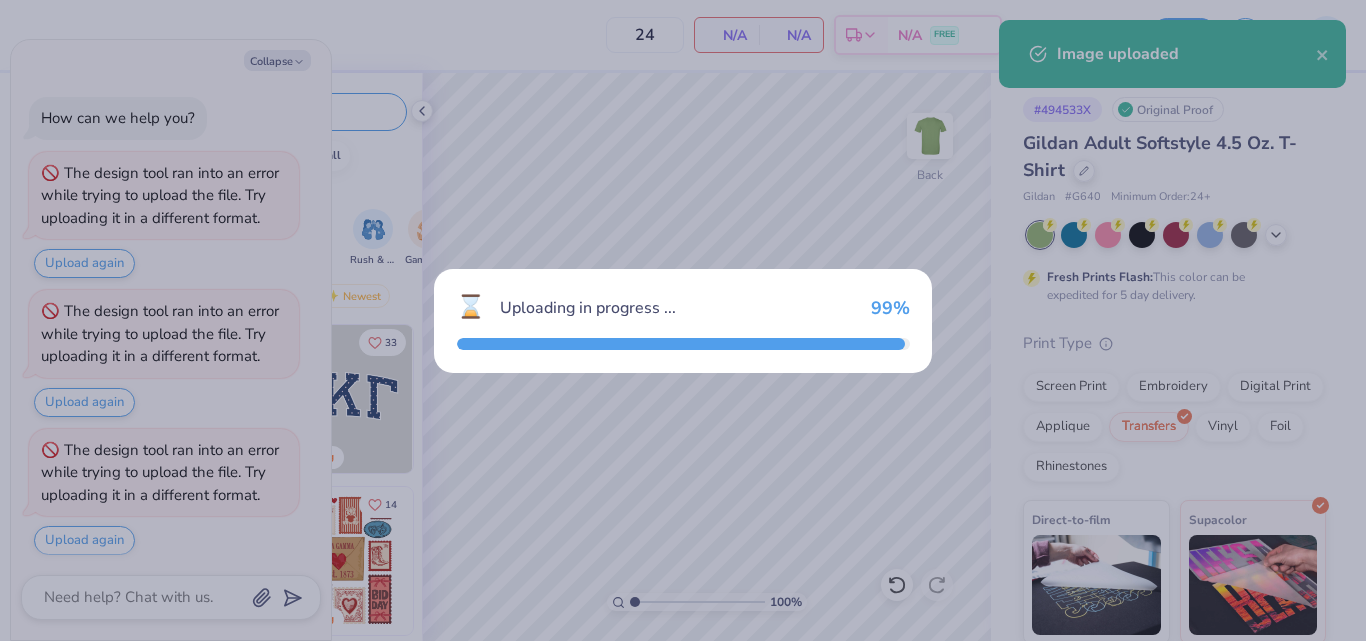 scroll, scrollTop: 6, scrollLeft: 0, axis: vertical 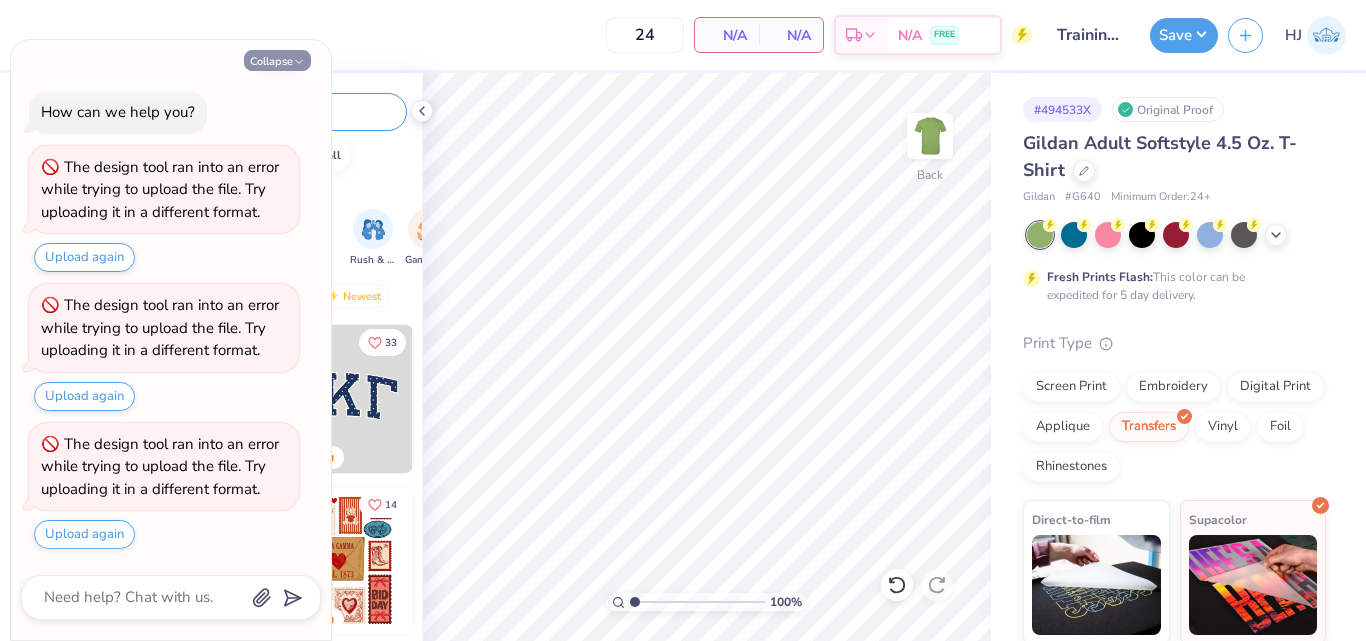 click on "Collapse" at bounding box center [277, 60] 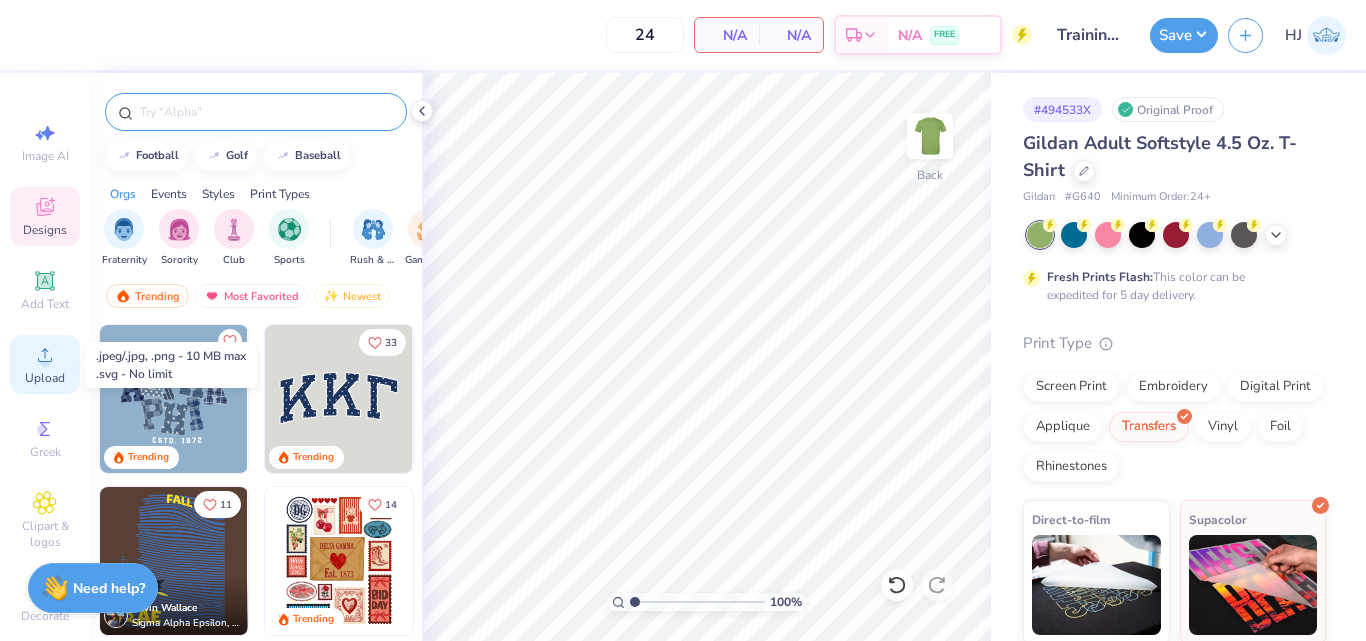 click 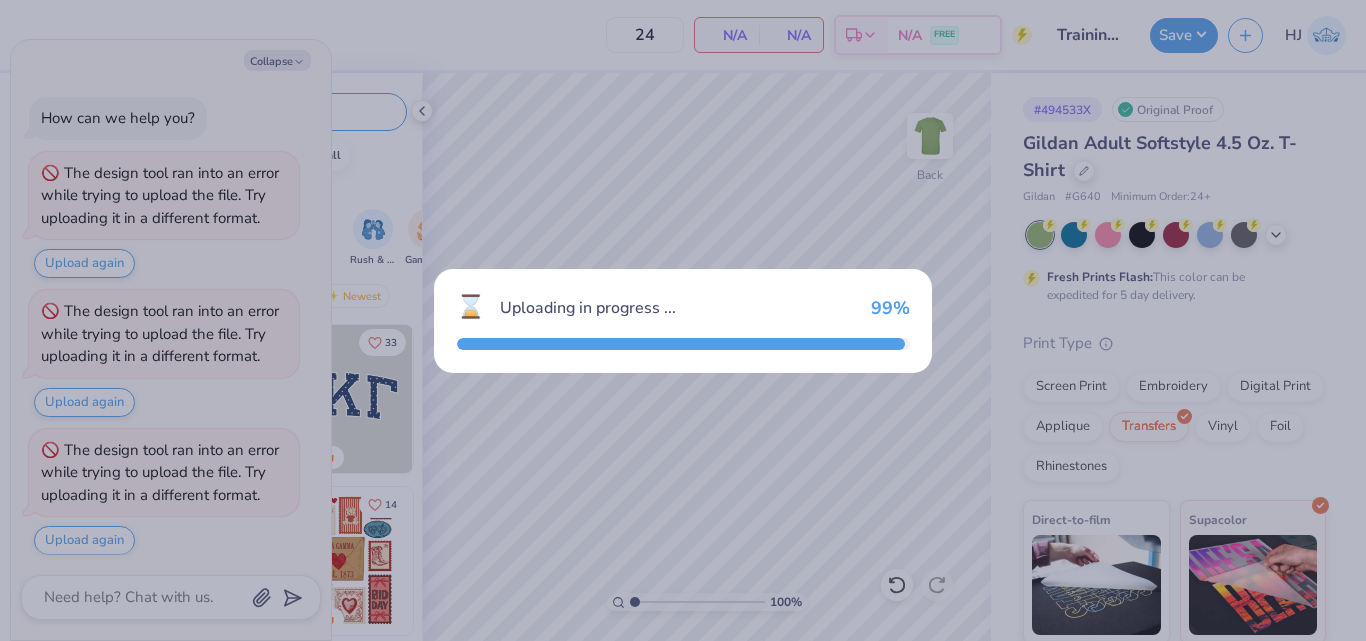 scroll, scrollTop: 145, scrollLeft: 0, axis: vertical 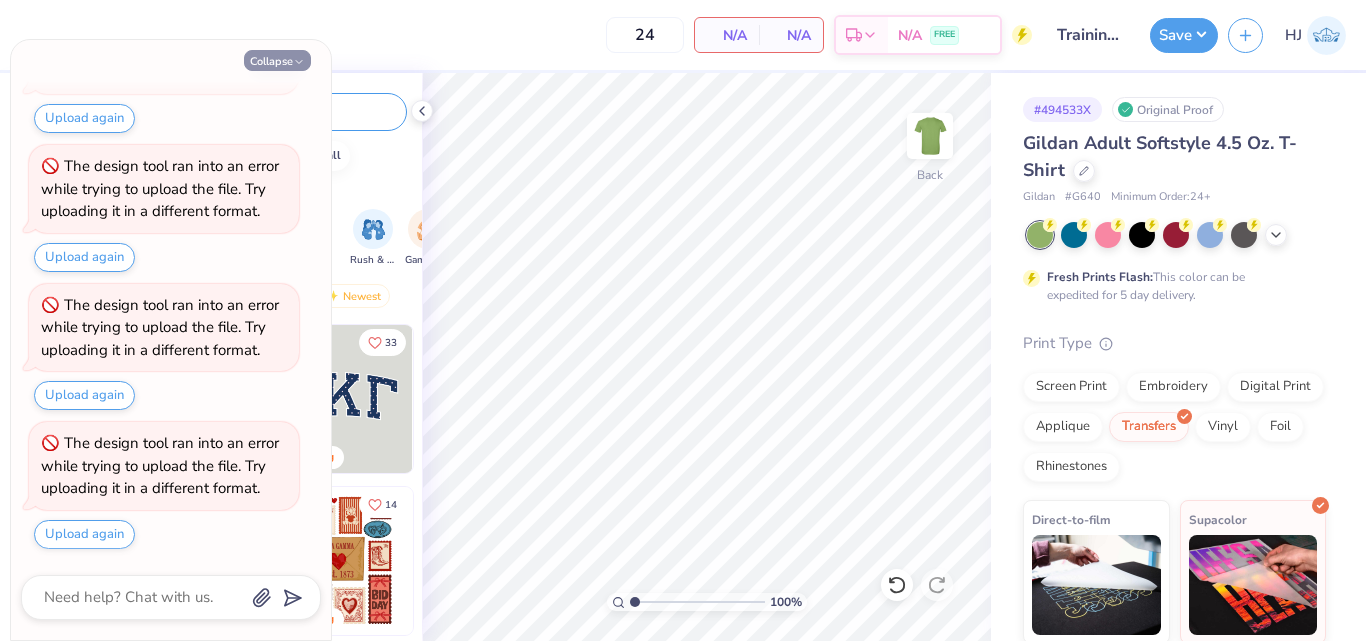 click on "Collapse" at bounding box center (277, 60) 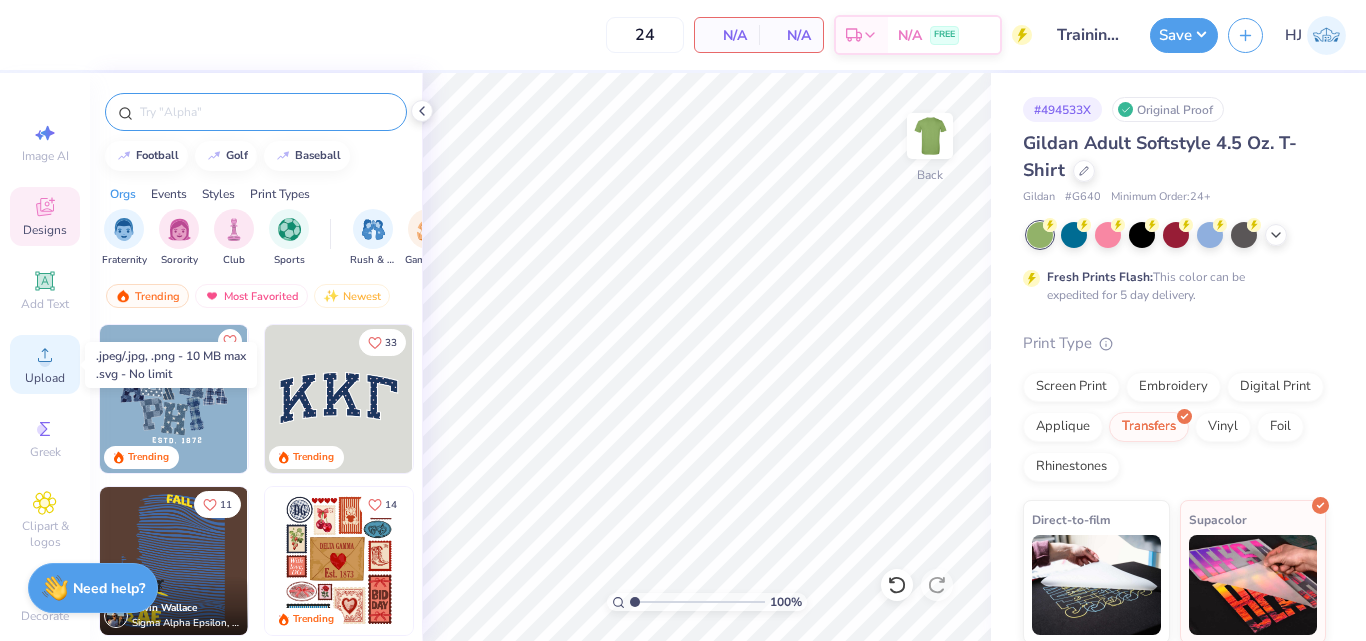 click 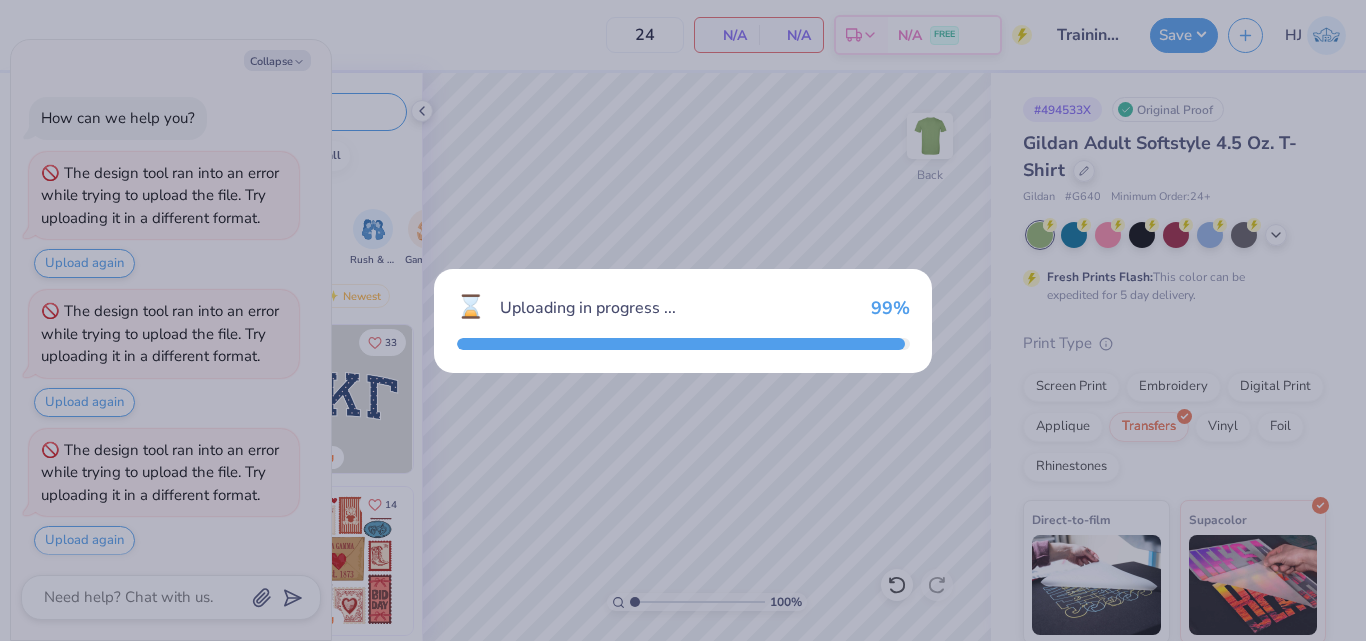 scroll, scrollTop: 283, scrollLeft: 0, axis: vertical 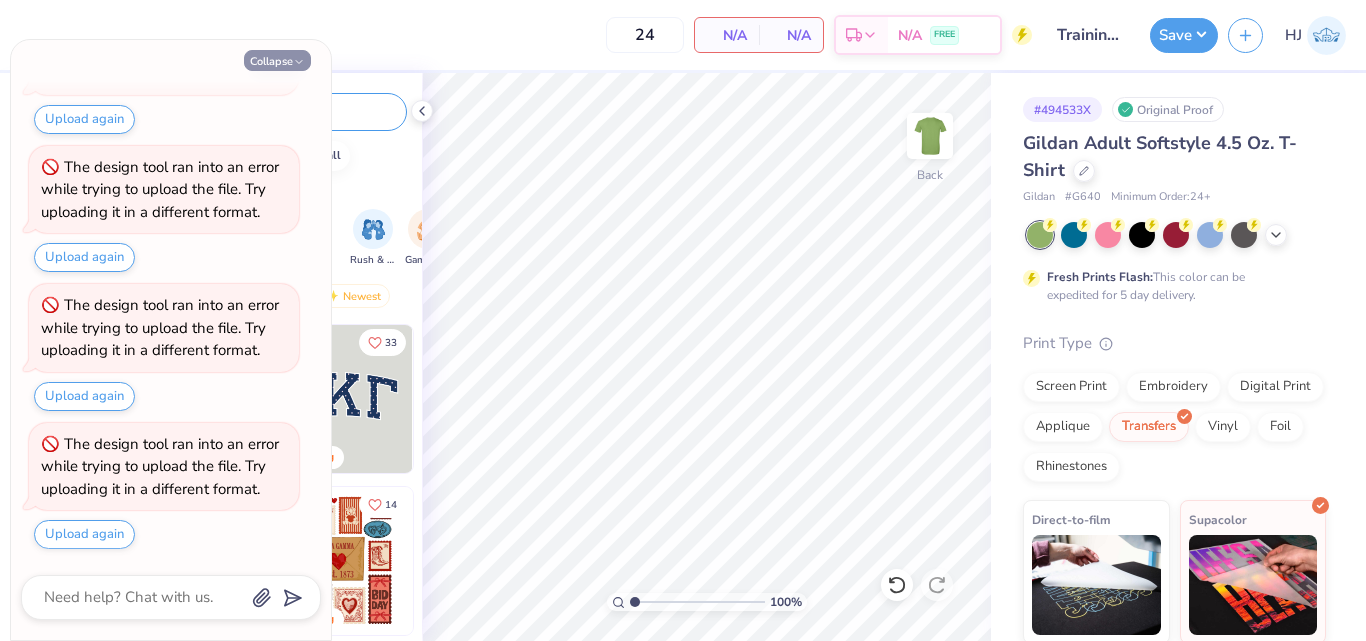 click on "Collapse" at bounding box center [277, 60] 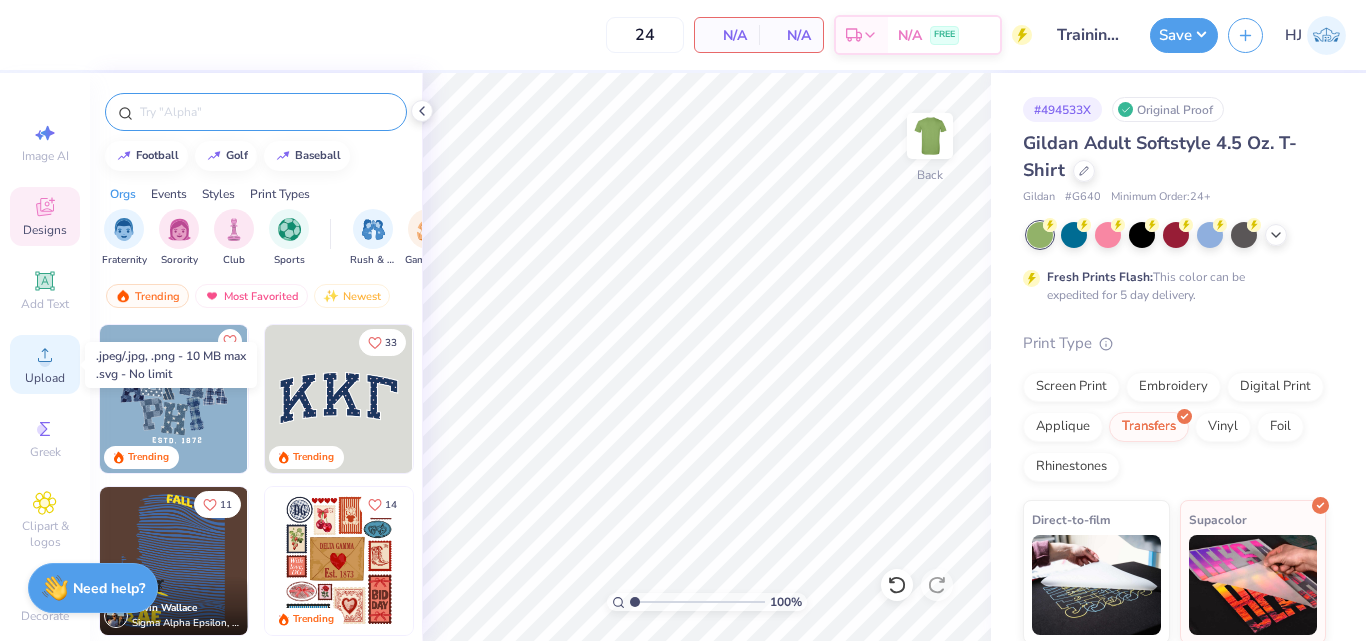 click 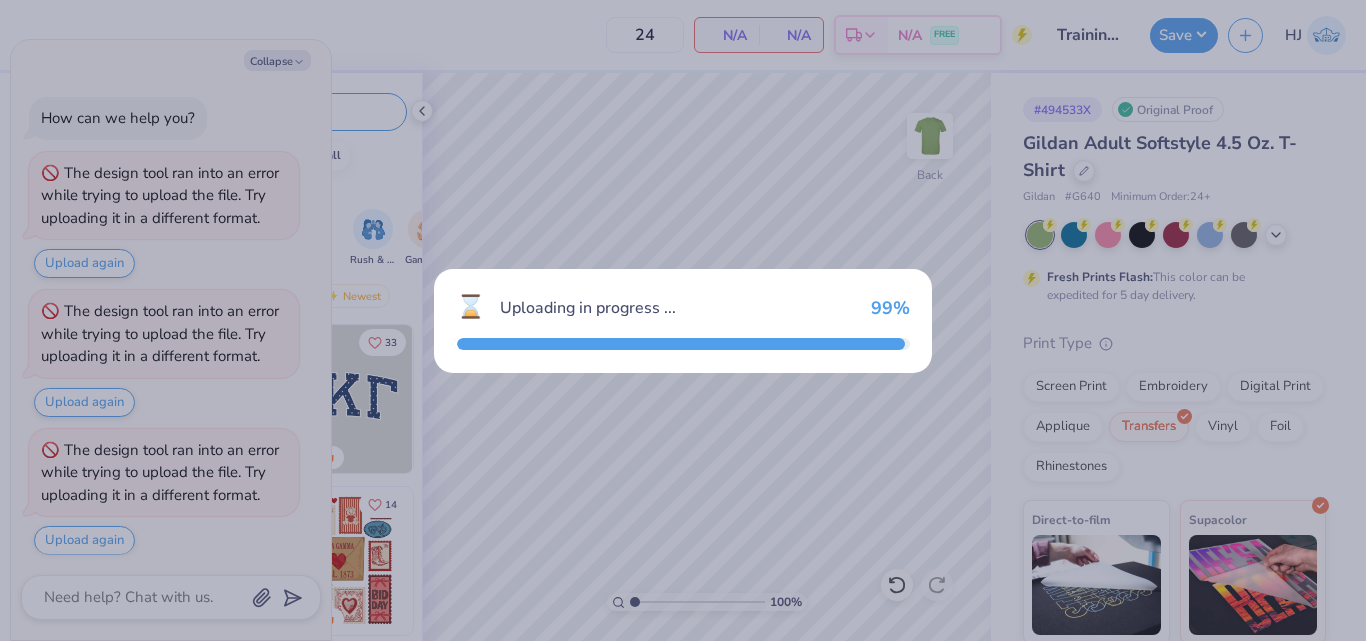 scroll, scrollTop: 422, scrollLeft: 0, axis: vertical 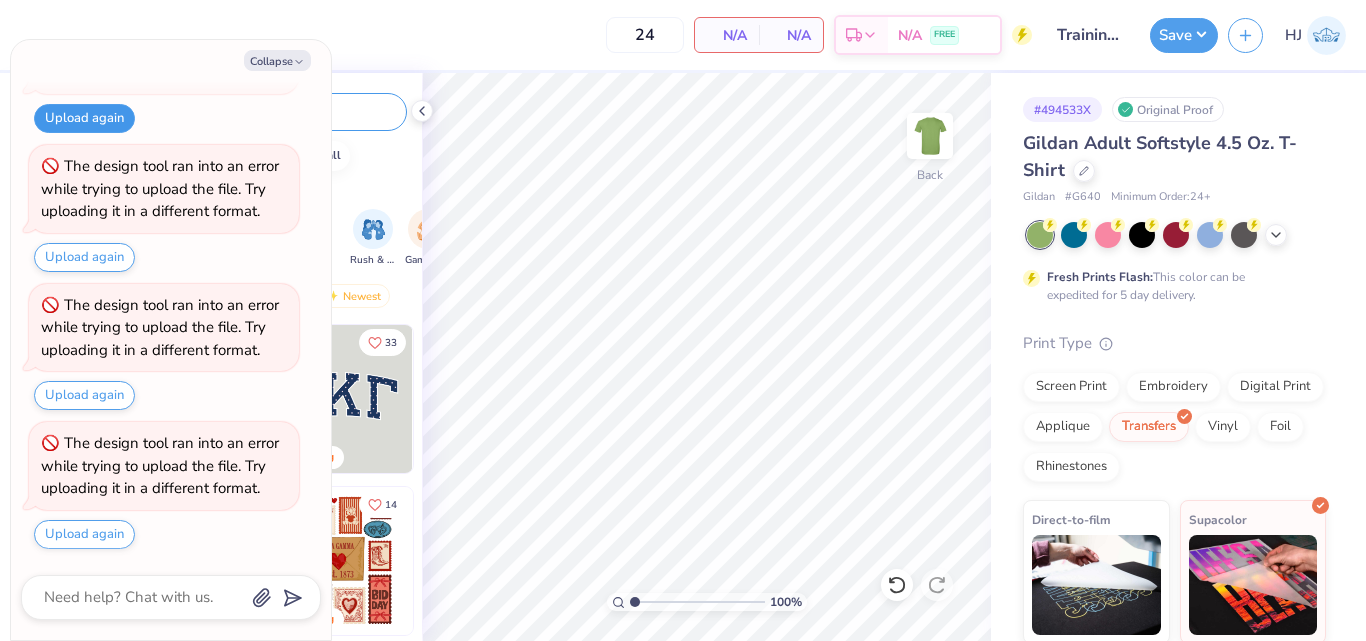 click on "Upload again" at bounding box center (84, 118) 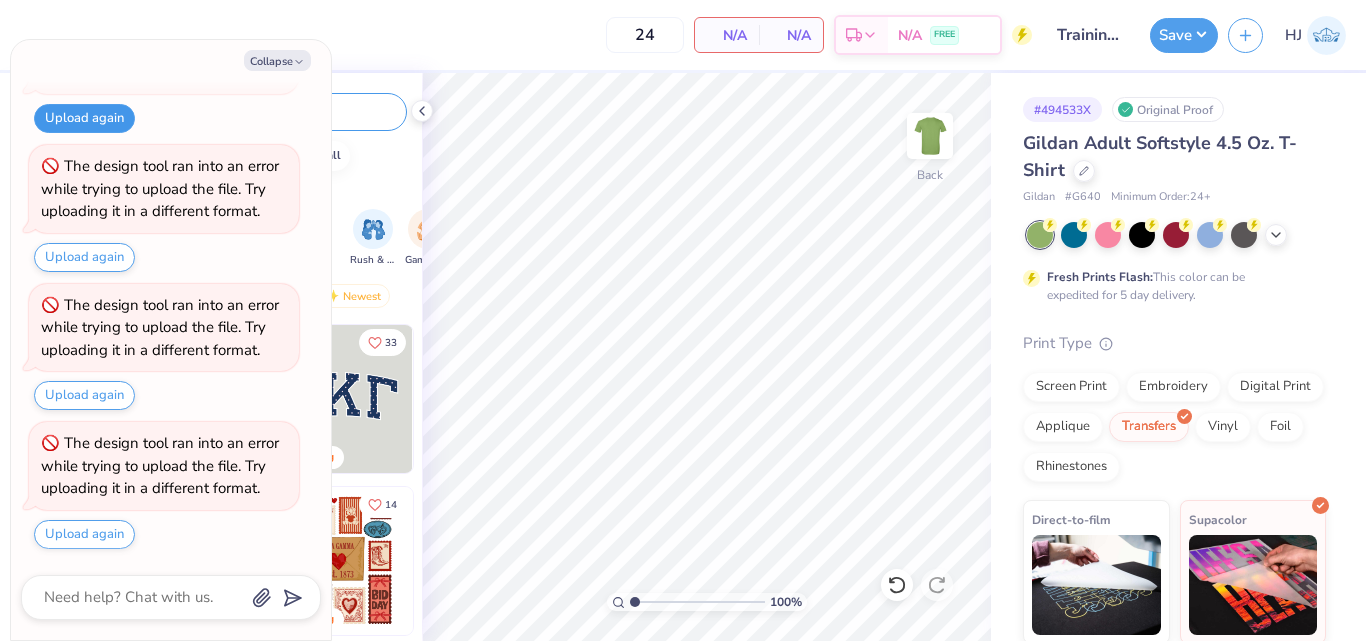 type on "x" 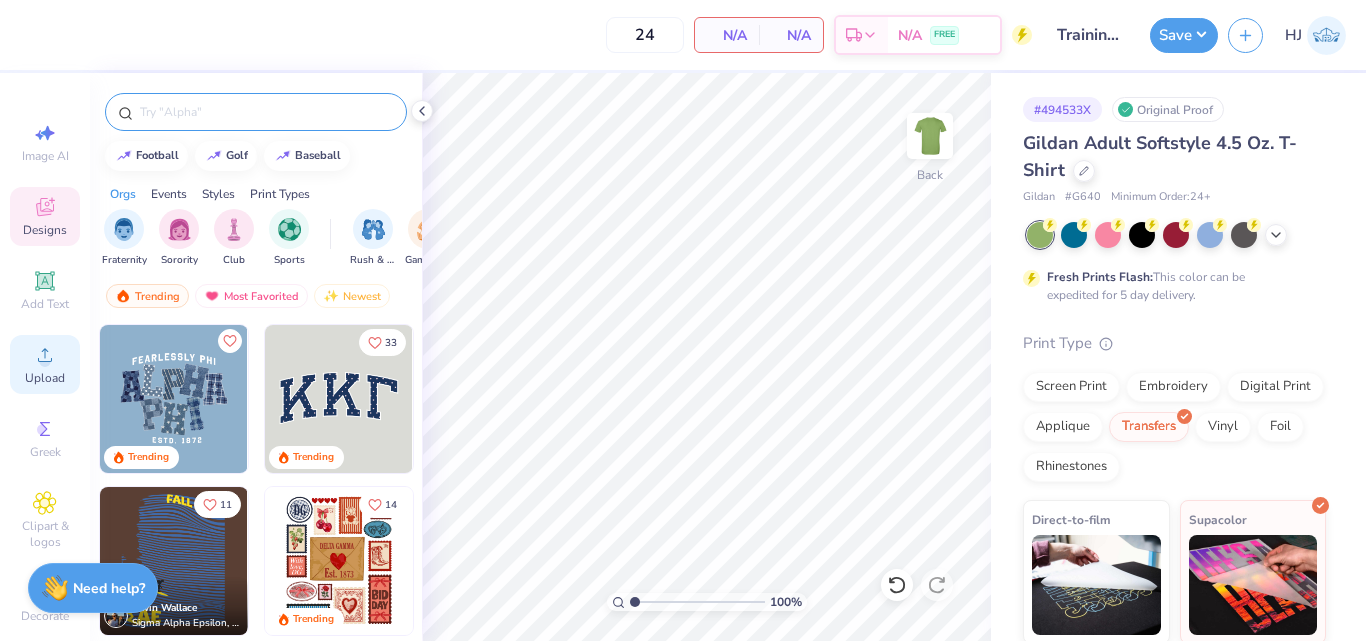 click 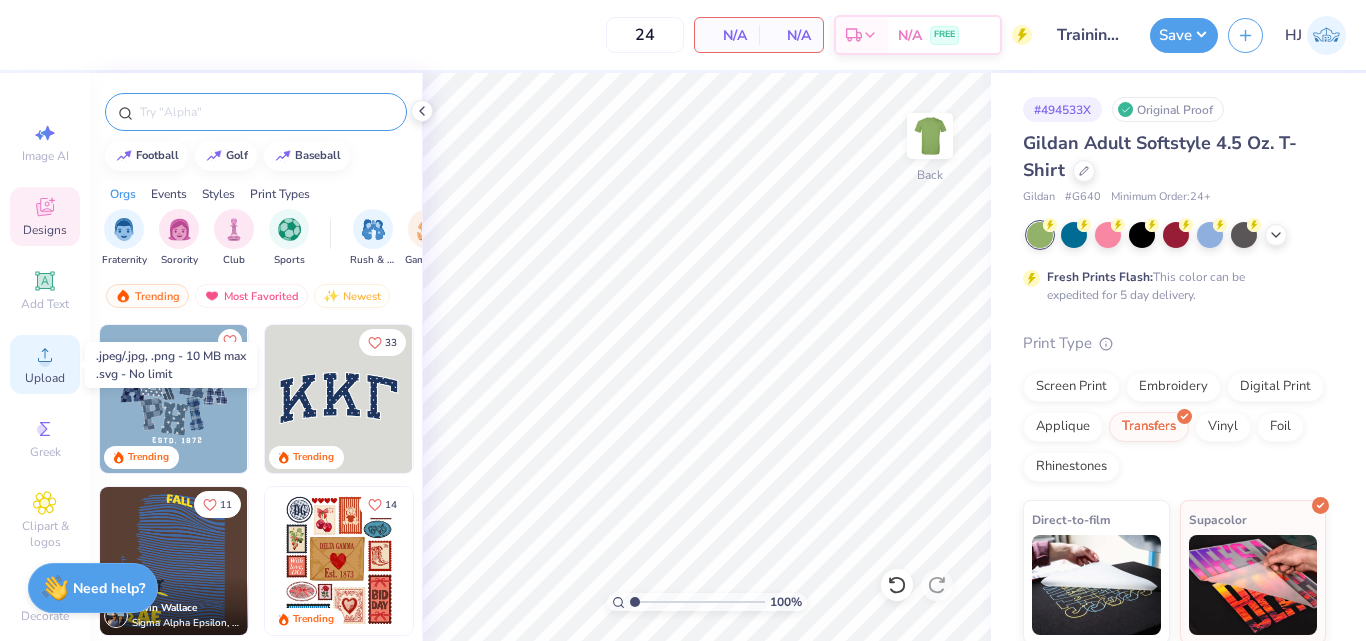 click on "Upload" at bounding box center (45, 378) 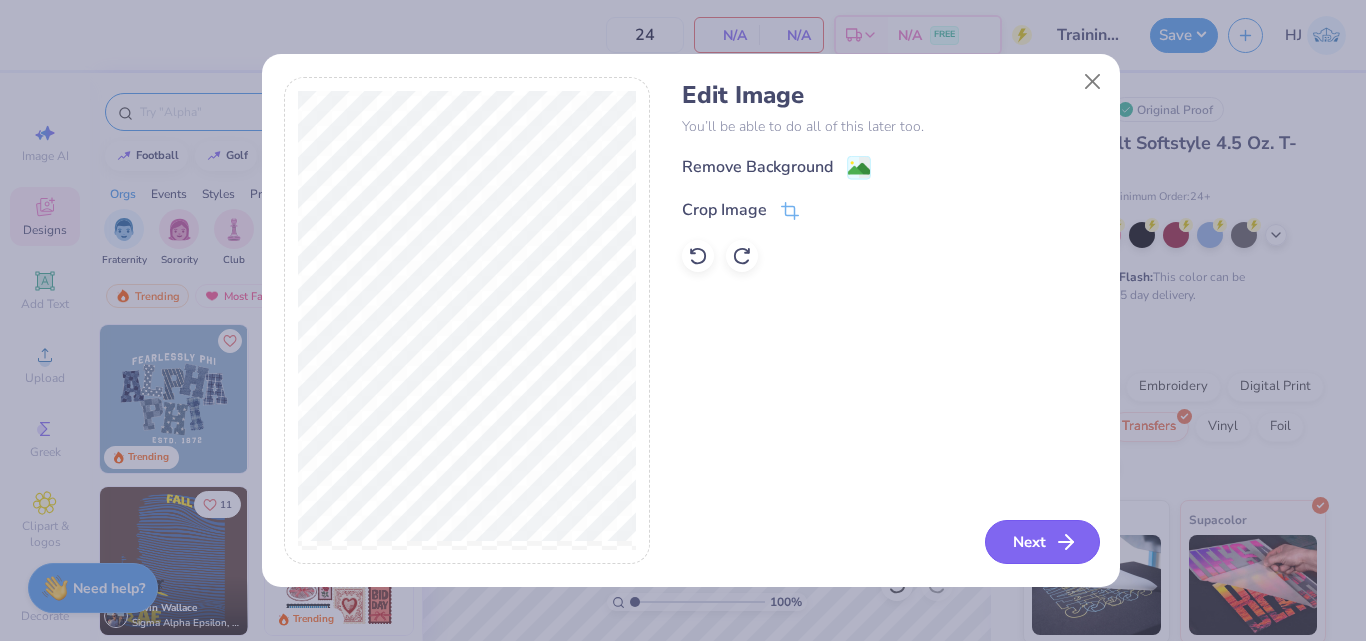 click on "Next" at bounding box center [1042, 542] 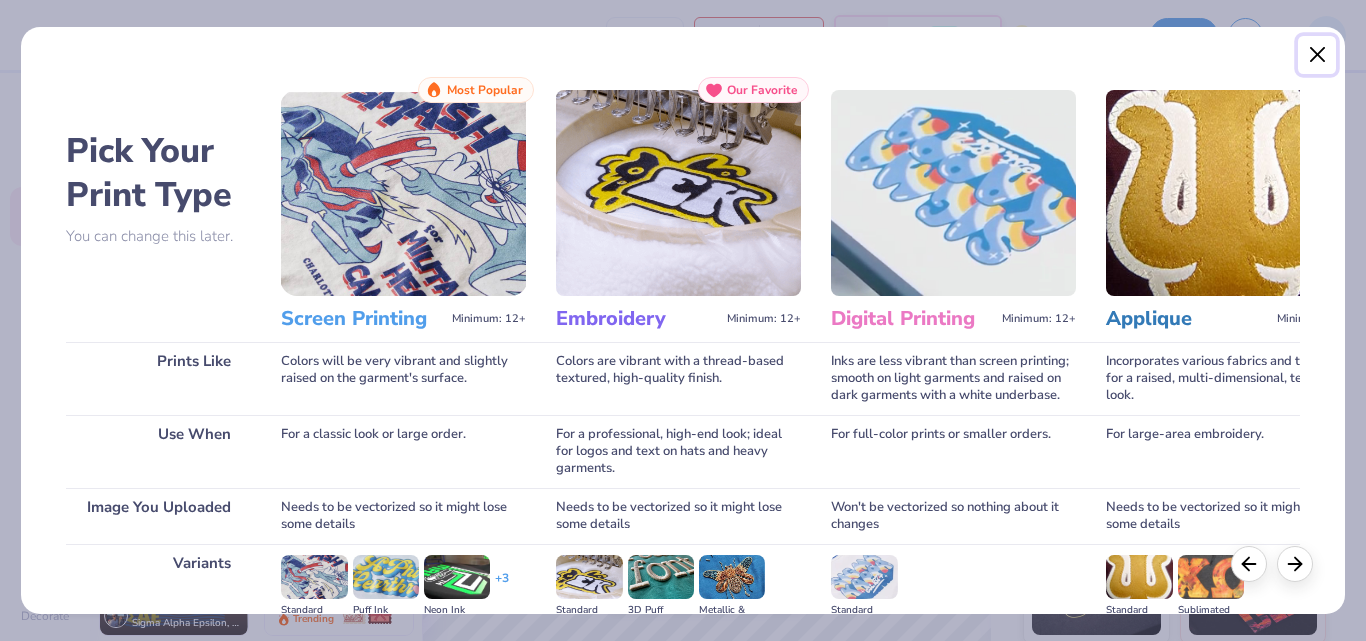 click at bounding box center (1317, 55) 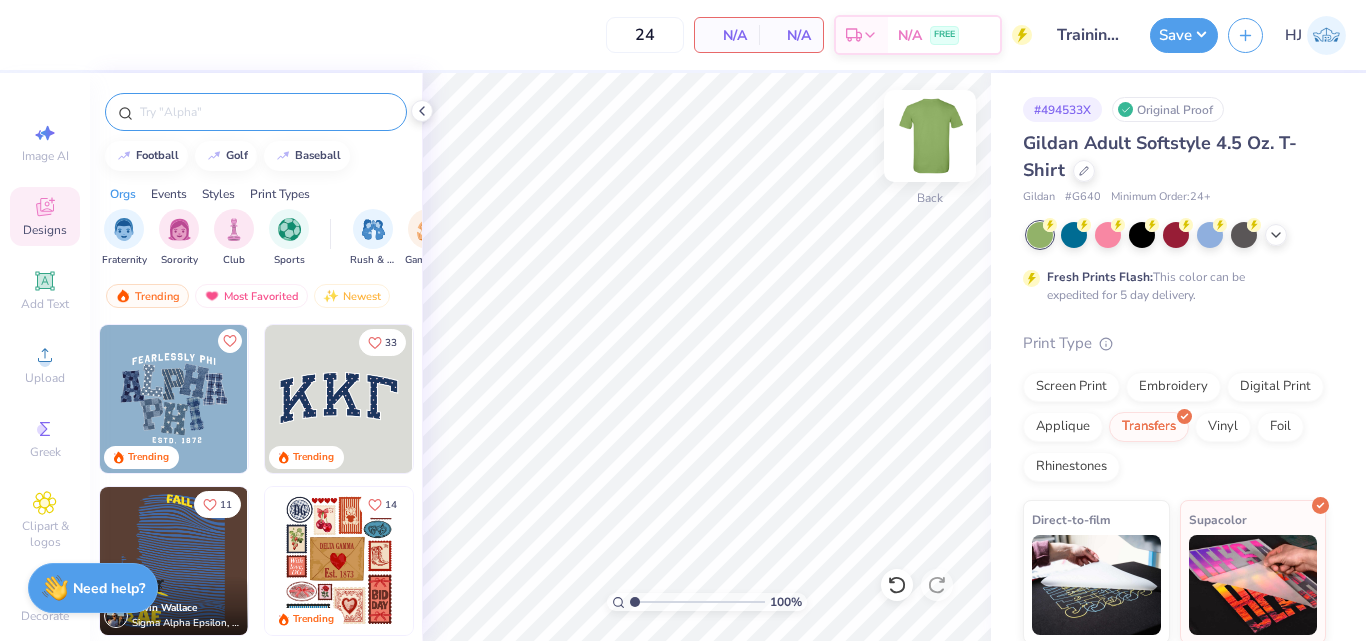 click at bounding box center (930, 136) 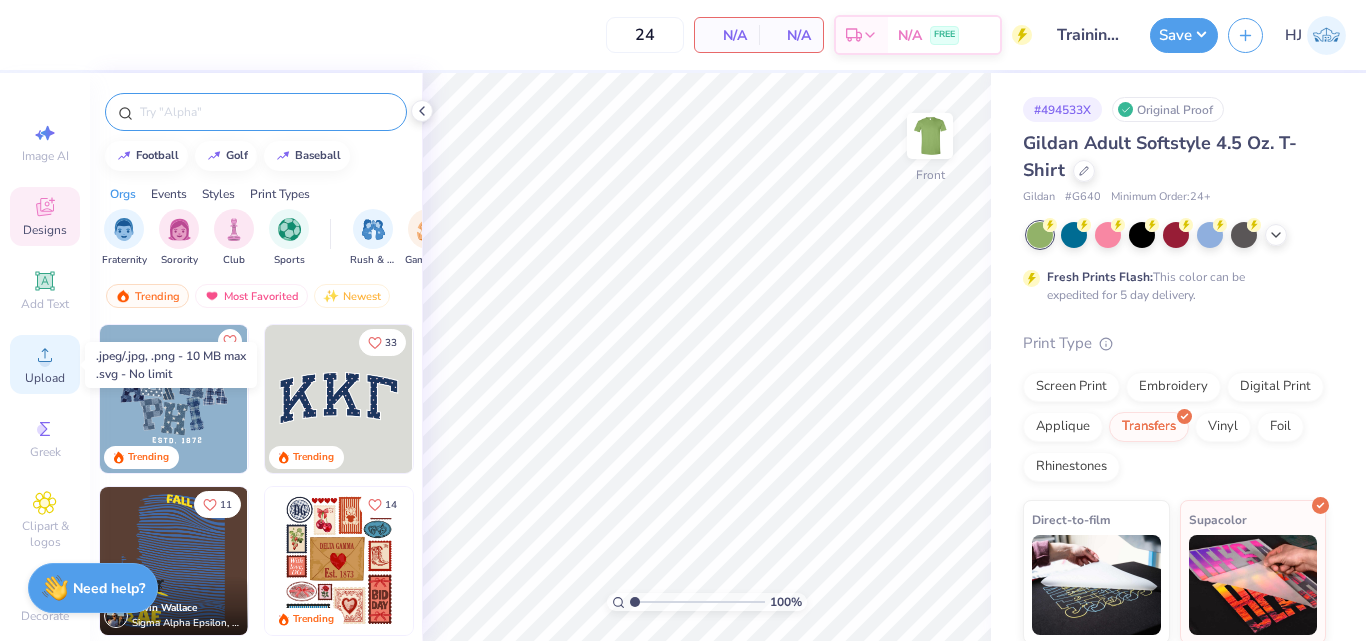 click on "Upload" at bounding box center (45, 364) 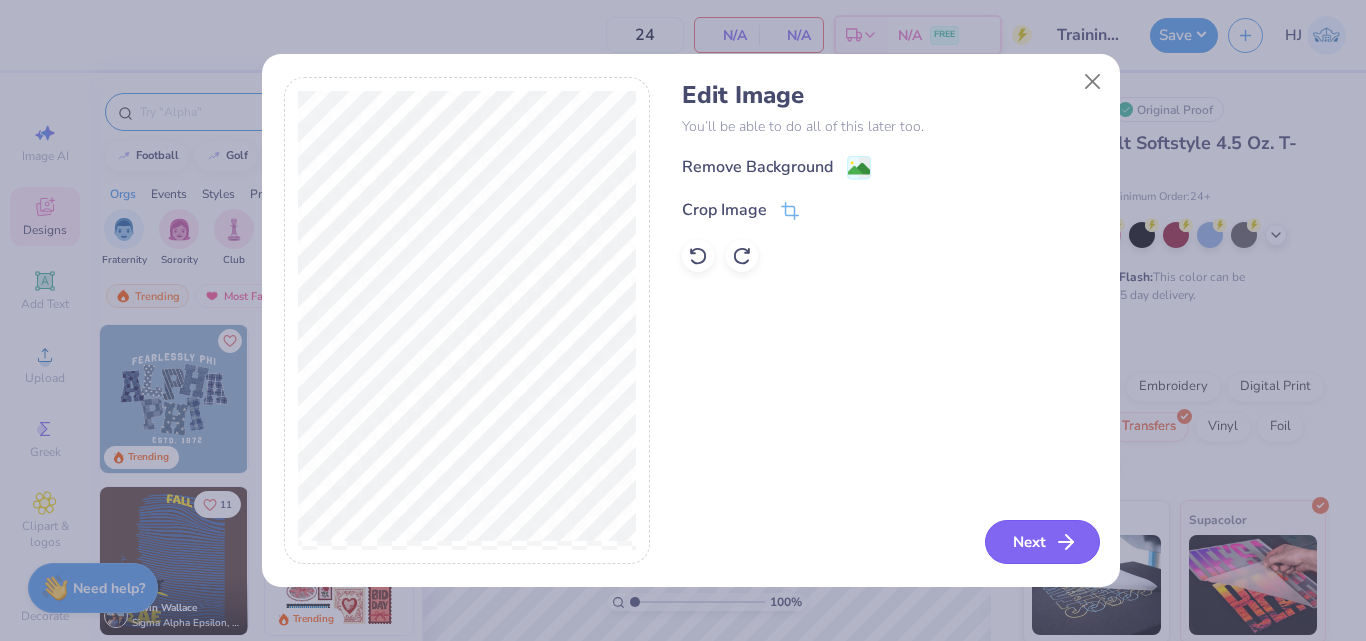 click 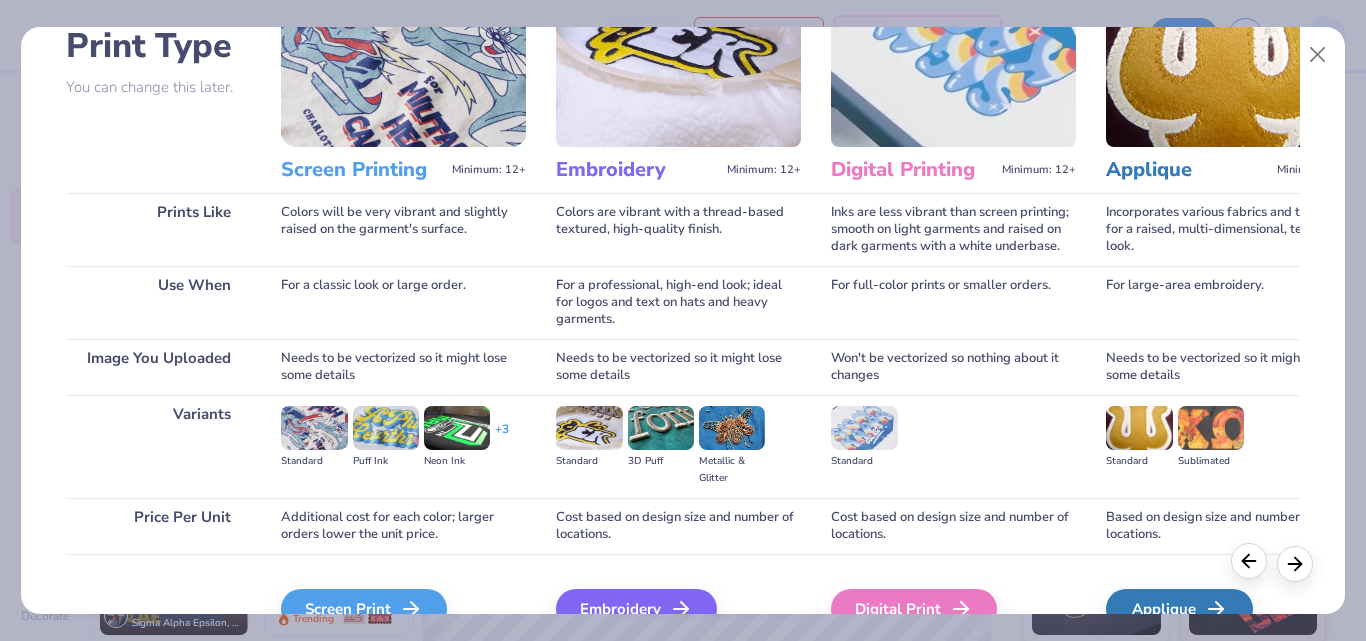 scroll, scrollTop: 100, scrollLeft: 0, axis: vertical 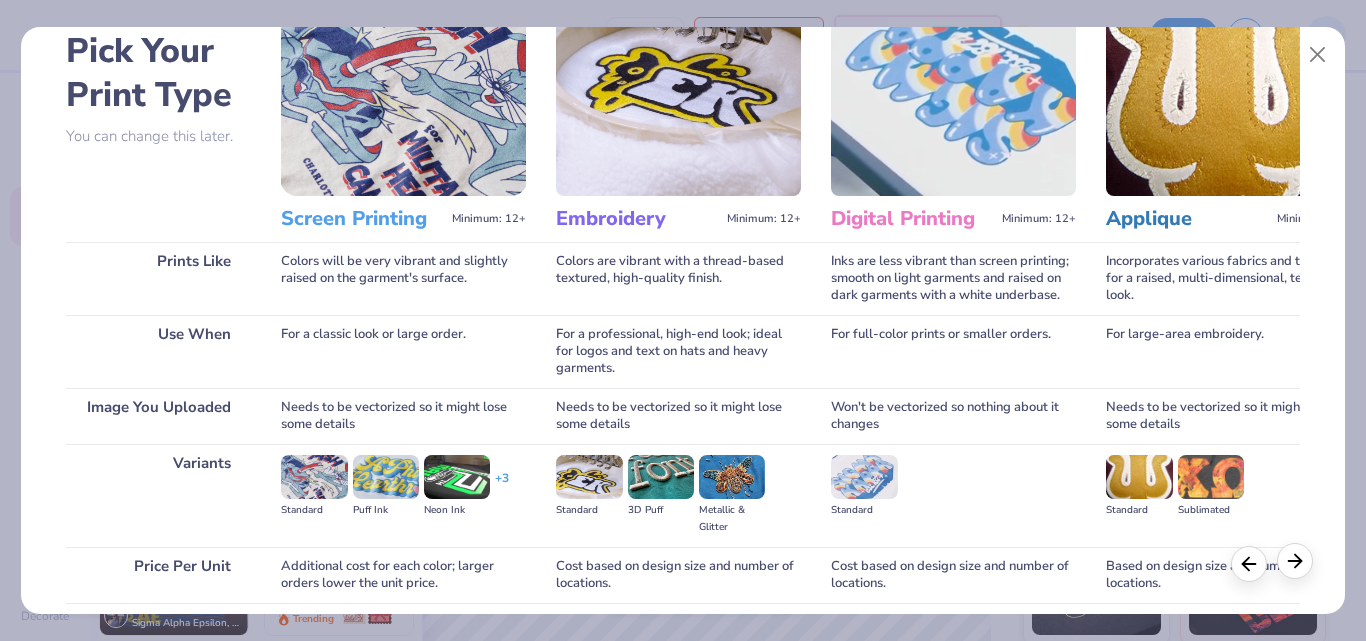 click 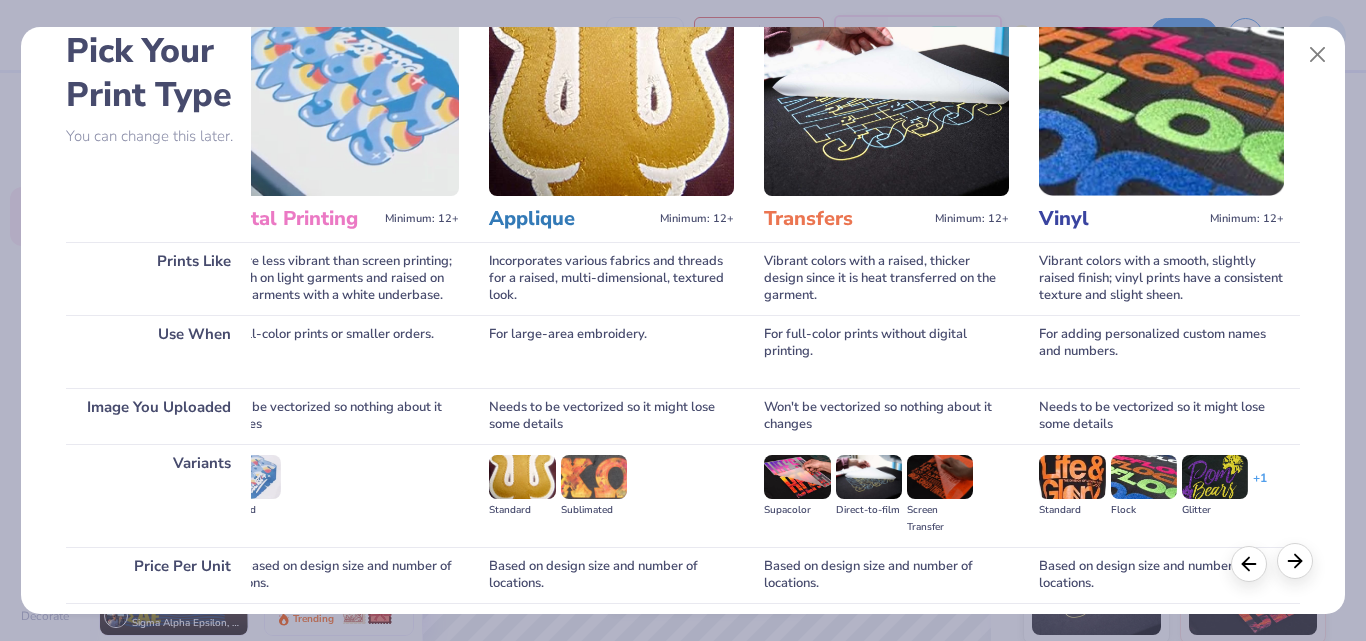 click 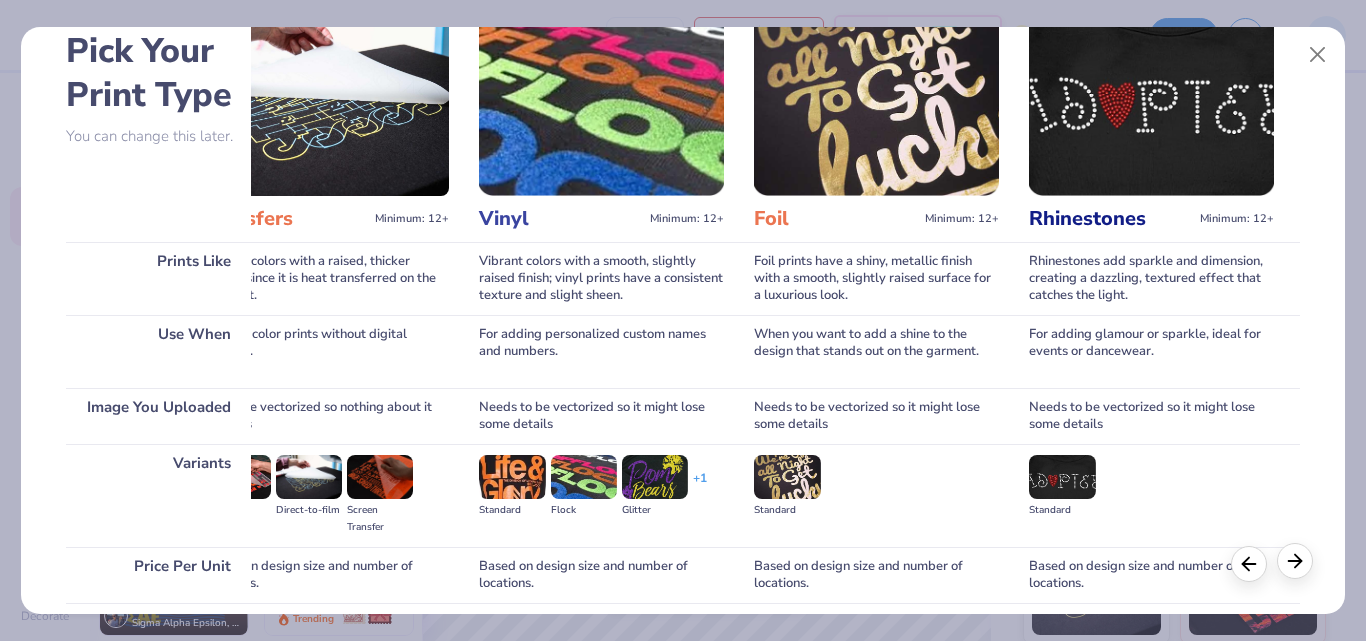 scroll, scrollTop: 0, scrollLeft: 1181, axis: horizontal 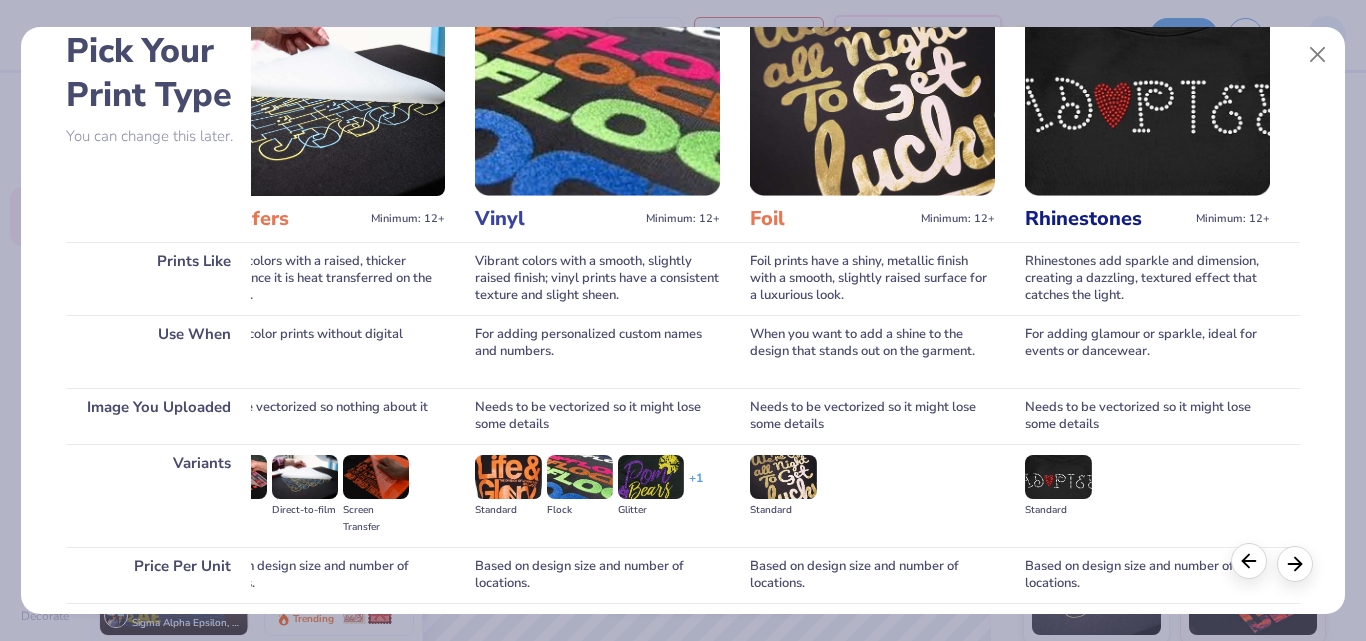 click 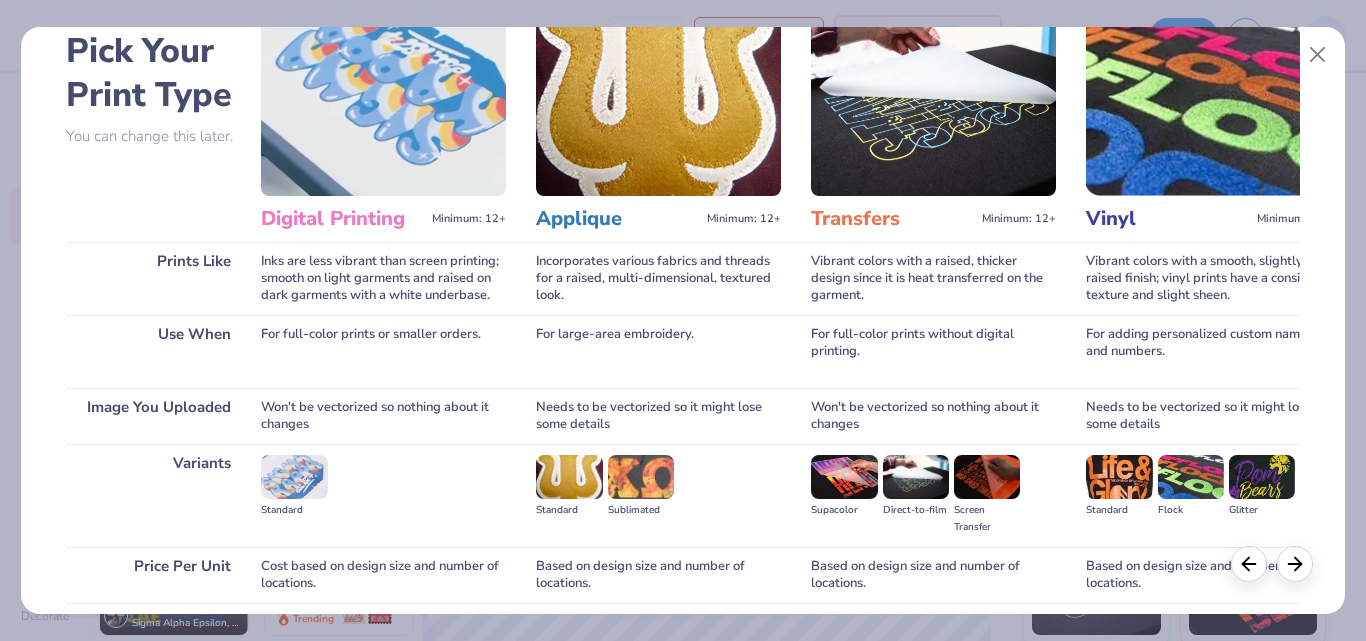 scroll, scrollTop: 0, scrollLeft: 564, axis: horizontal 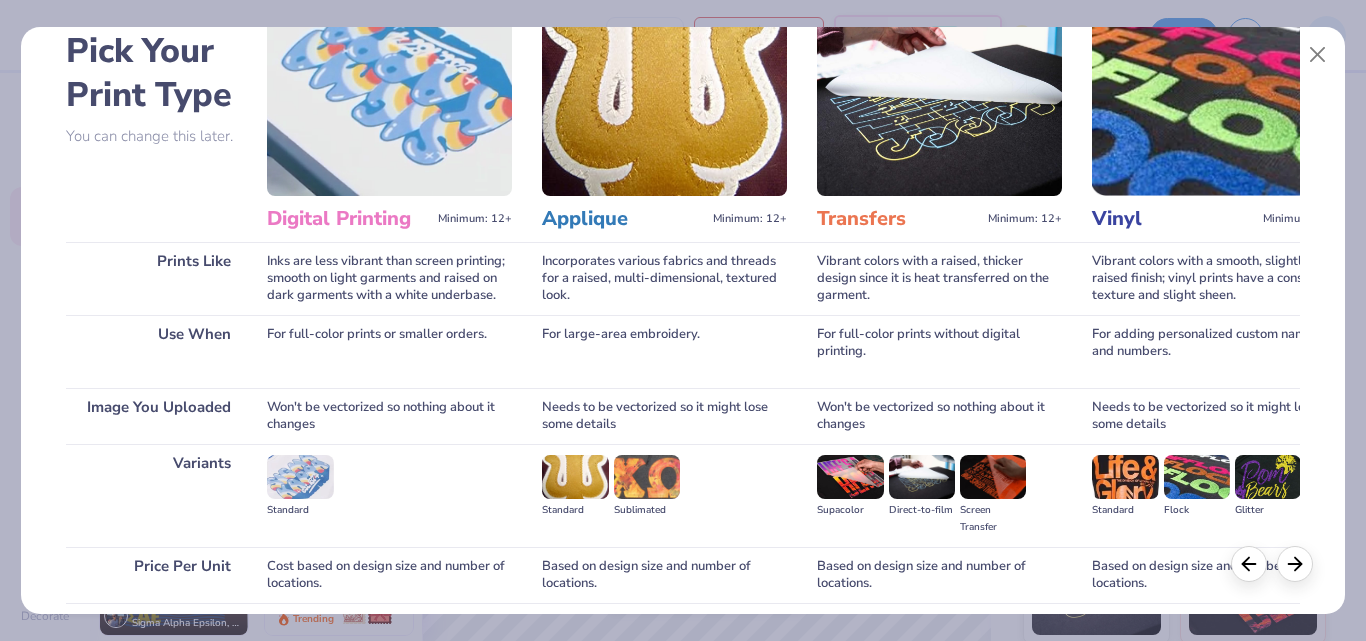 click at bounding box center [939, 93] 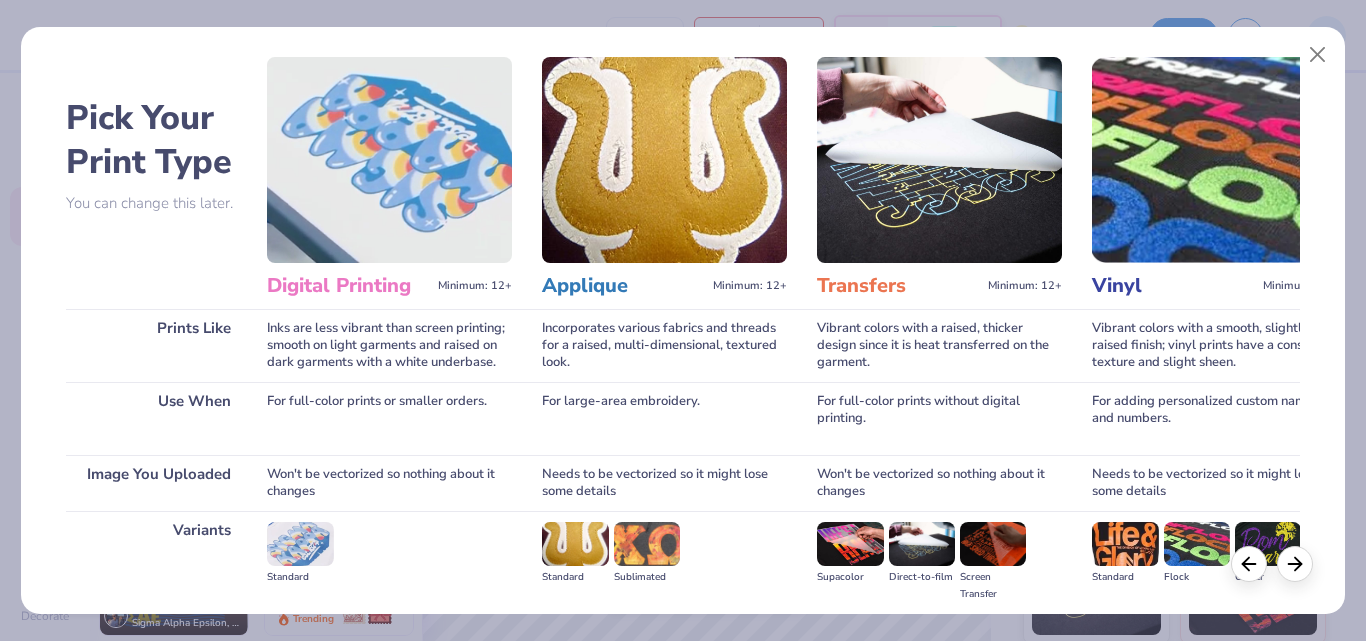 scroll, scrollTop: 0, scrollLeft: 0, axis: both 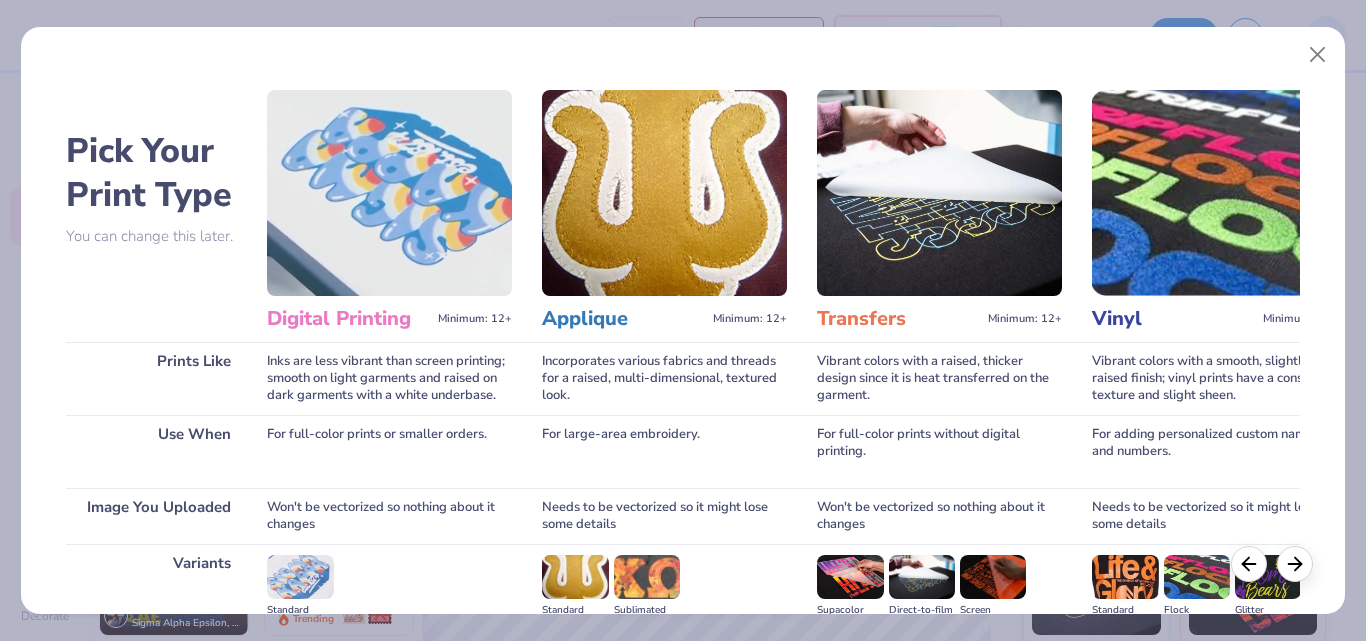 click at bounding box center [939, 193] 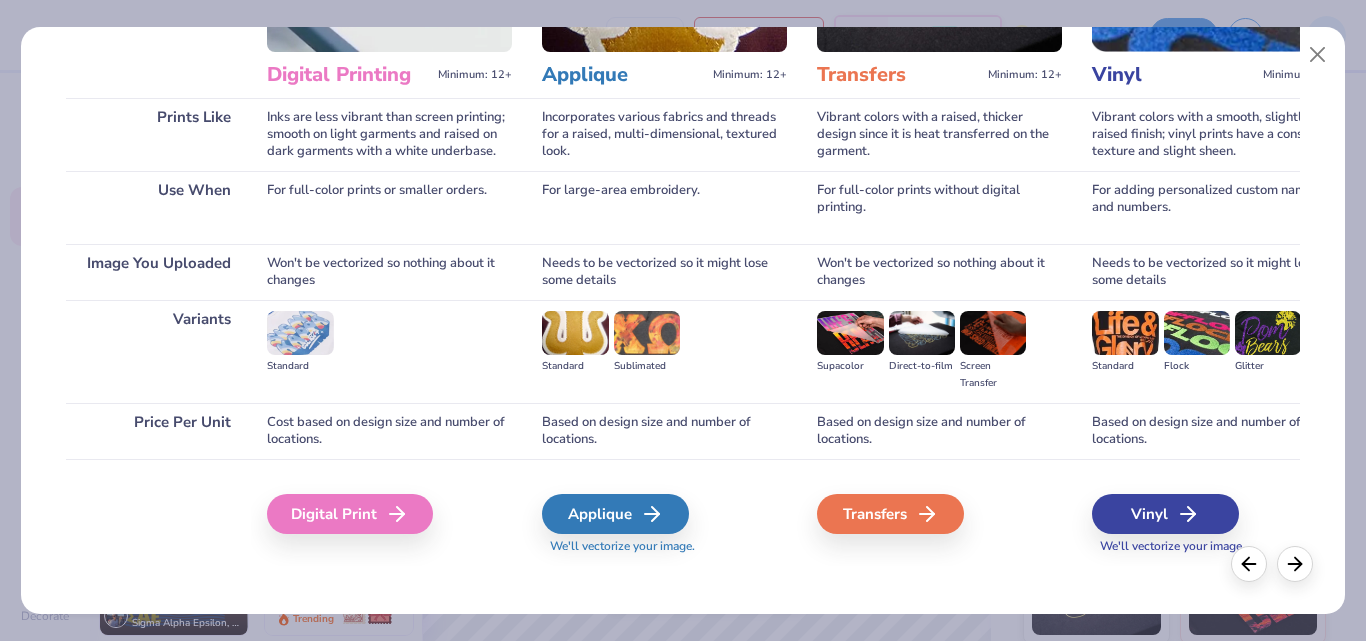 scroll, scrollTop: 256, scrollLeft: 0, axis: vertical 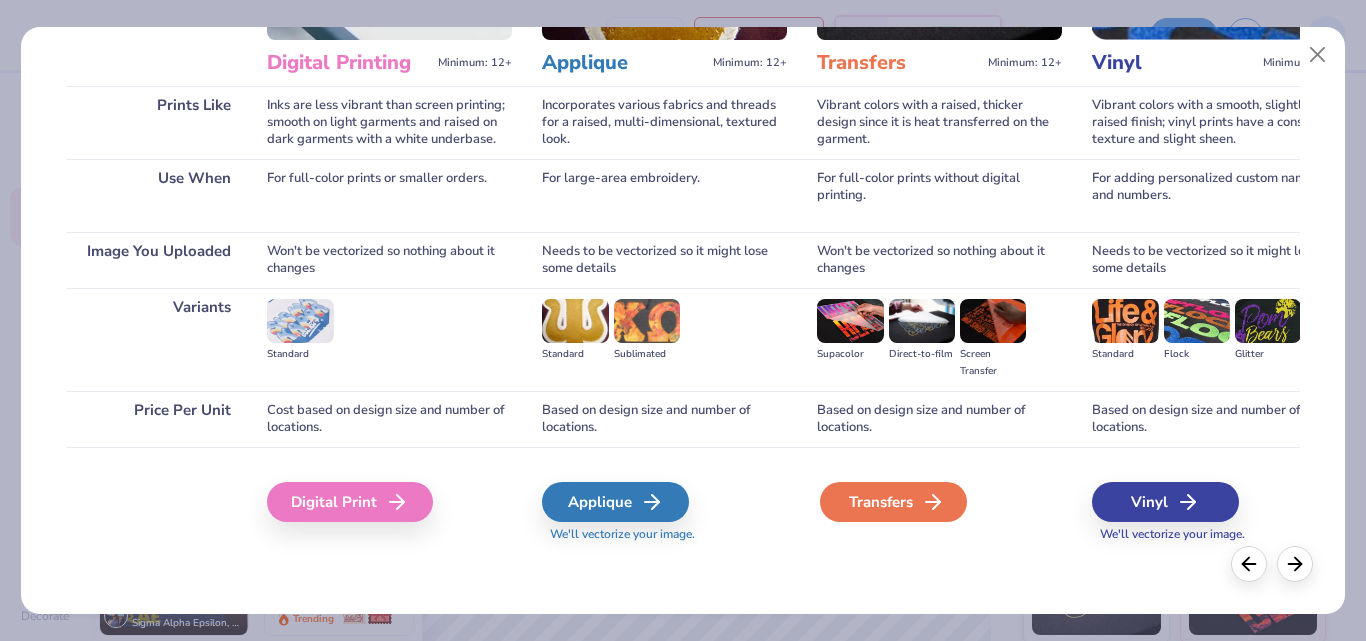 click on "Transfers" at bounding box center [893, 502] 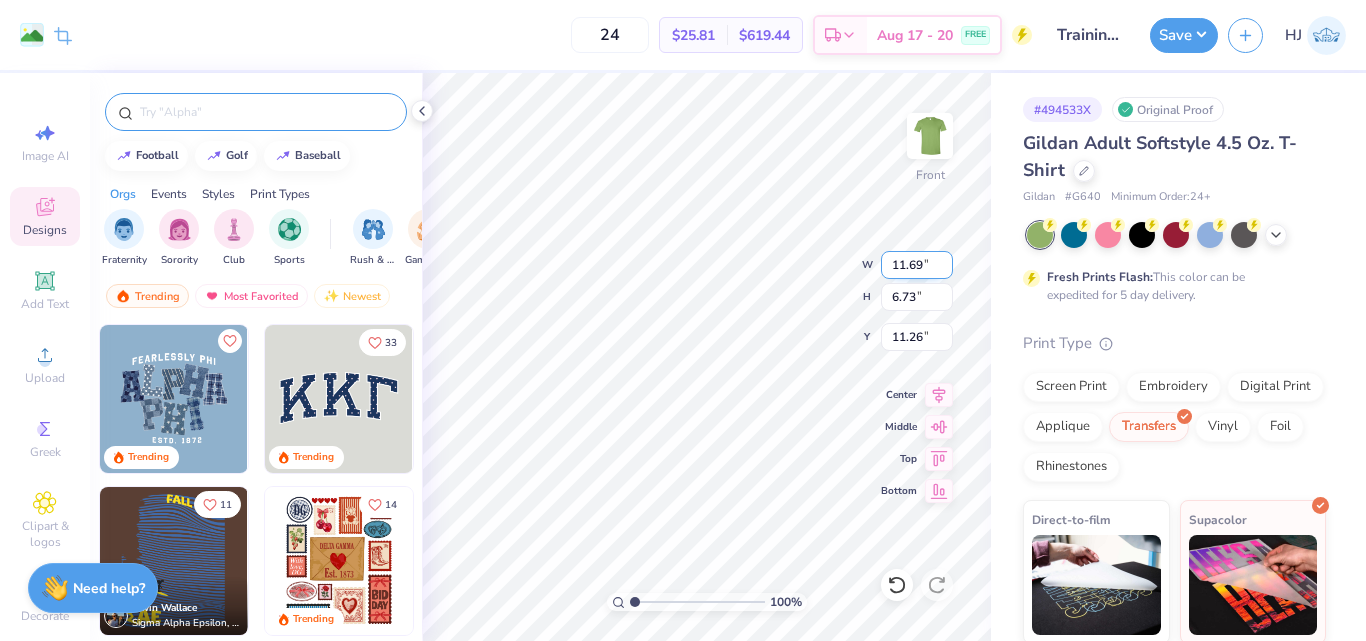 click on "11.69" at bounding box center (917, 265) 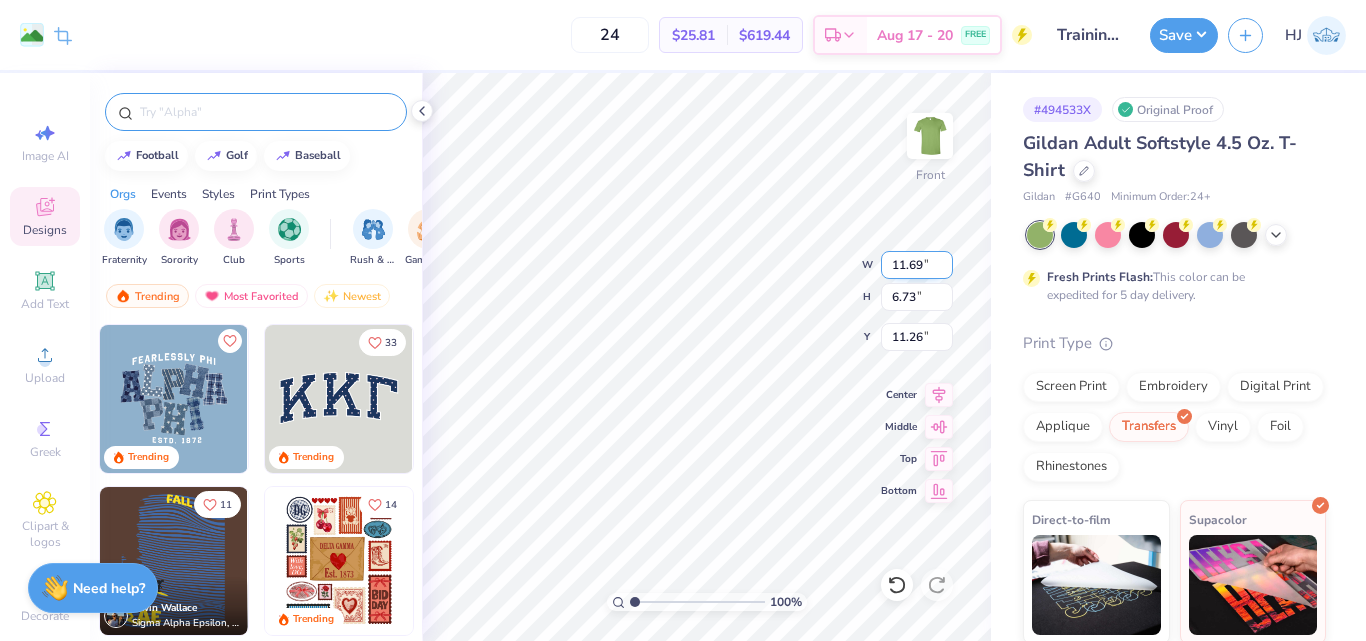 click on "11.69" at bounding box center [917, 265] 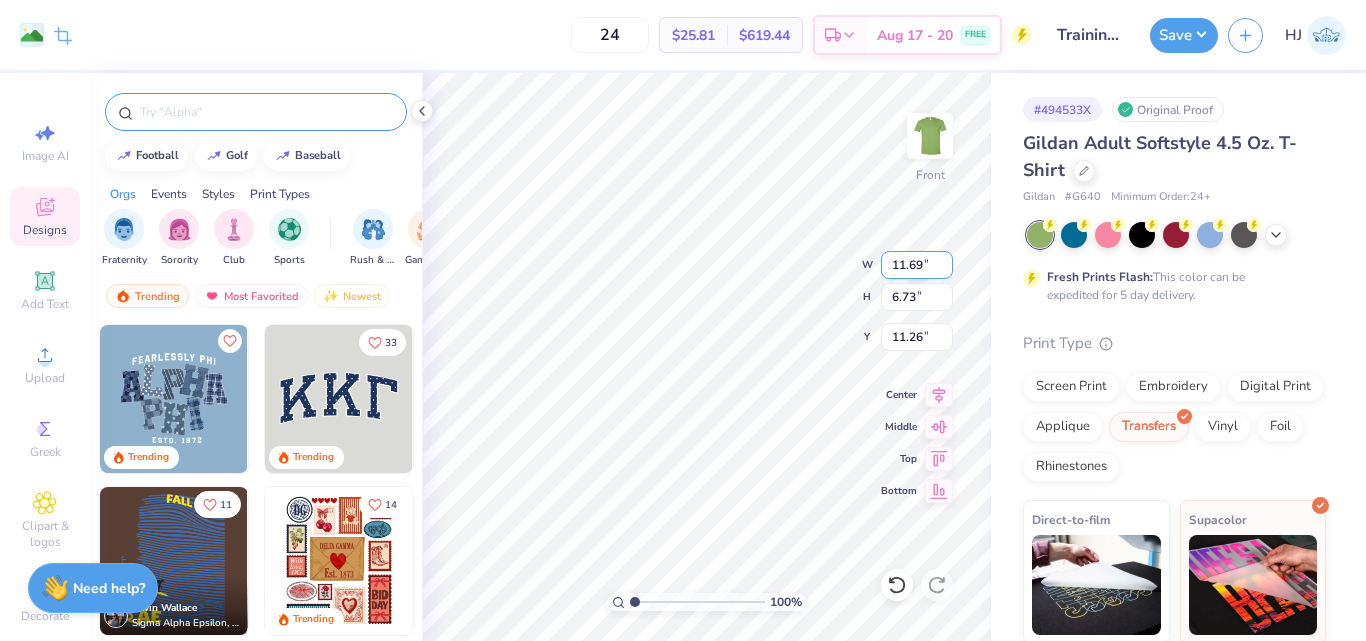 click on "11.69" at bounding box center [917, 265] 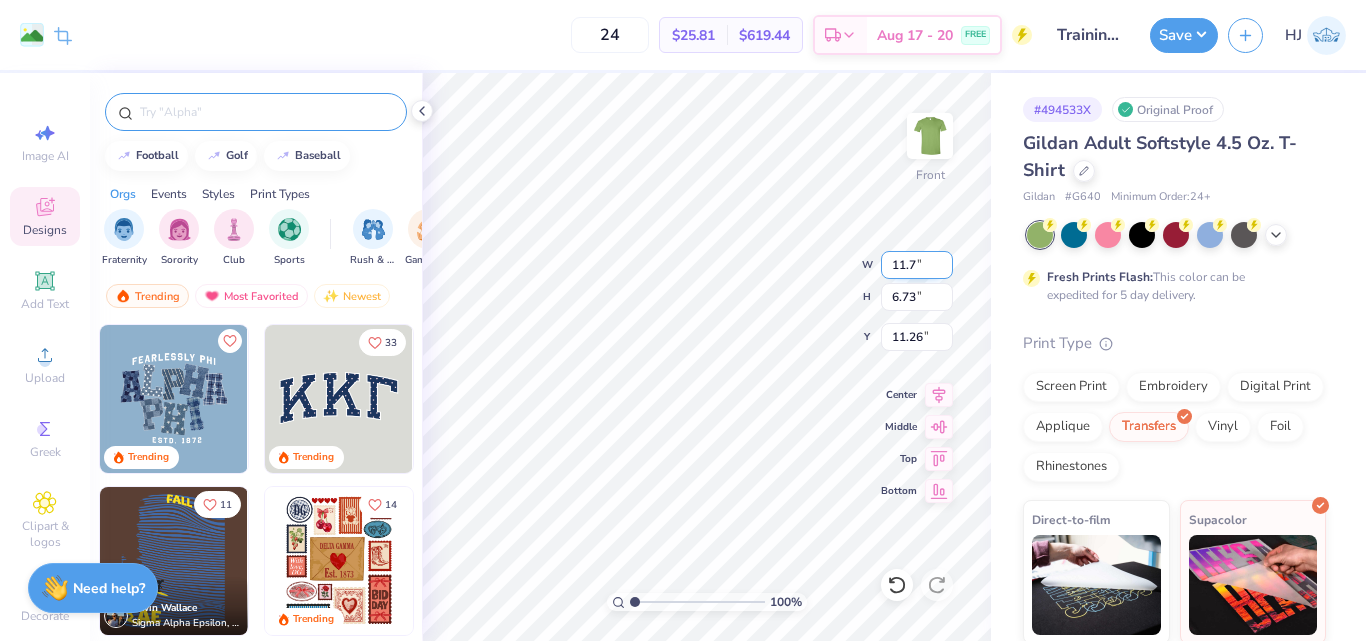 type on "11.70" 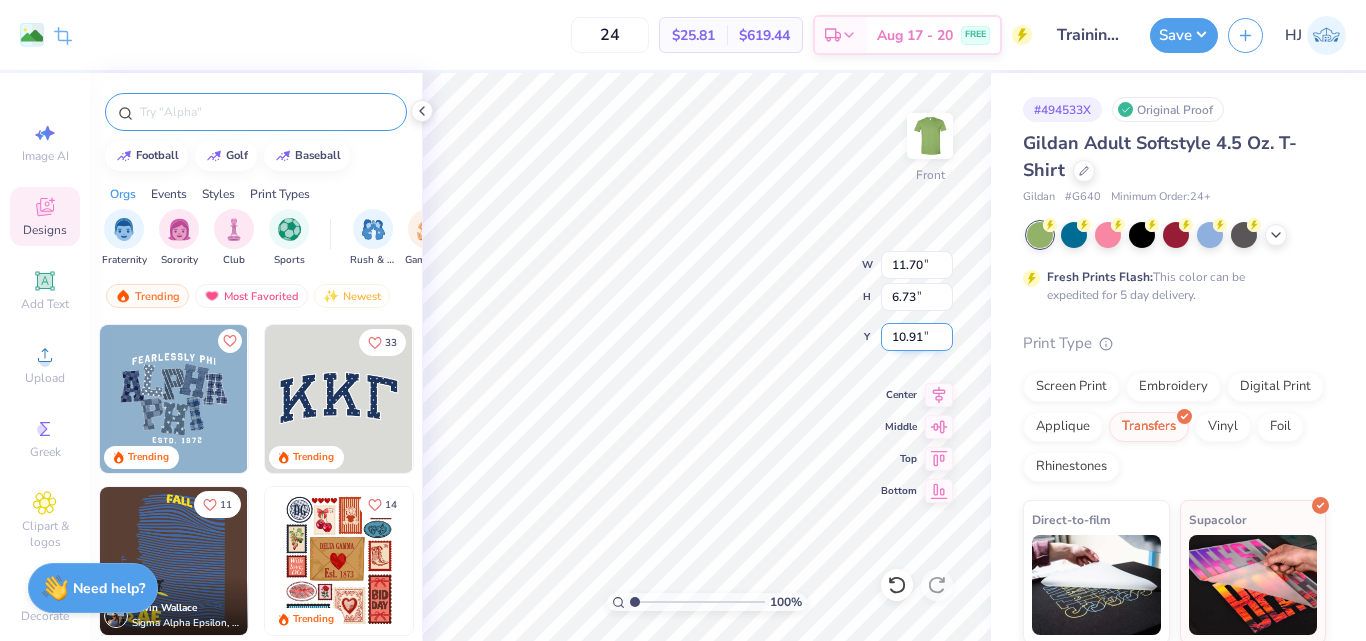 click on "10.91" at bounding box center [917, 337] 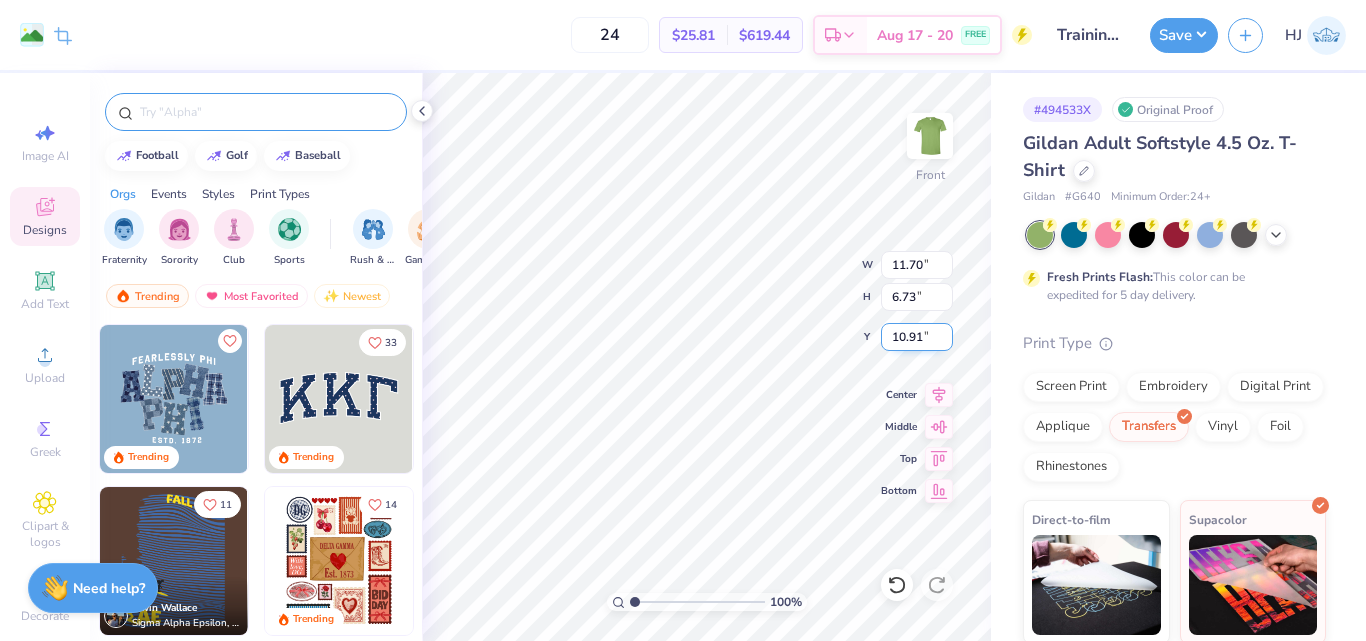 click on "10.91" at bounding box center (917, 337) 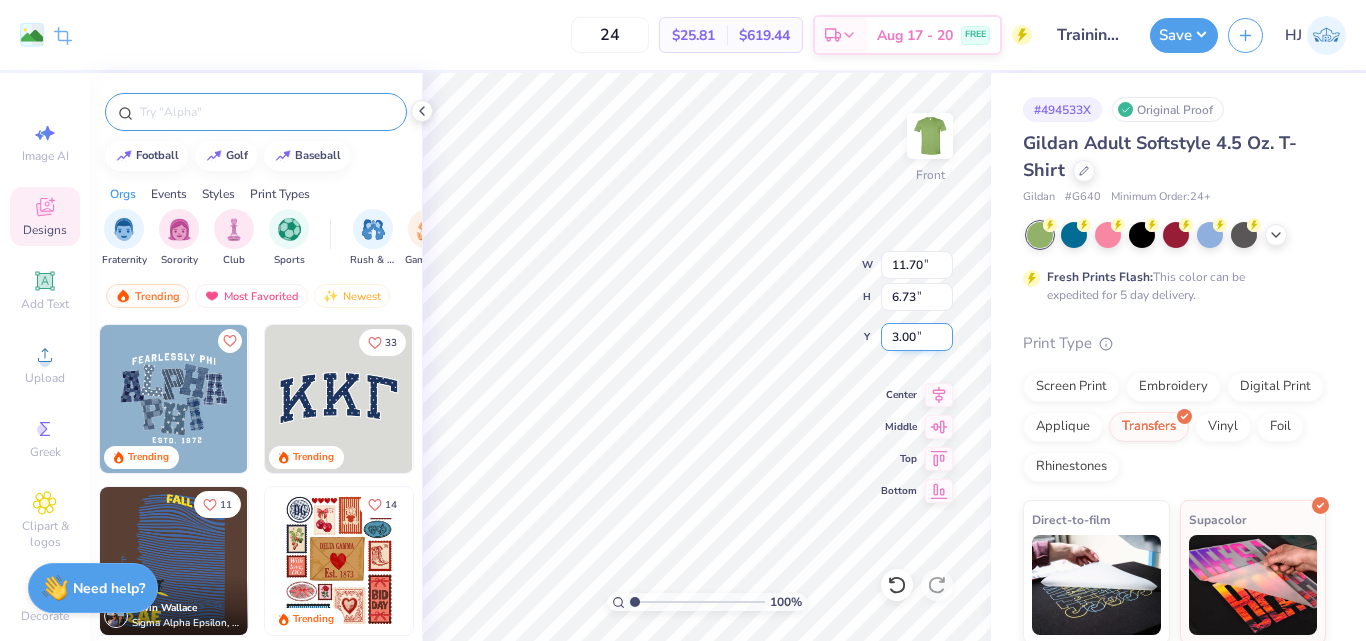 click on "3.00" at bounding box center [917, 337] 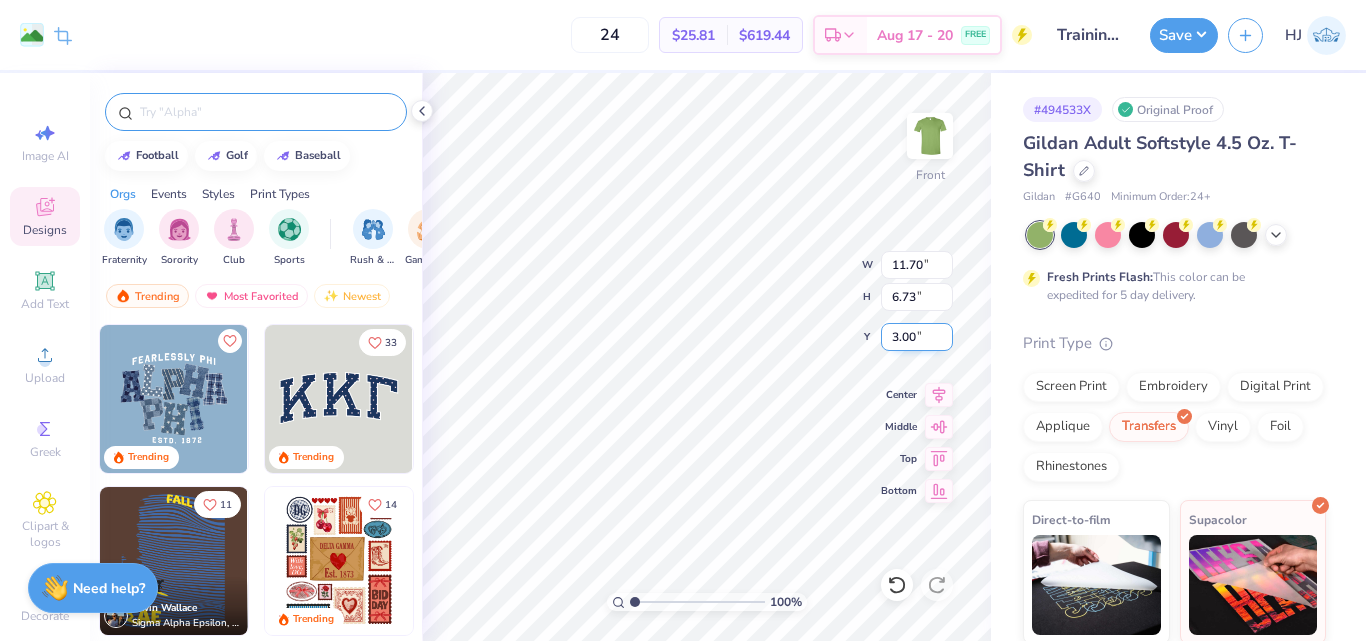 click on "3.00" at bounding box center (917, 337) 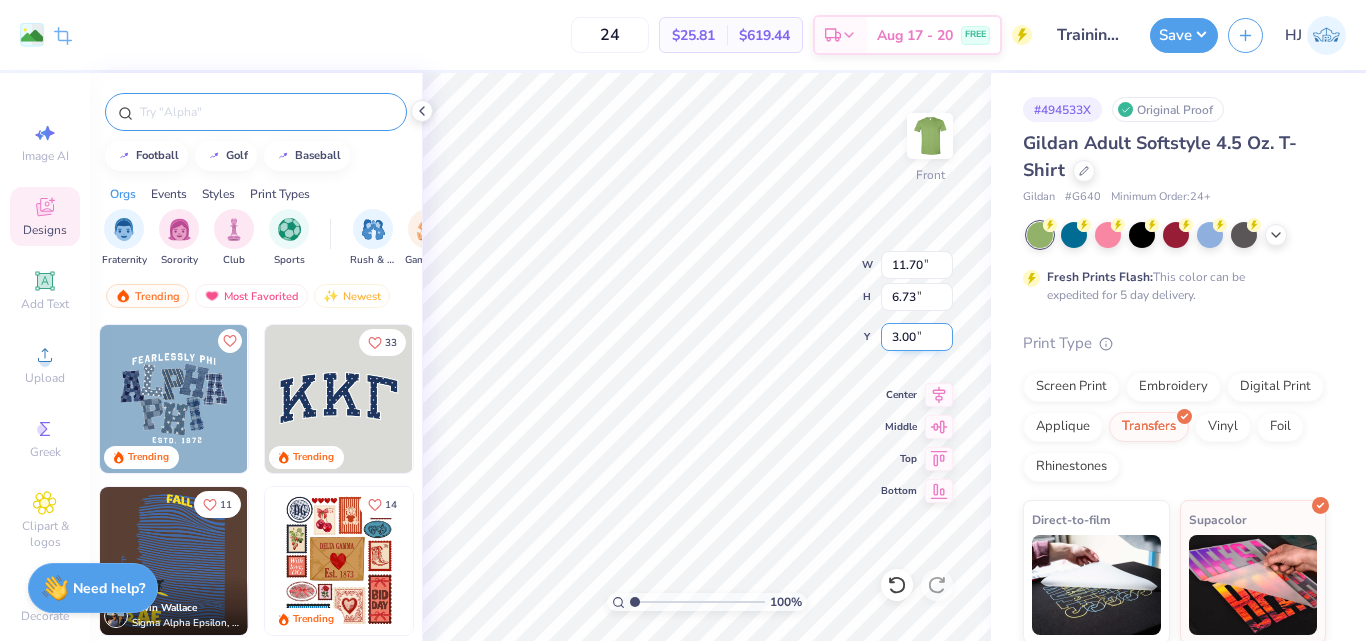 click on "3.00" at bounding box center (917, 337) 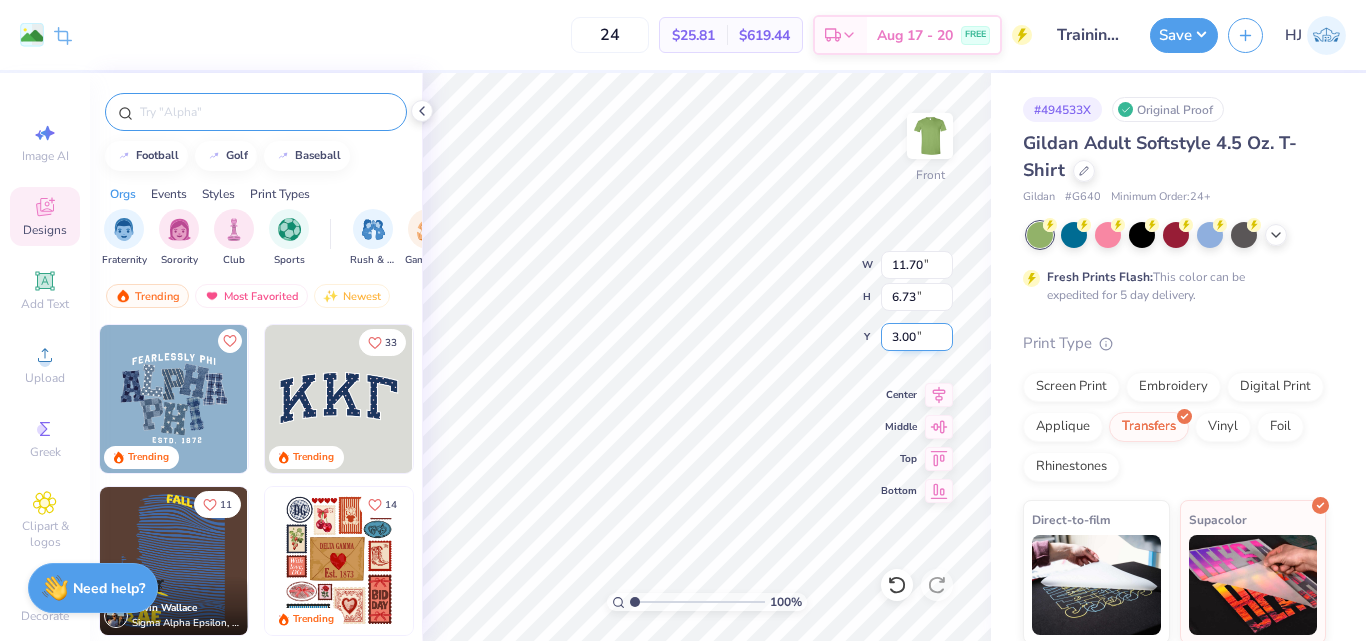 click on "3.00" at bounding box center [917, 337] 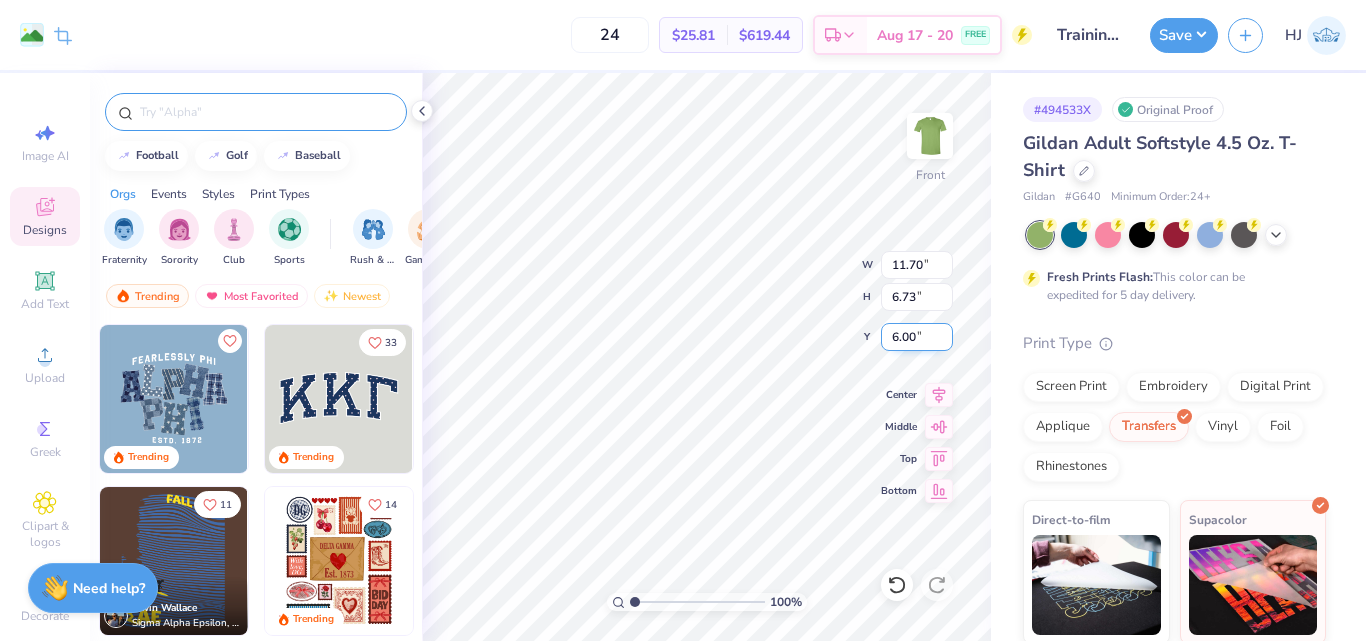 click on "6.00" at bounding box center (917, 337) 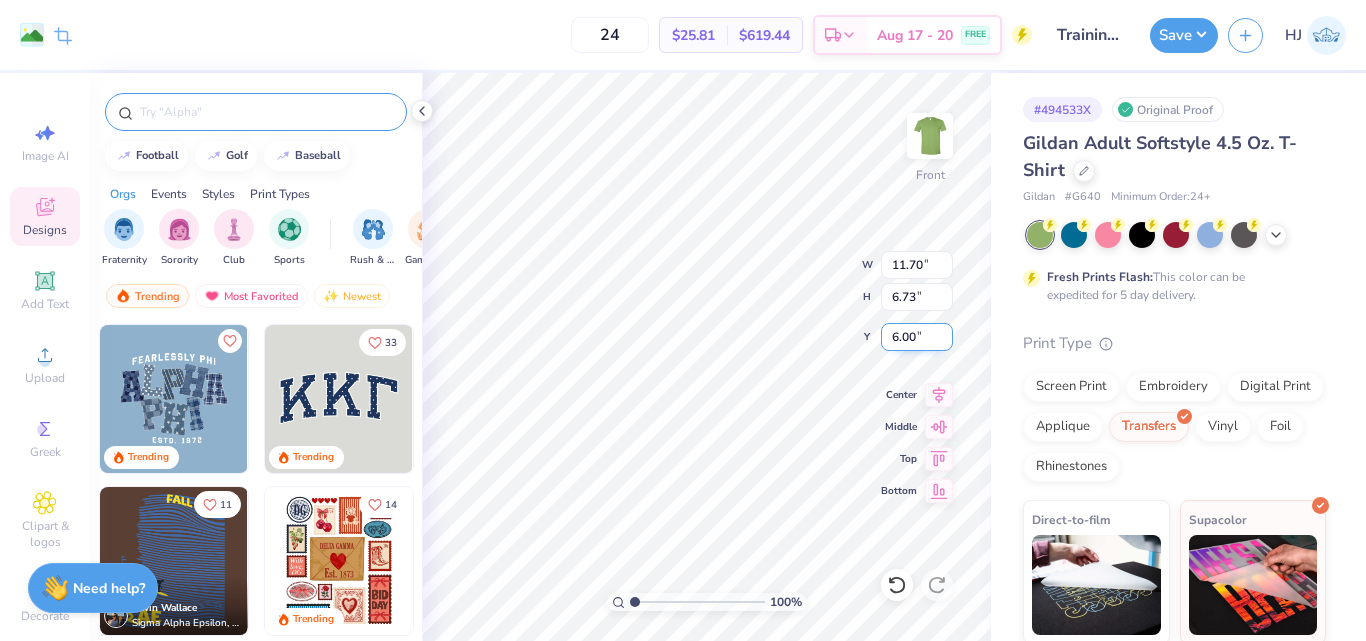 click on "6.00" at bounding box center (917, 337) 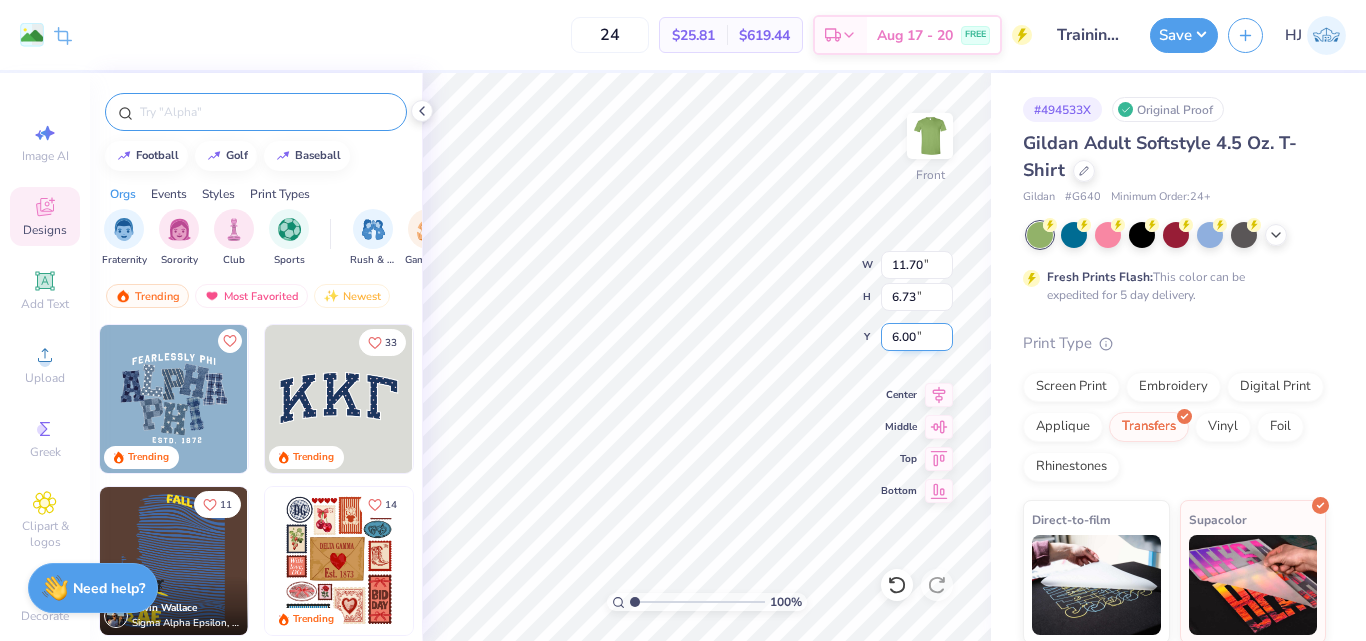 click on "6.00" at bounding box center (917, 337) 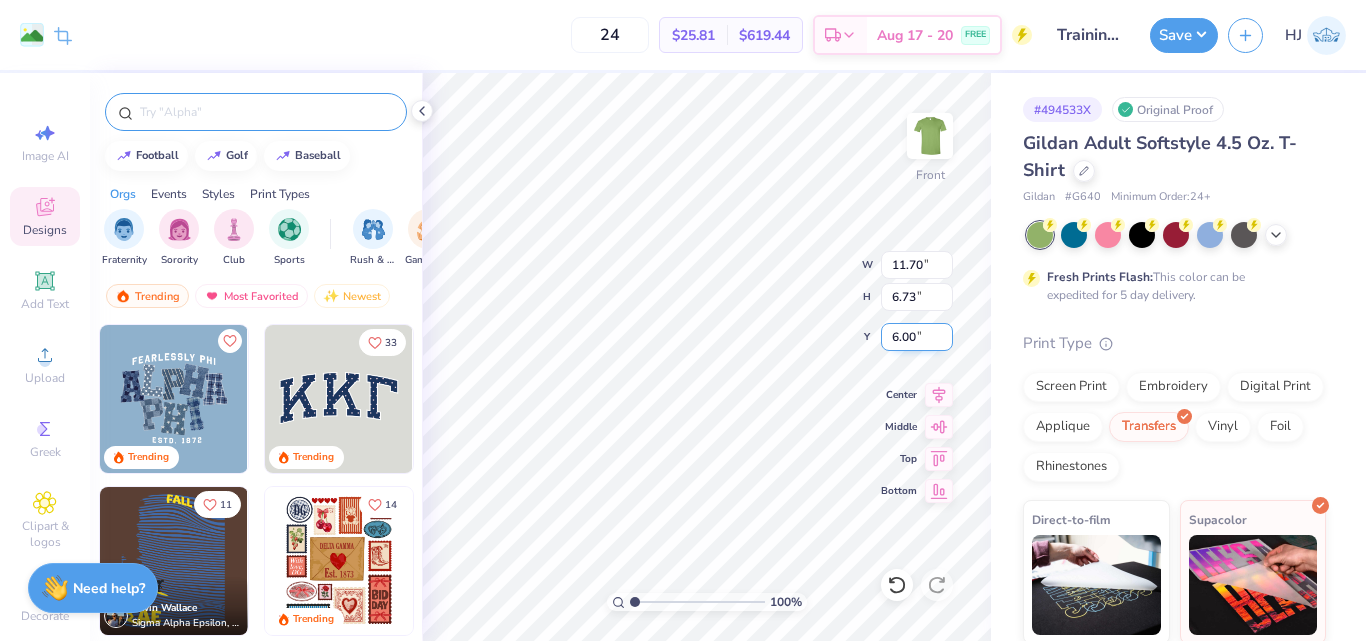 click on "6.00" at bounding box center (917, 337) 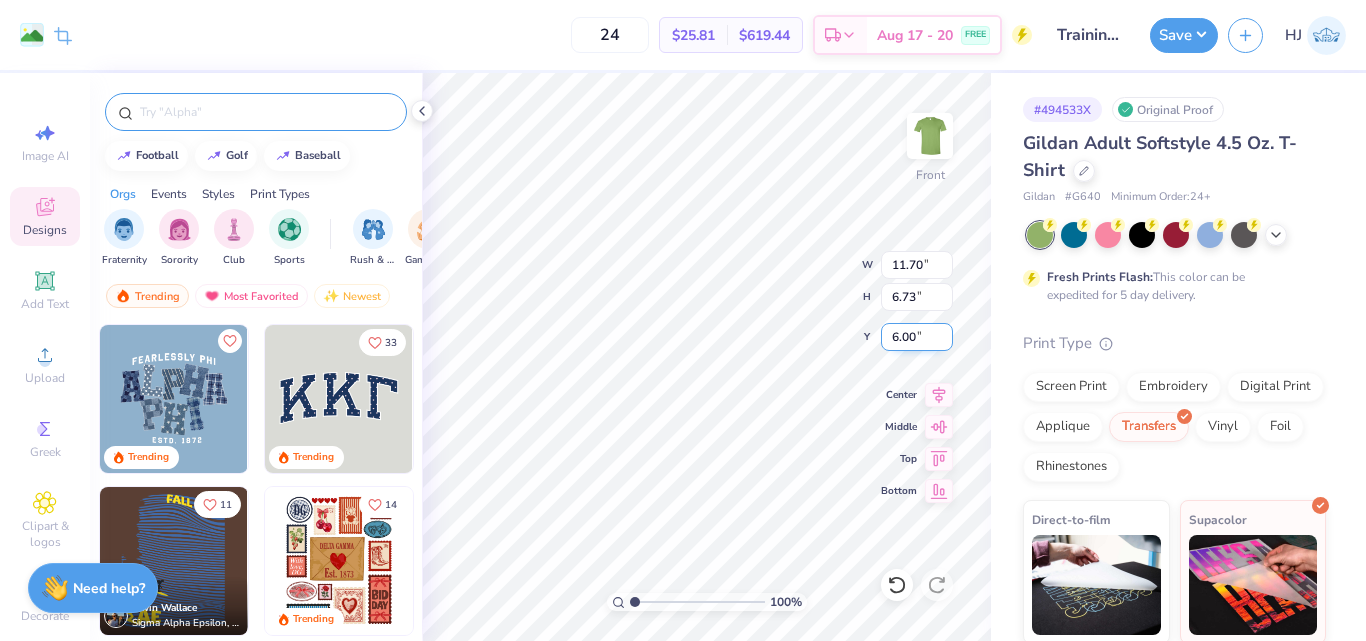 click on "6.00" at bounding box center (917, 337) 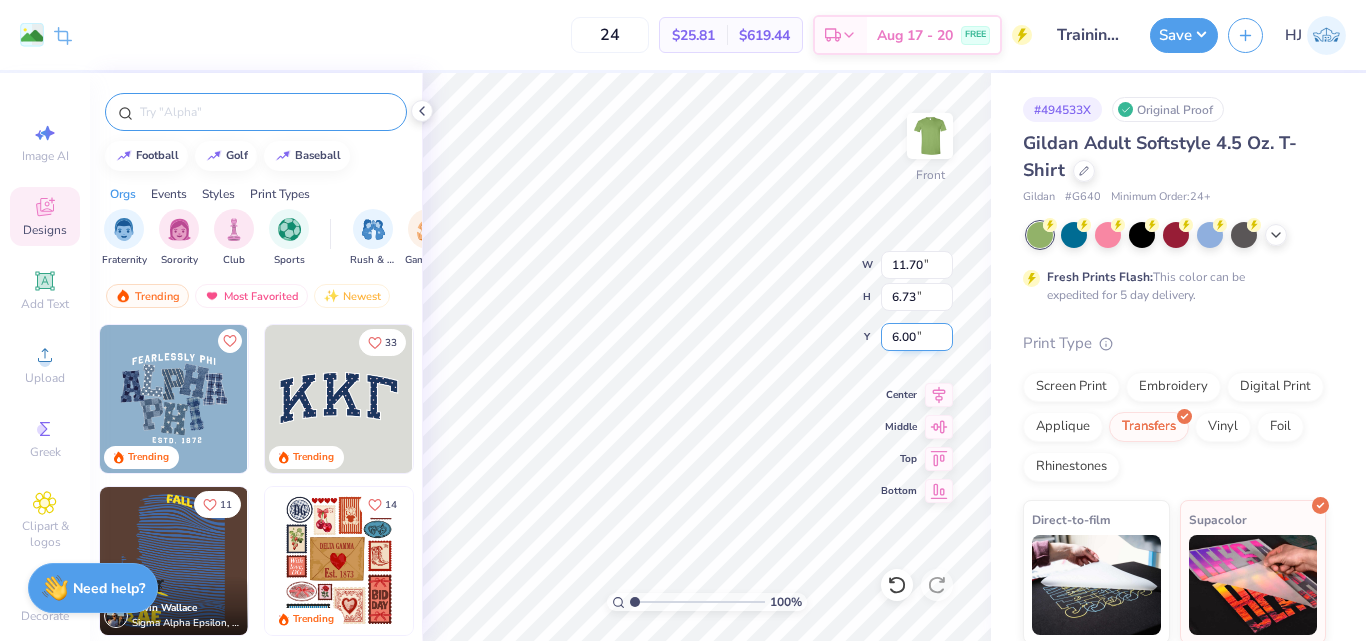 click on "6.00" at bounding box center [917, 337] 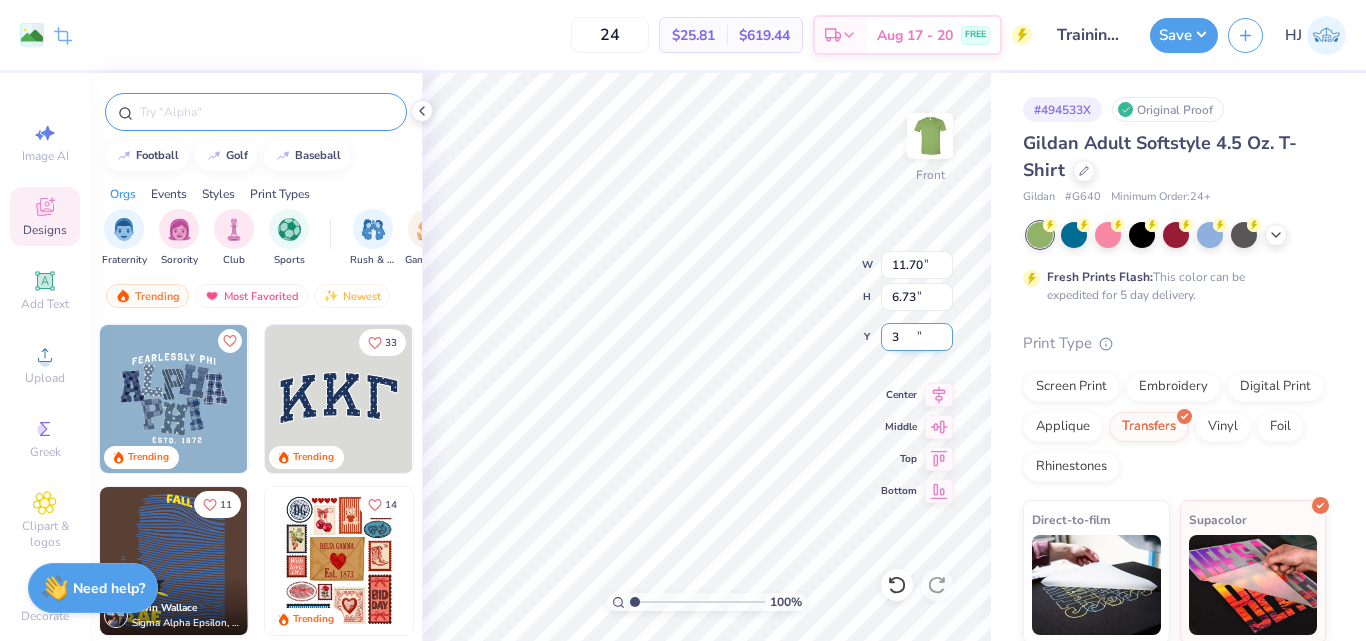 type on "3.00" 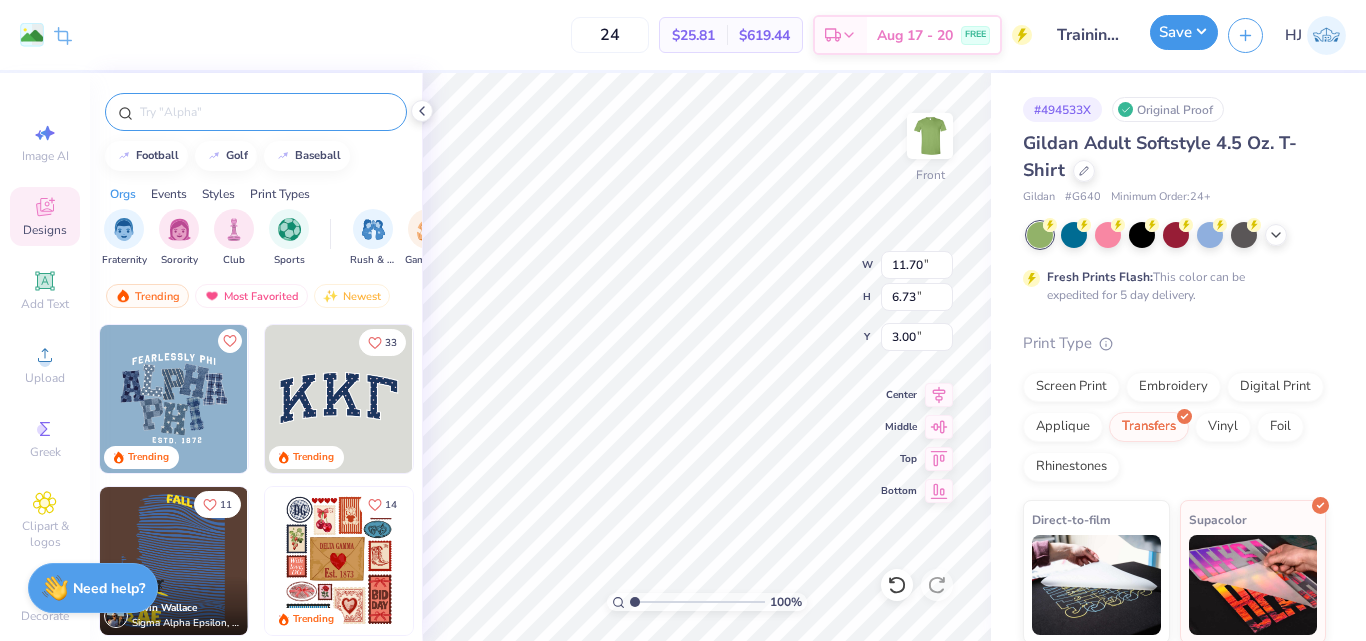 click on "Save" at bounding box center (1184, 32) 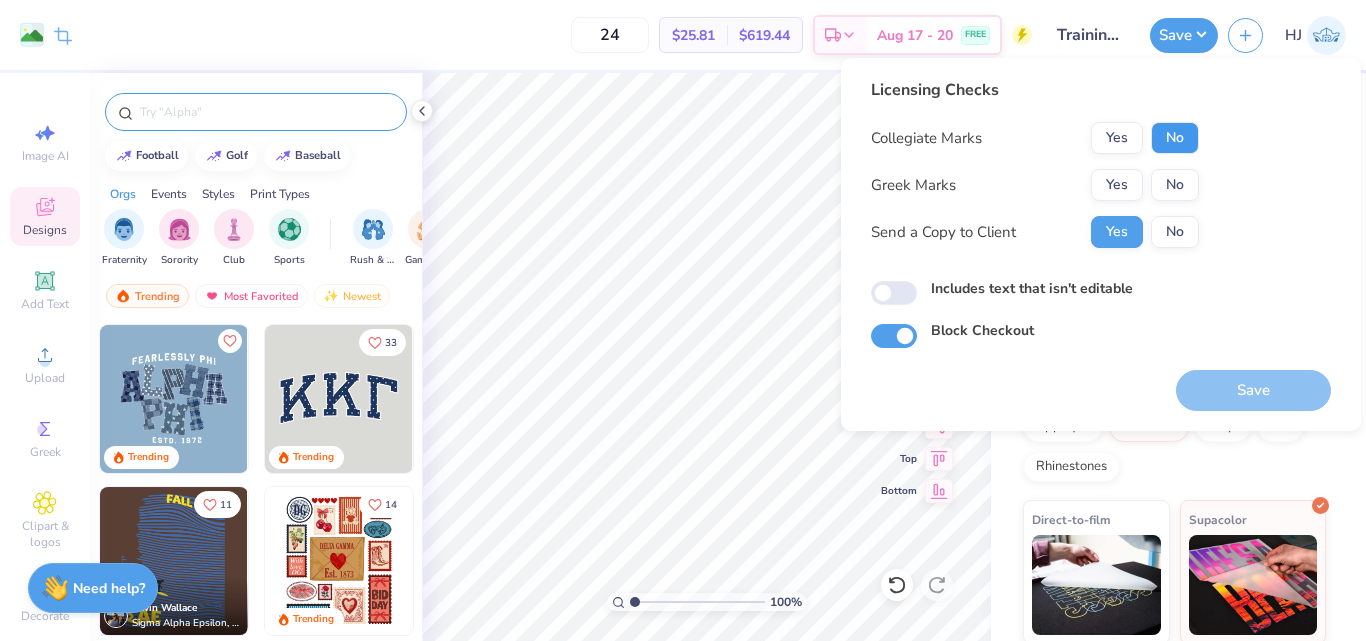 click on "No" at bounding box center [1175, 138] 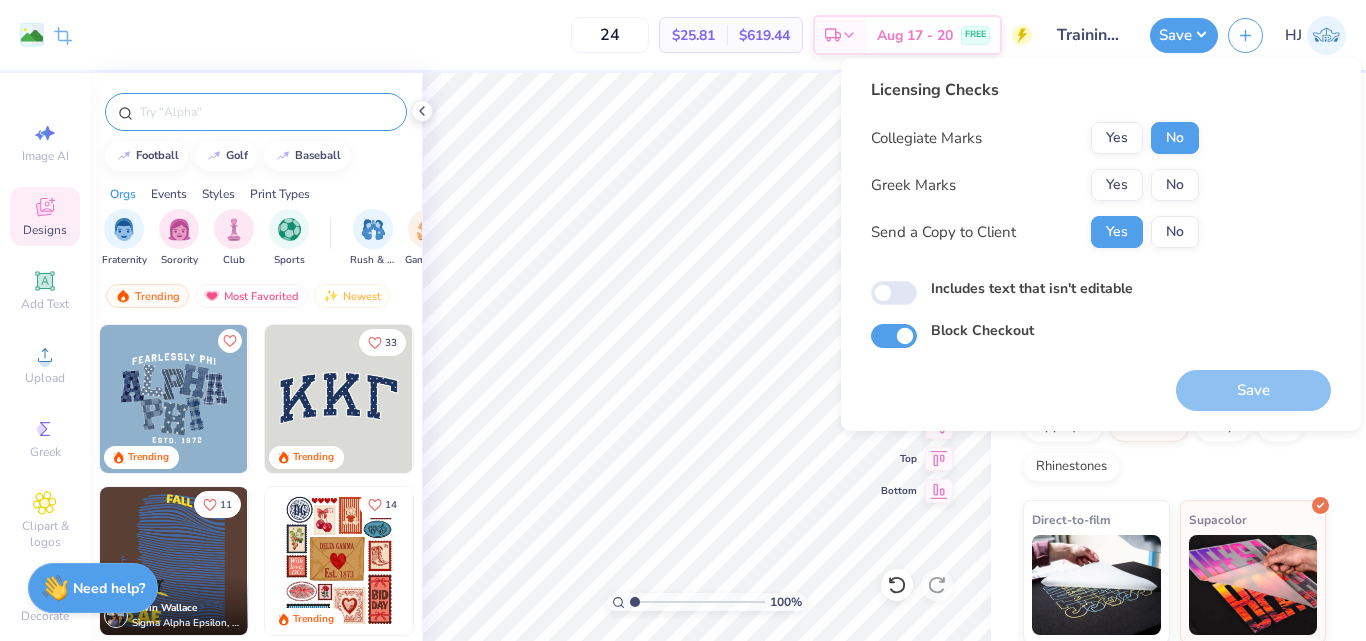 click on "No" at bounding box center (1175, 185) 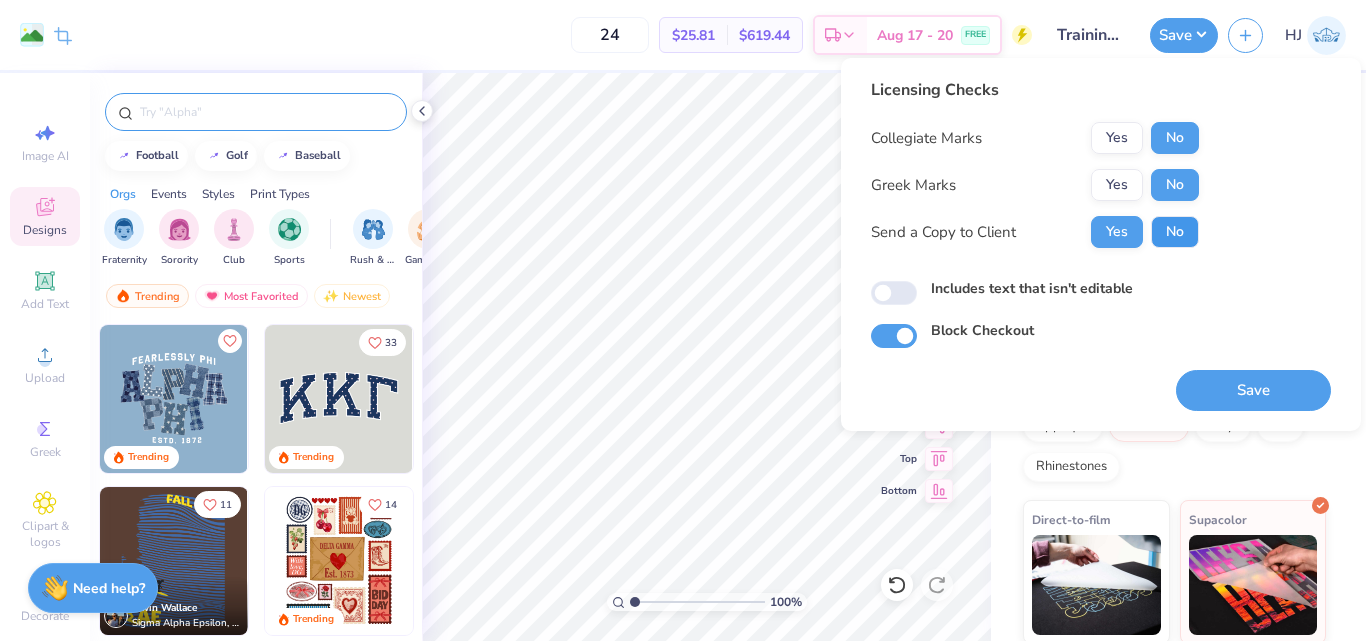 click on "No" at bounding box center (1175, 232) 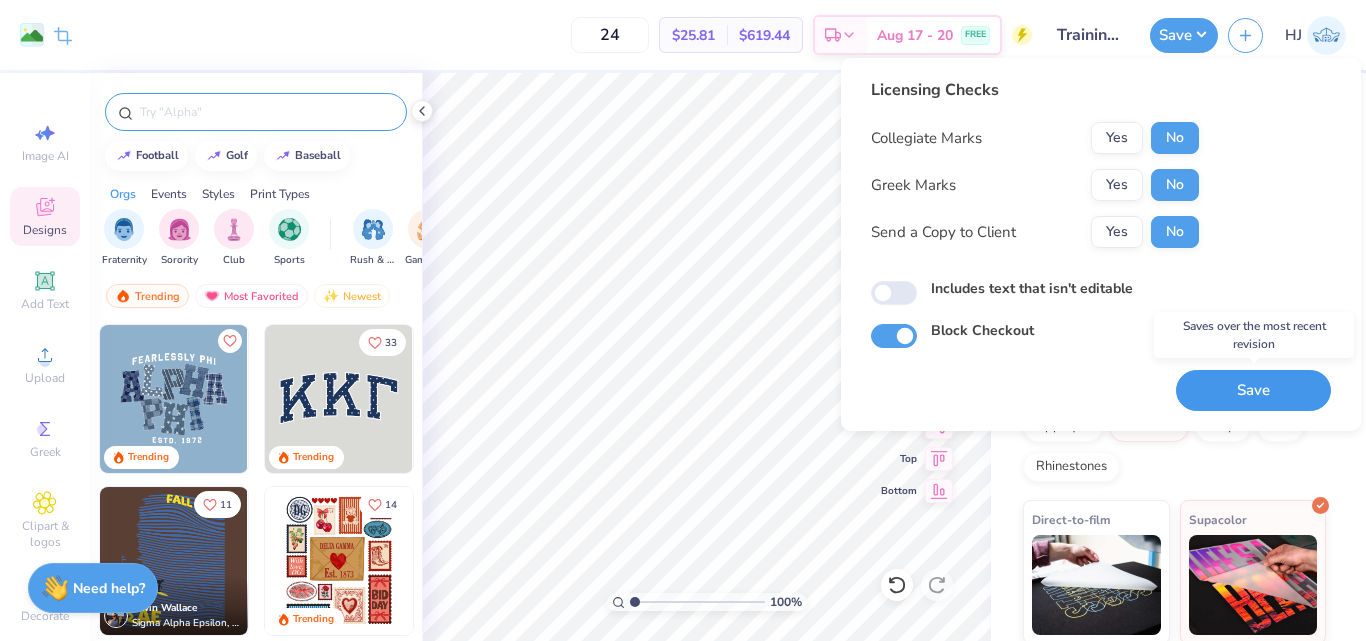 click on "Save" at bounding box center (1253, 390) 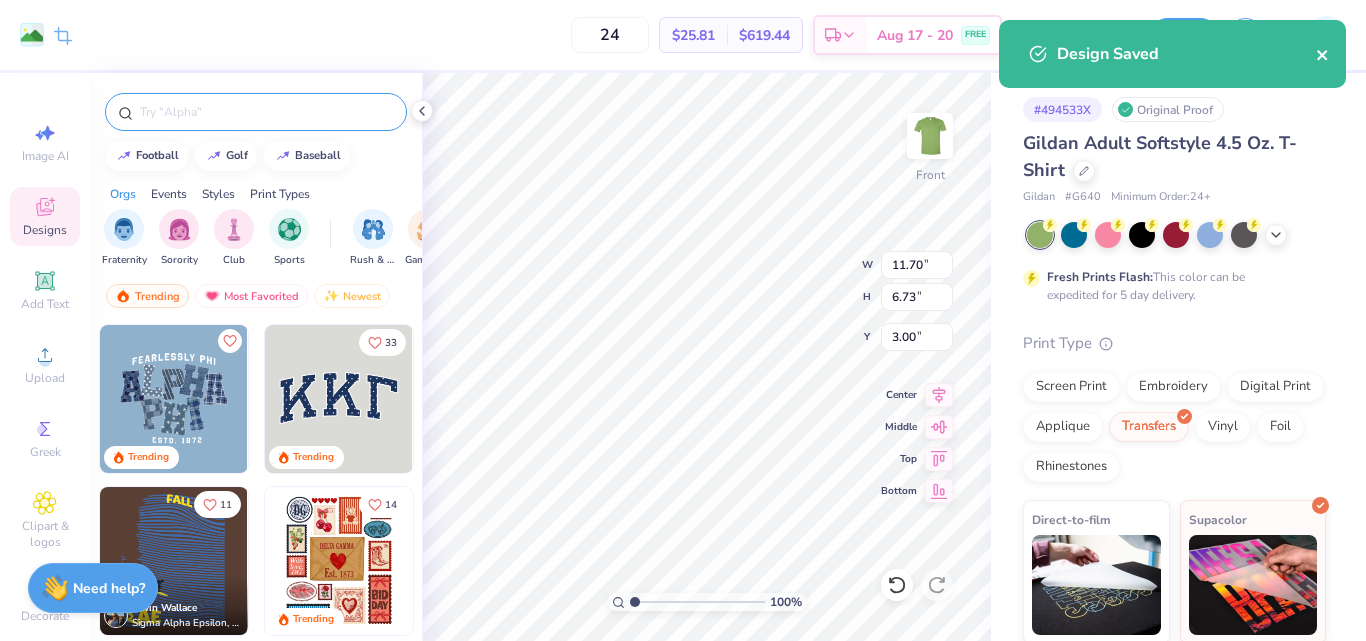 click 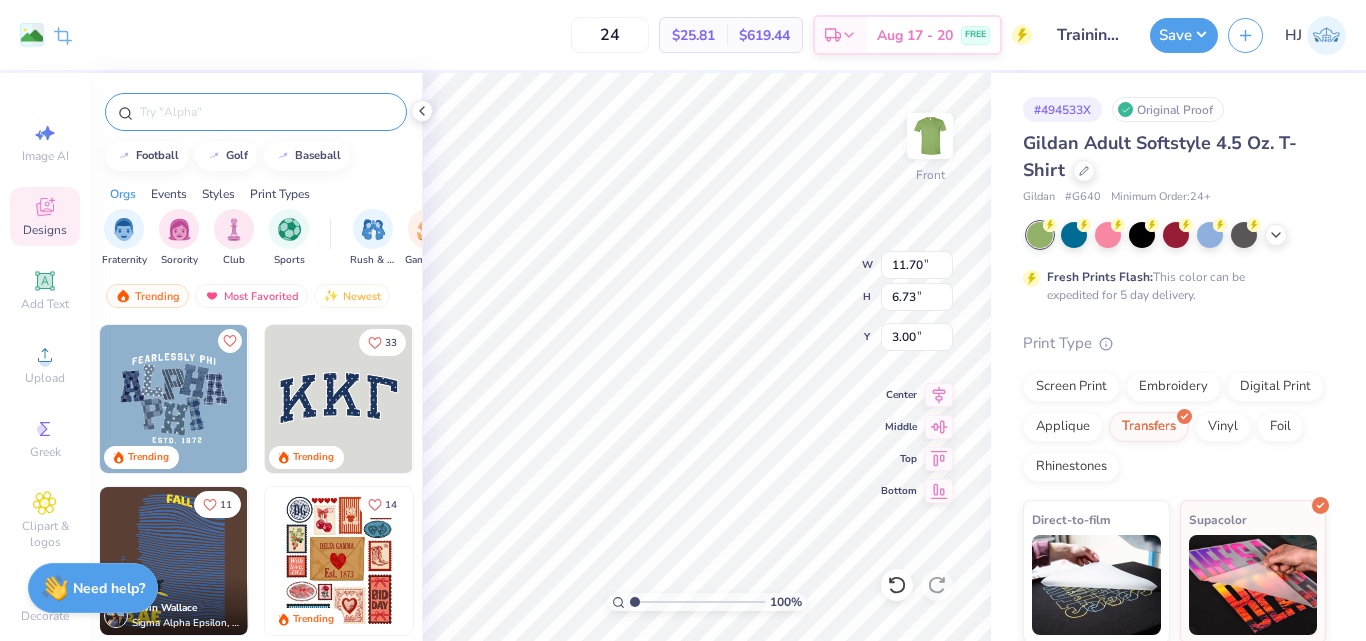 type 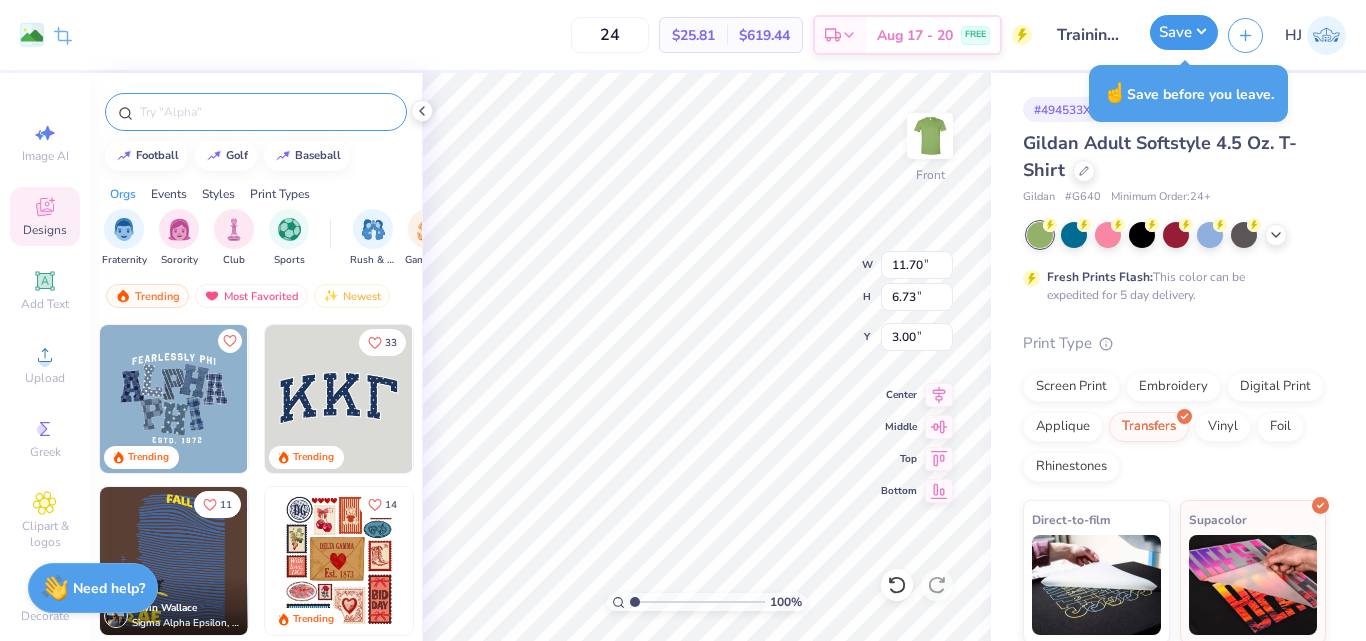 click on "Save" at bounding box center [1184, 32] 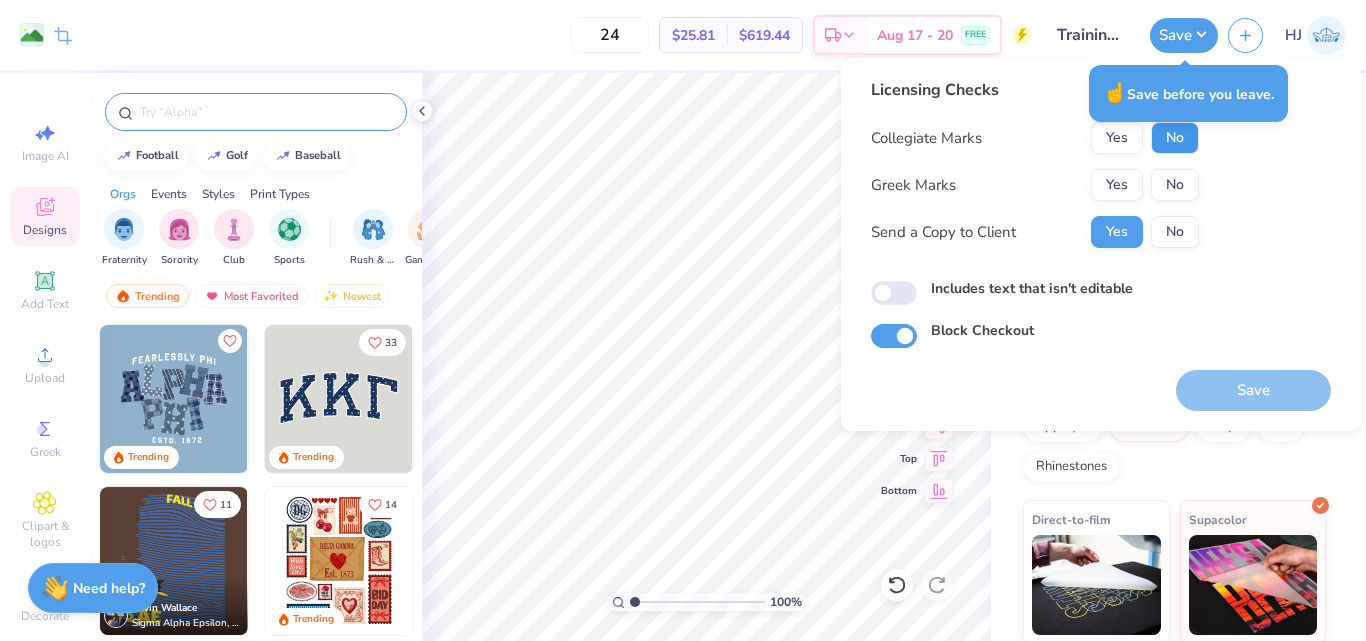 click on "No" at bounding box center (1175, 138) 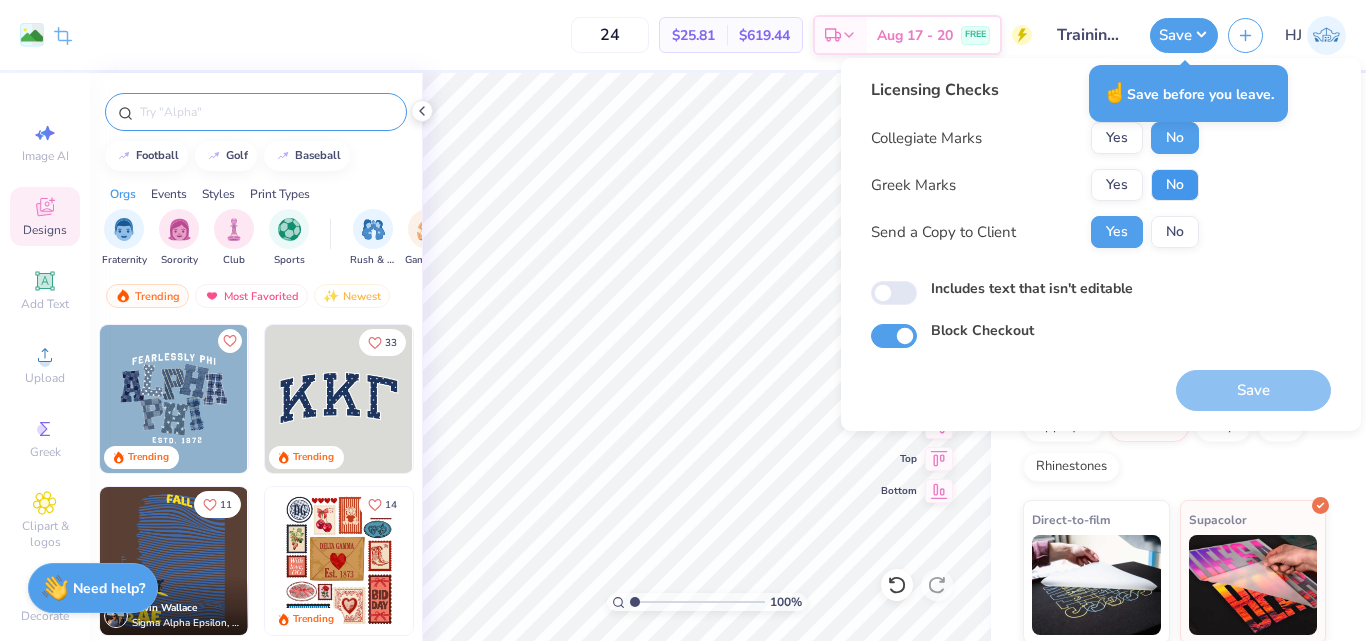 click on "No" at bounding box center (1175, 185) 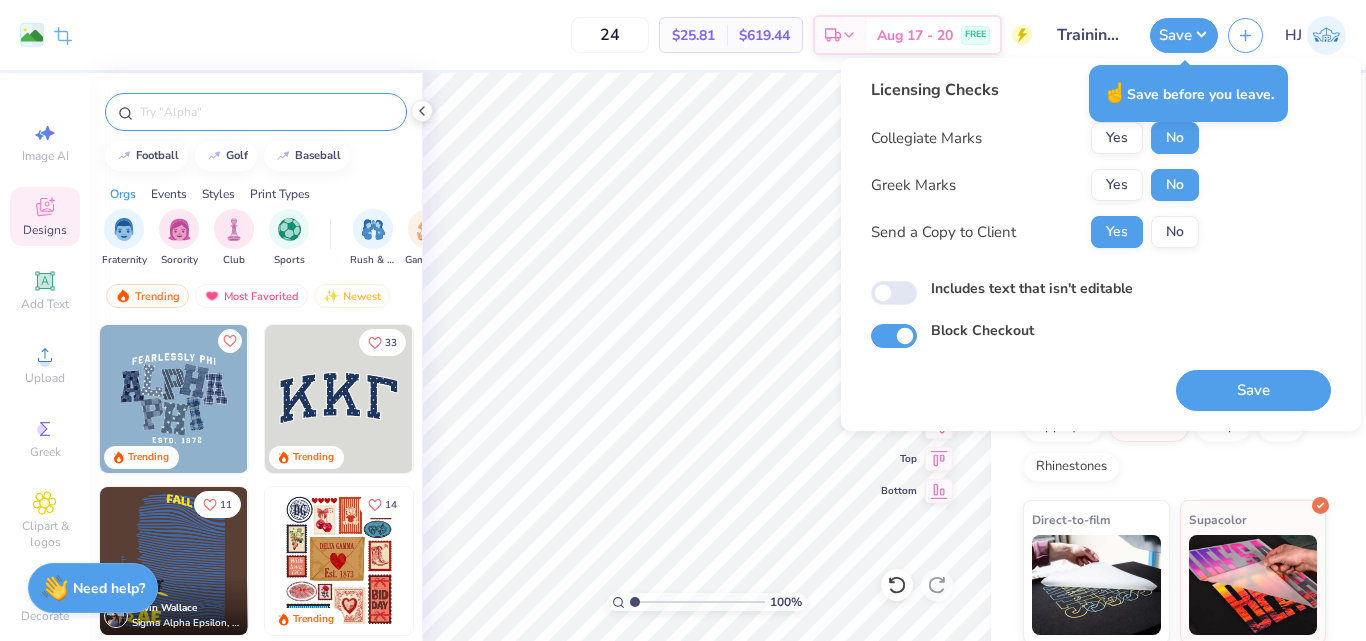 click on "No" at bounding box center [1175, 232] 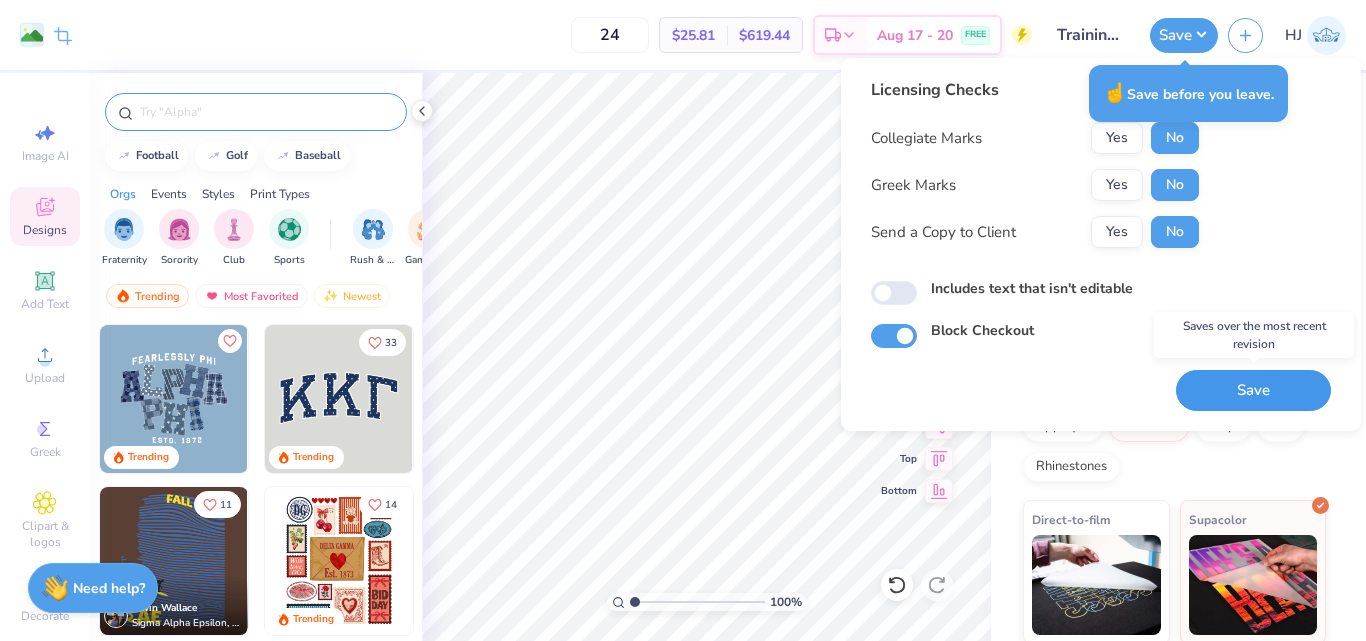 click on "Save" at bounding box center (1253, 390) 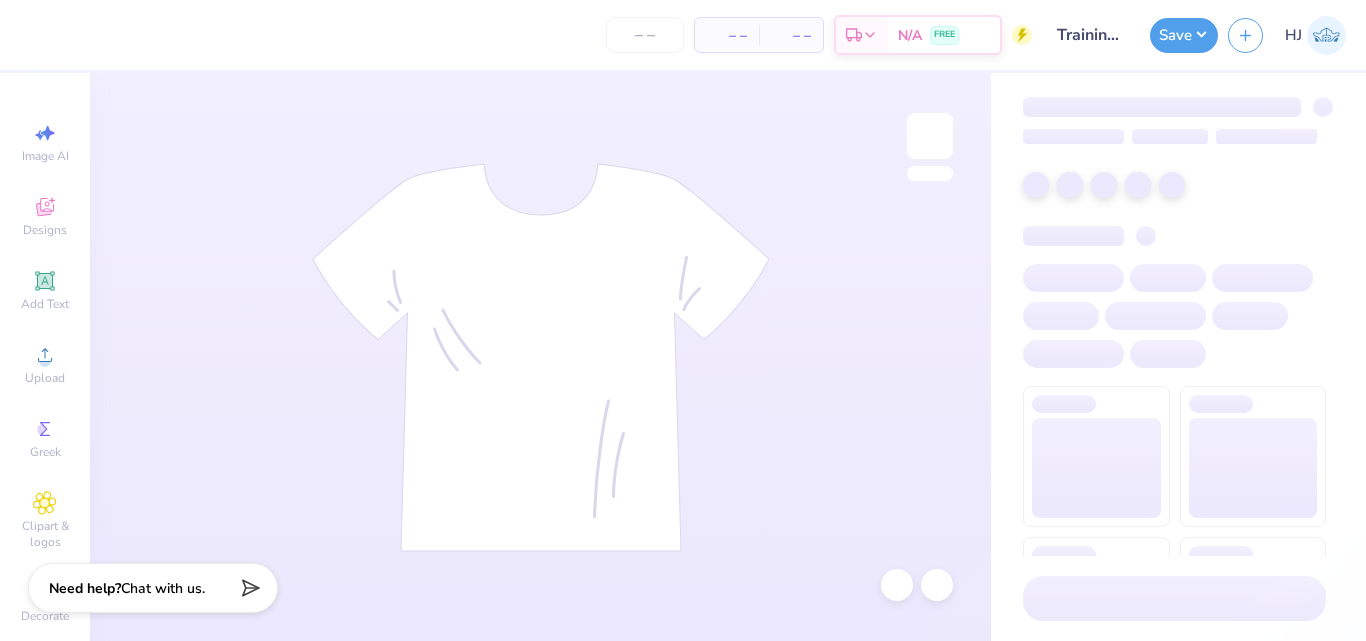 type on "24" 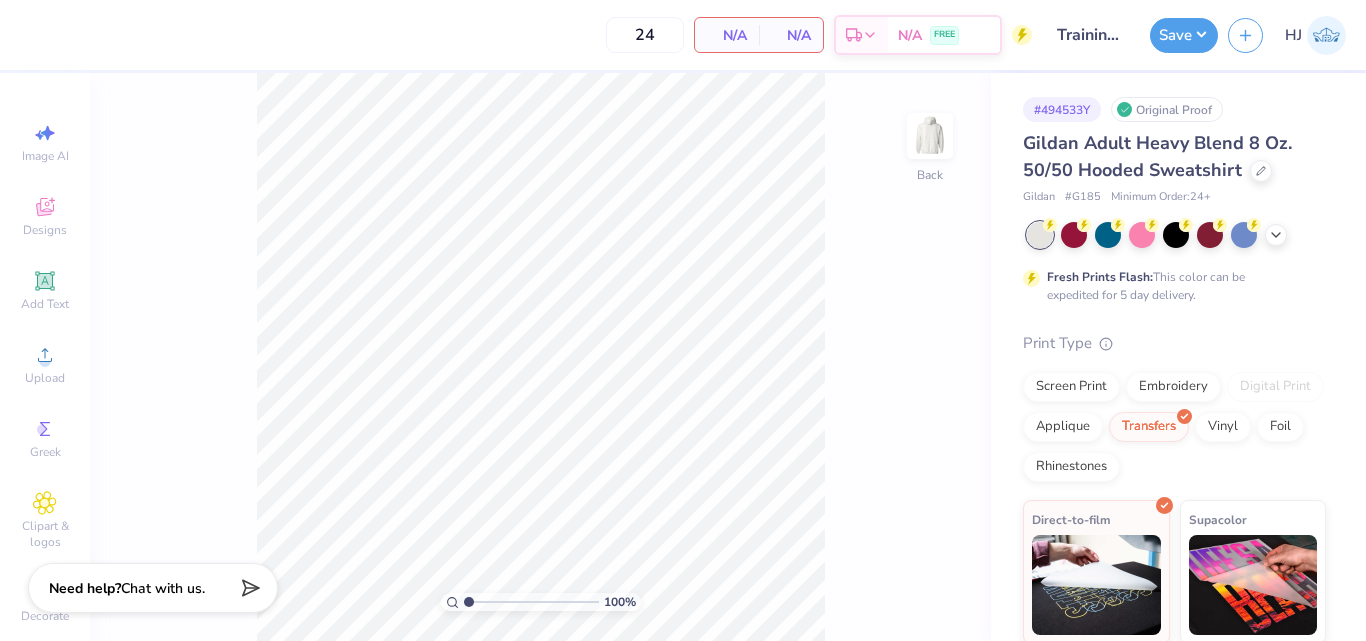 scroll, scrollTop: 0, scrollLeft: 0, axis: both 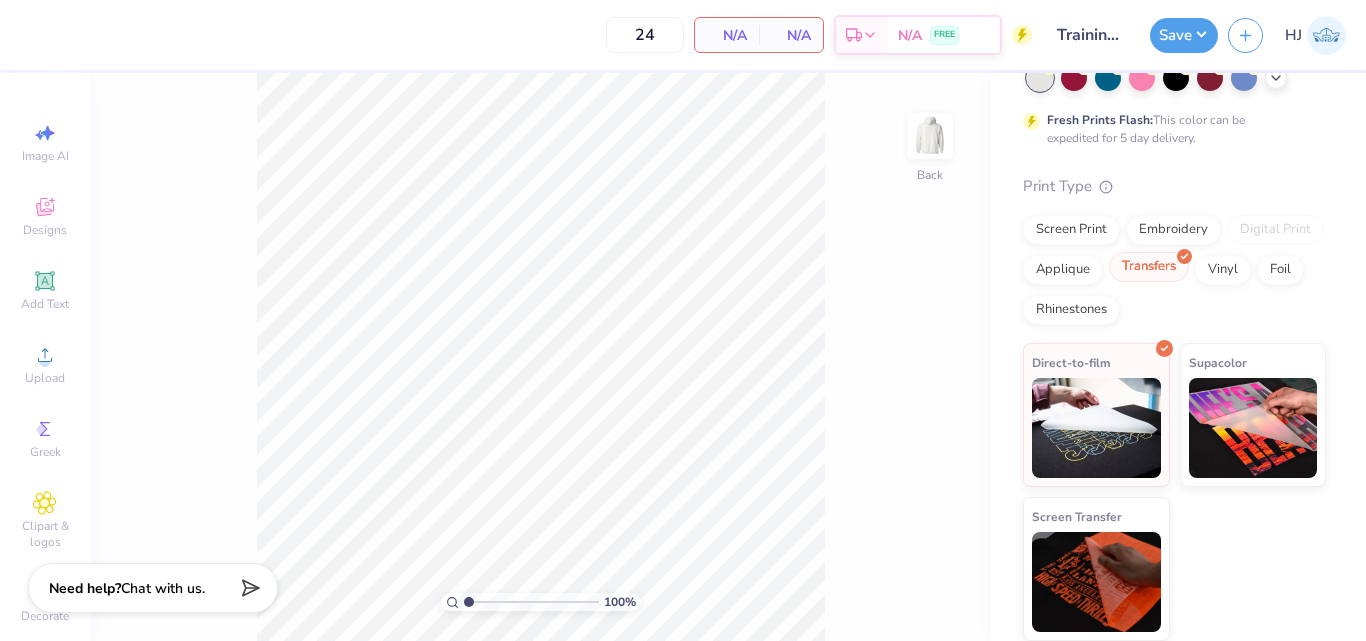 click on "Transfers" at bounding box center [1149, 267] 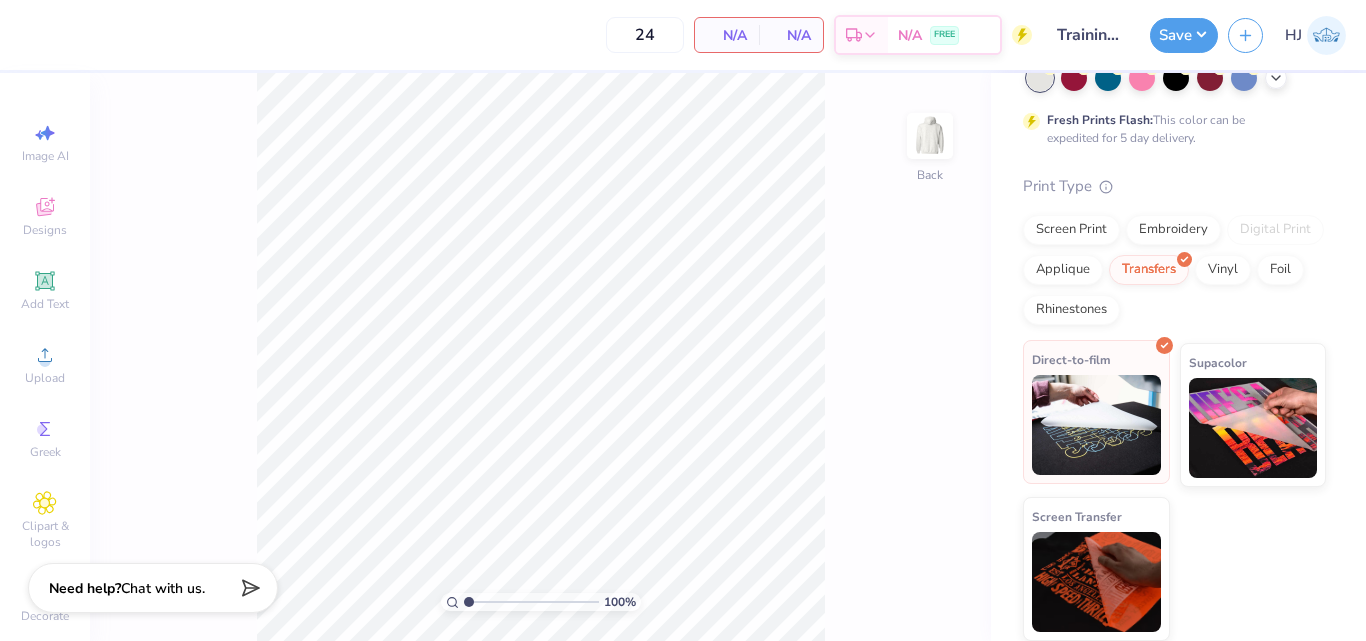 click at bounding box center [1096, 425] 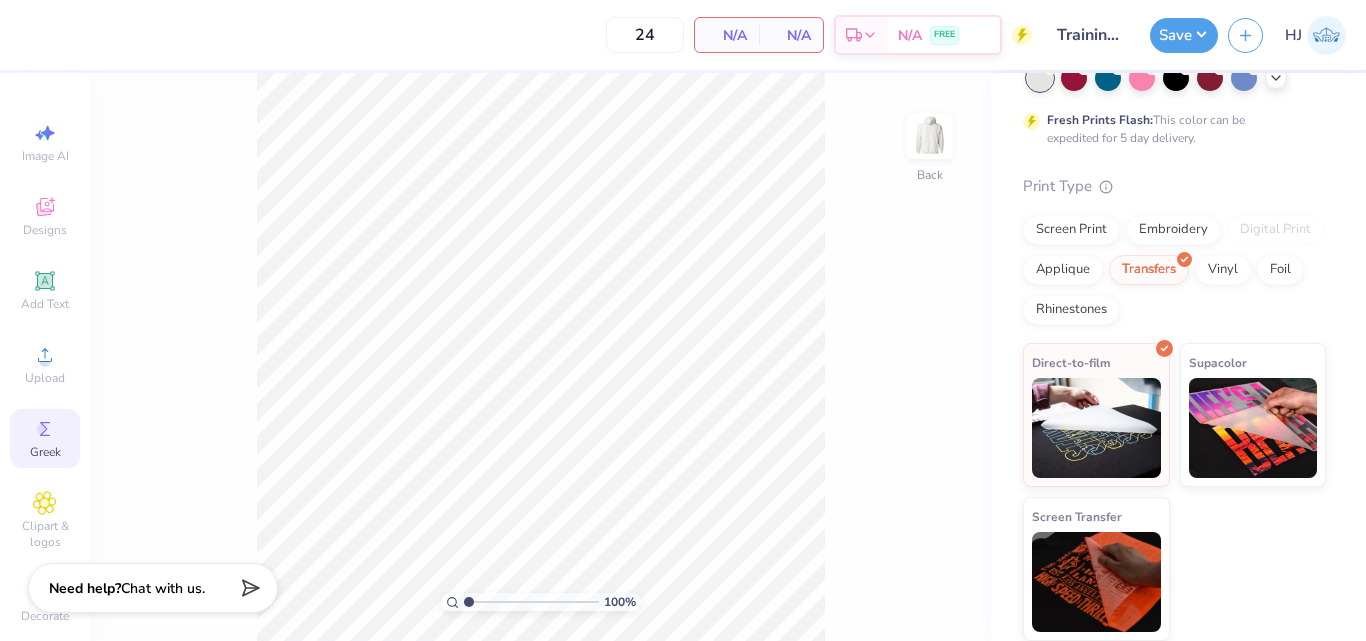 click 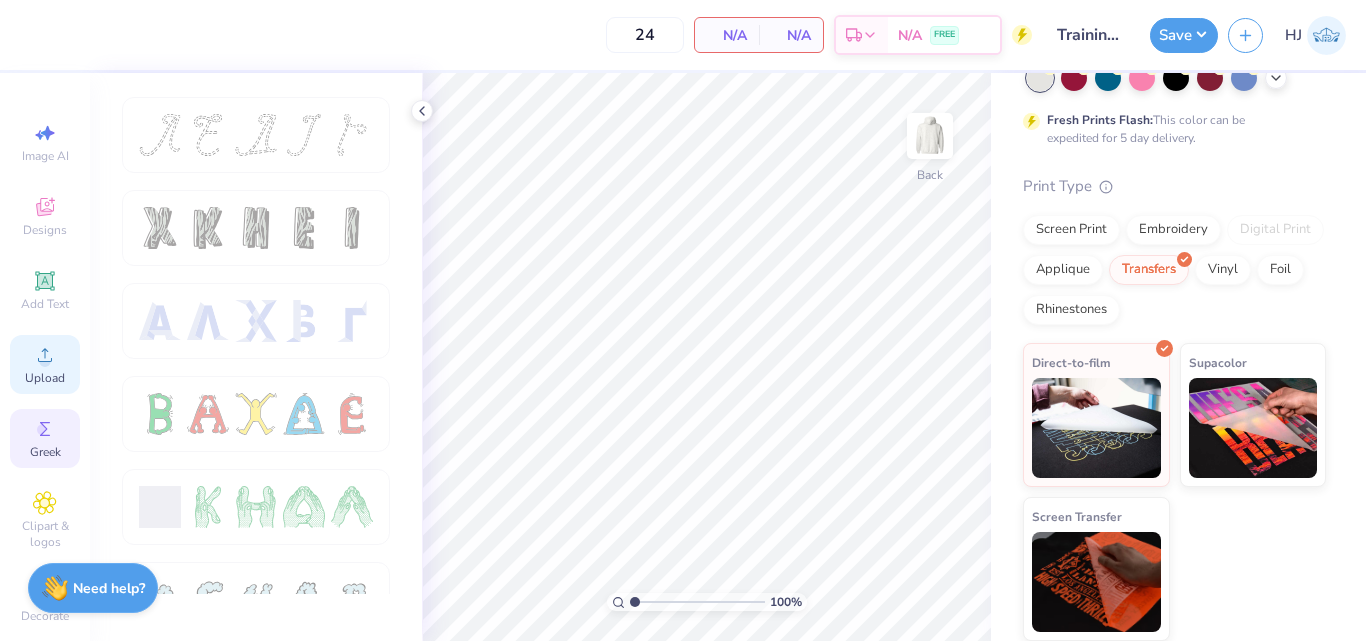 click 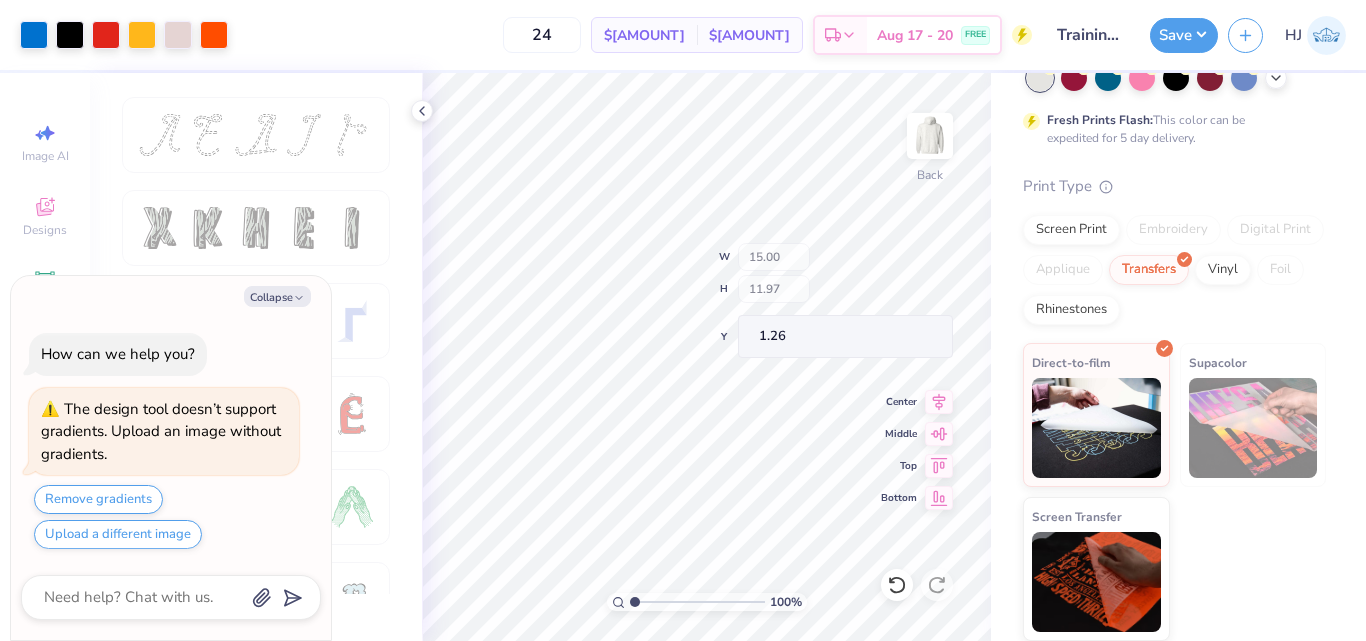 type on "x" 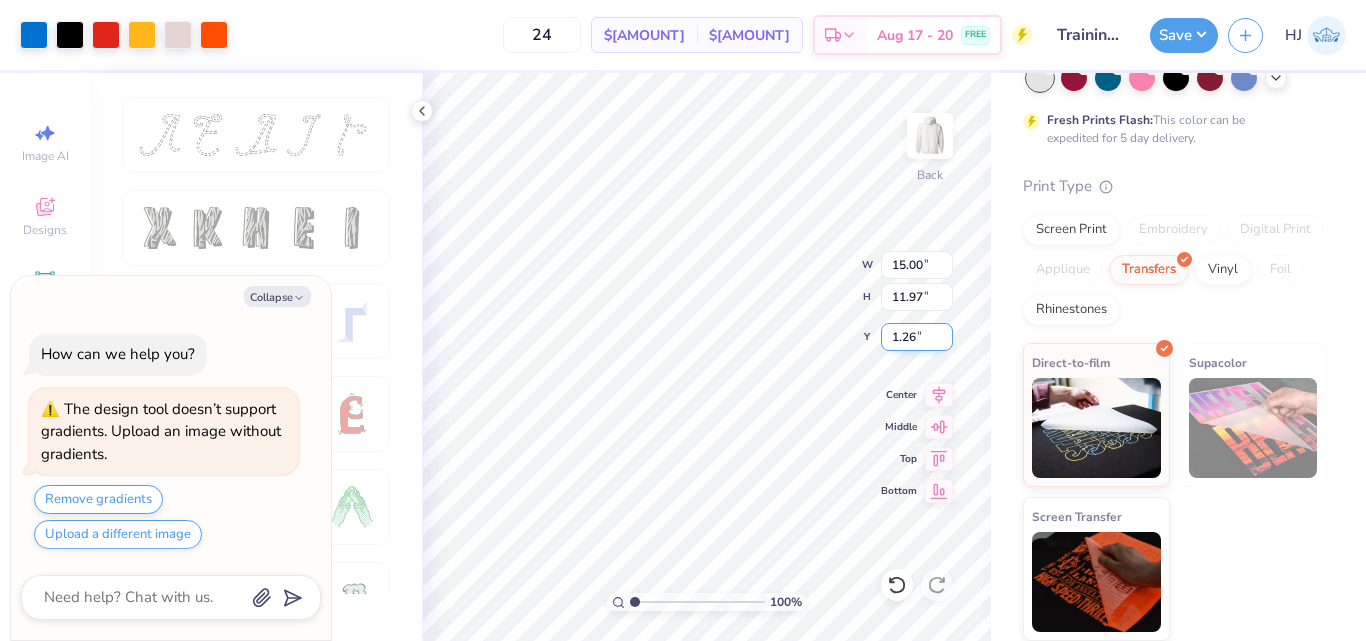 click on "1.26" at bounding box center [917, 337] 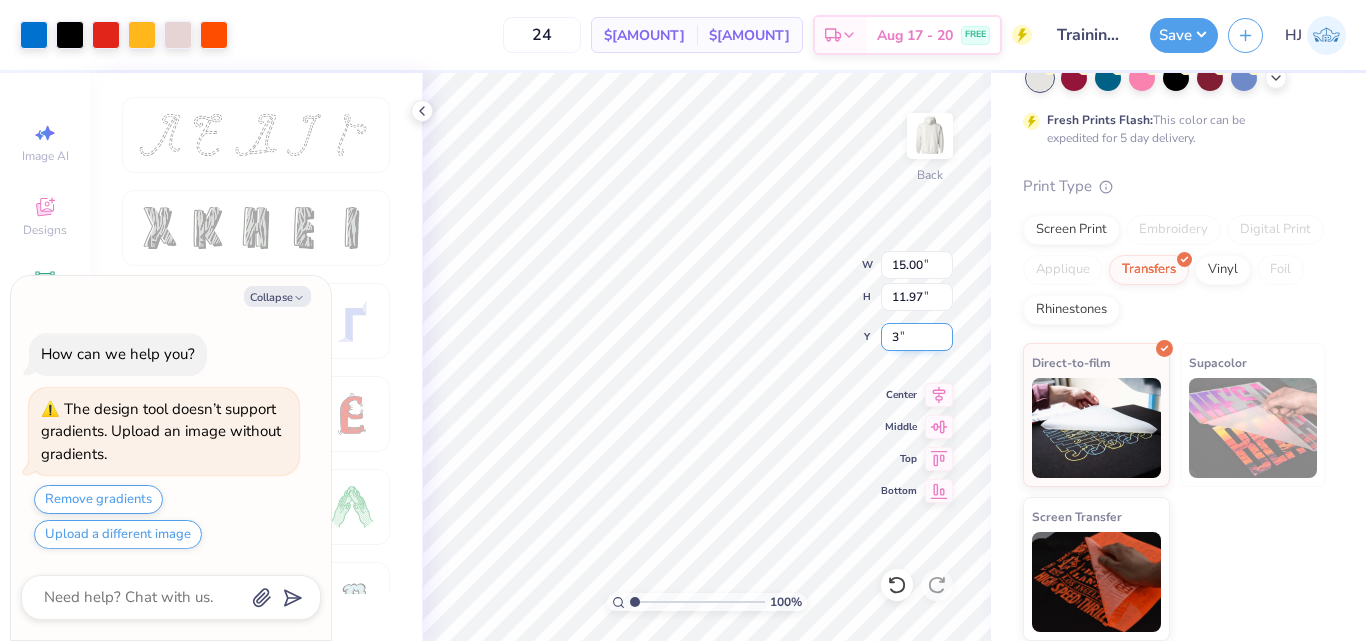 type on "3" 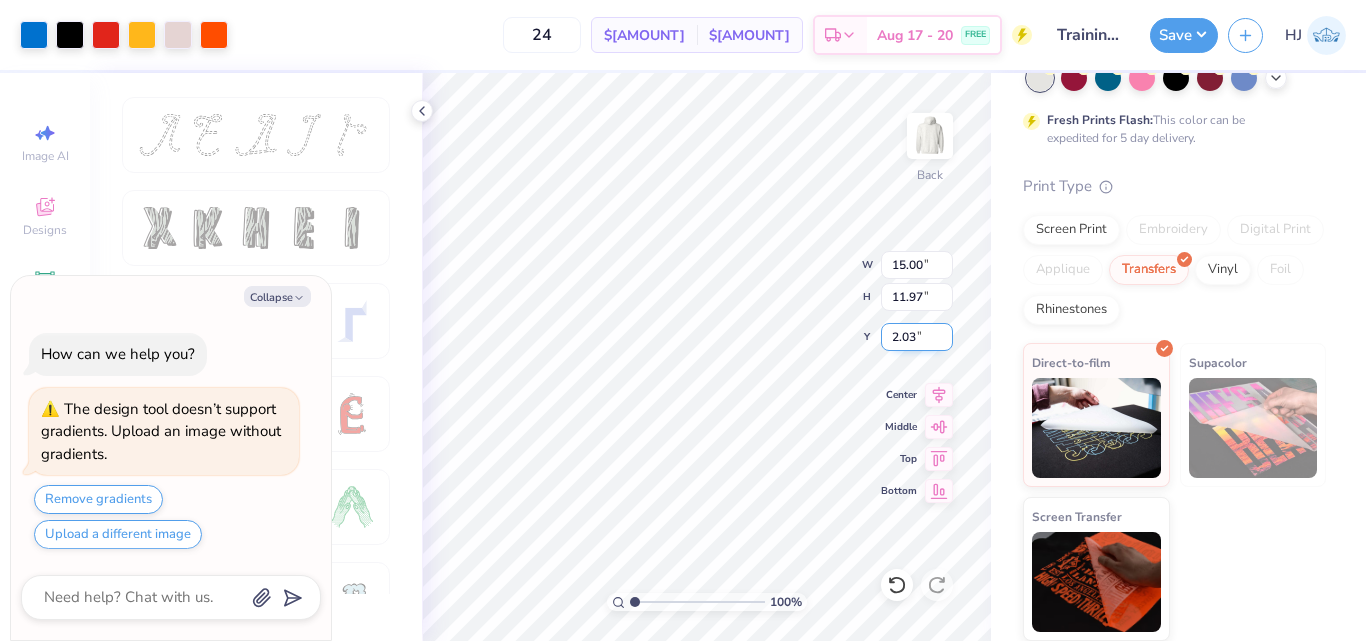 click on "2.03" at bounding box center (917, 337) 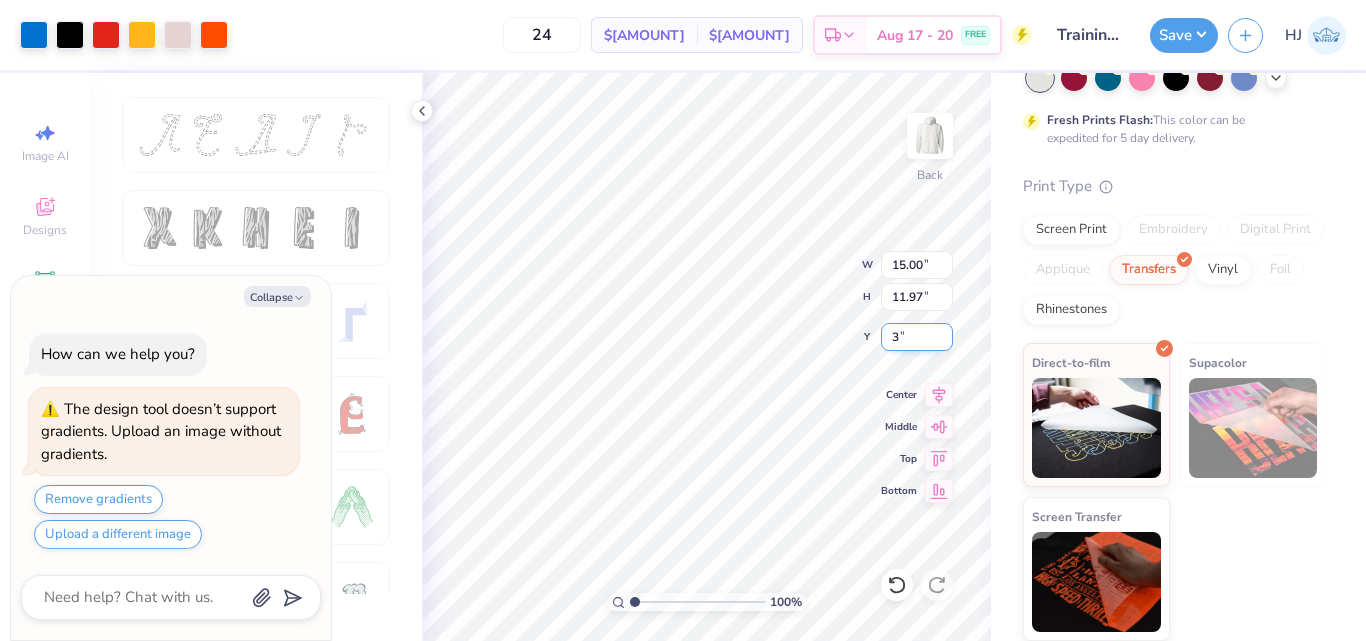 type on "3" 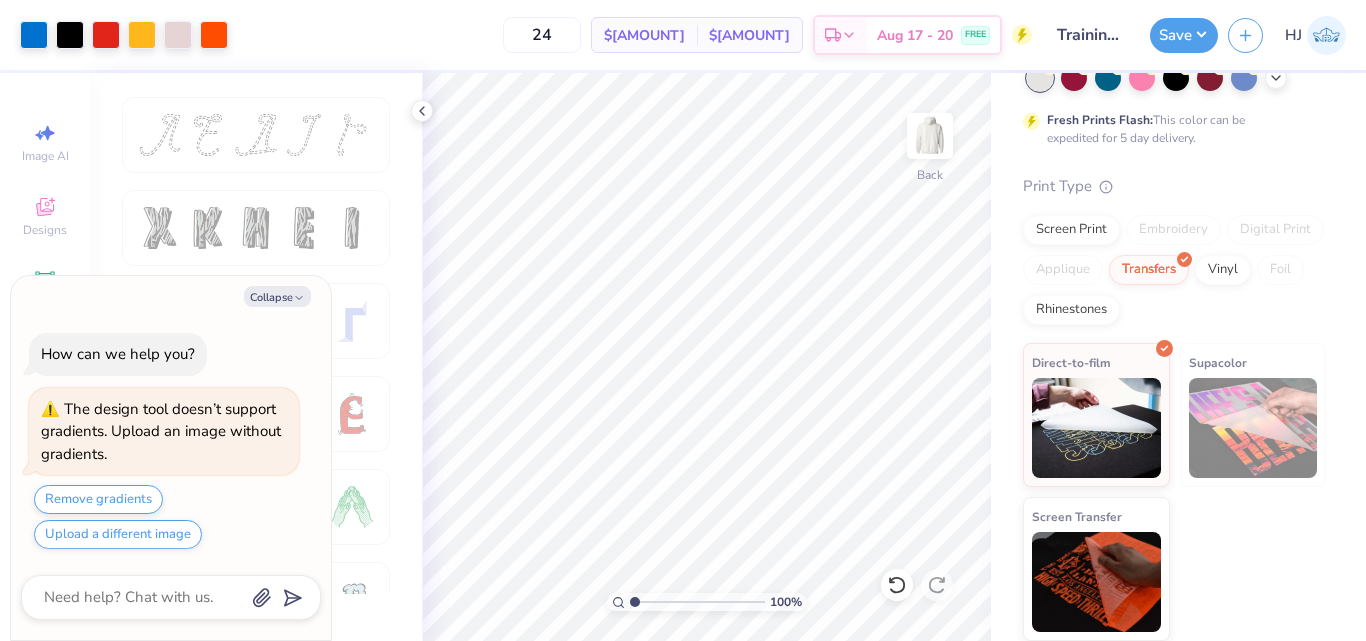 type on "x" 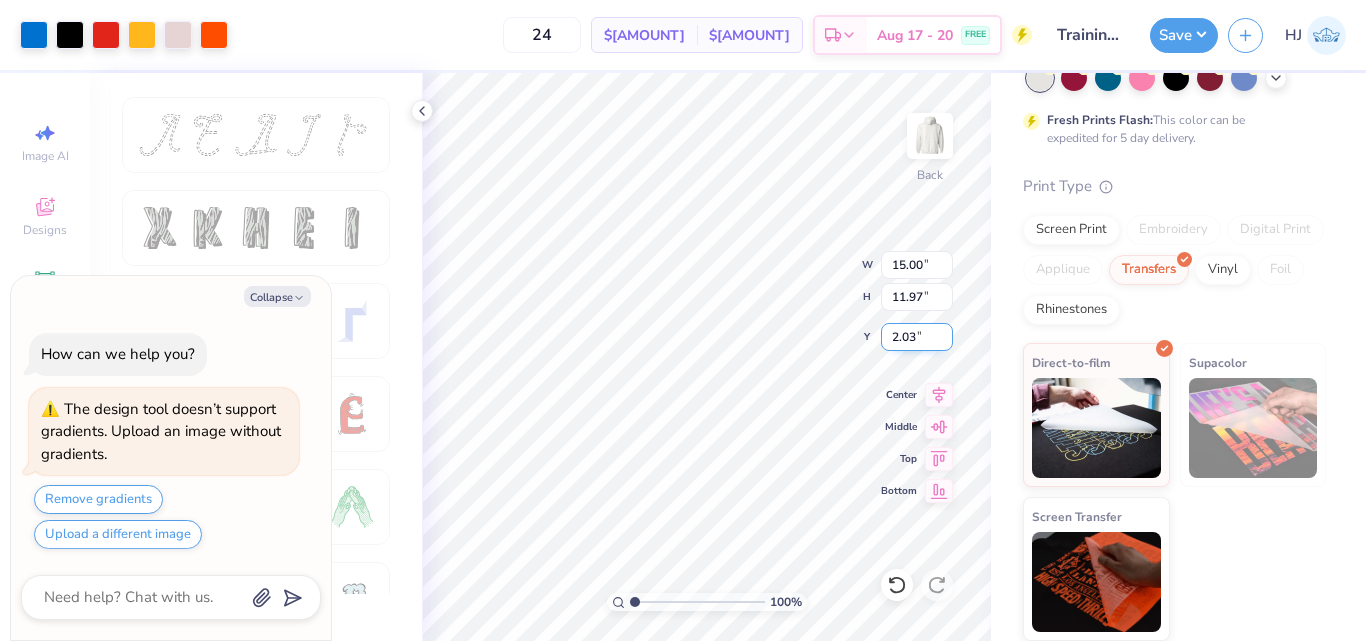 click on "2.03" at bounding box center (917, 337) 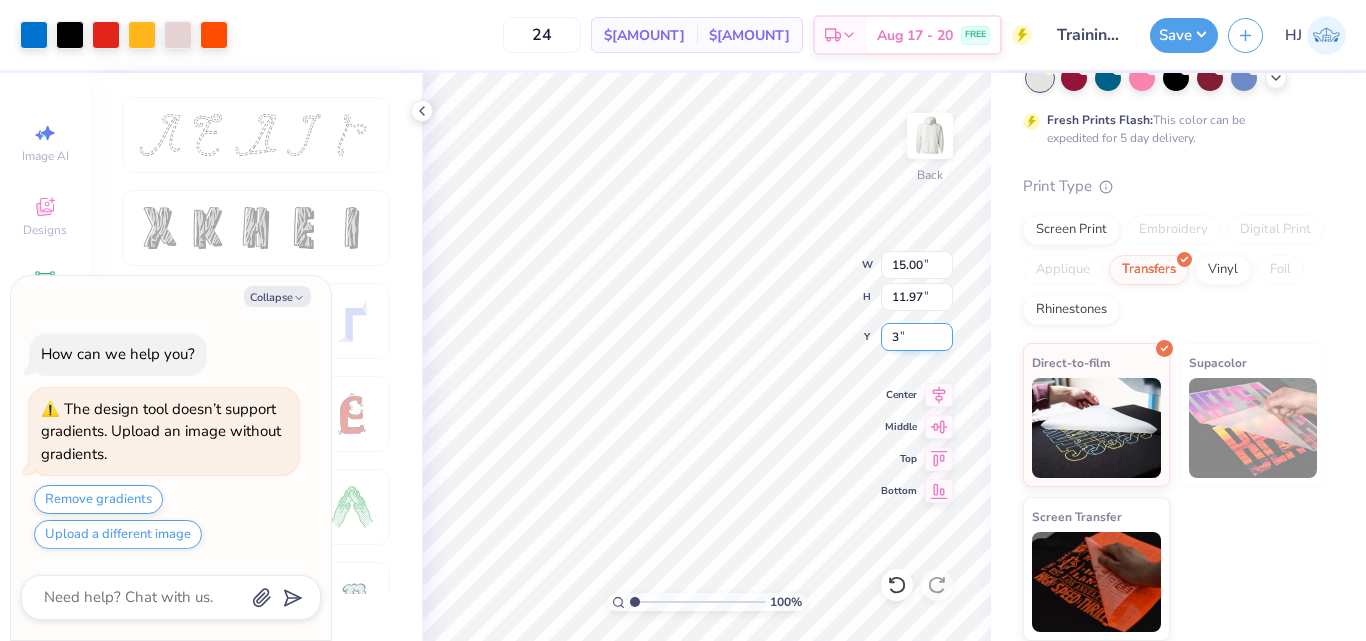 type on "3" 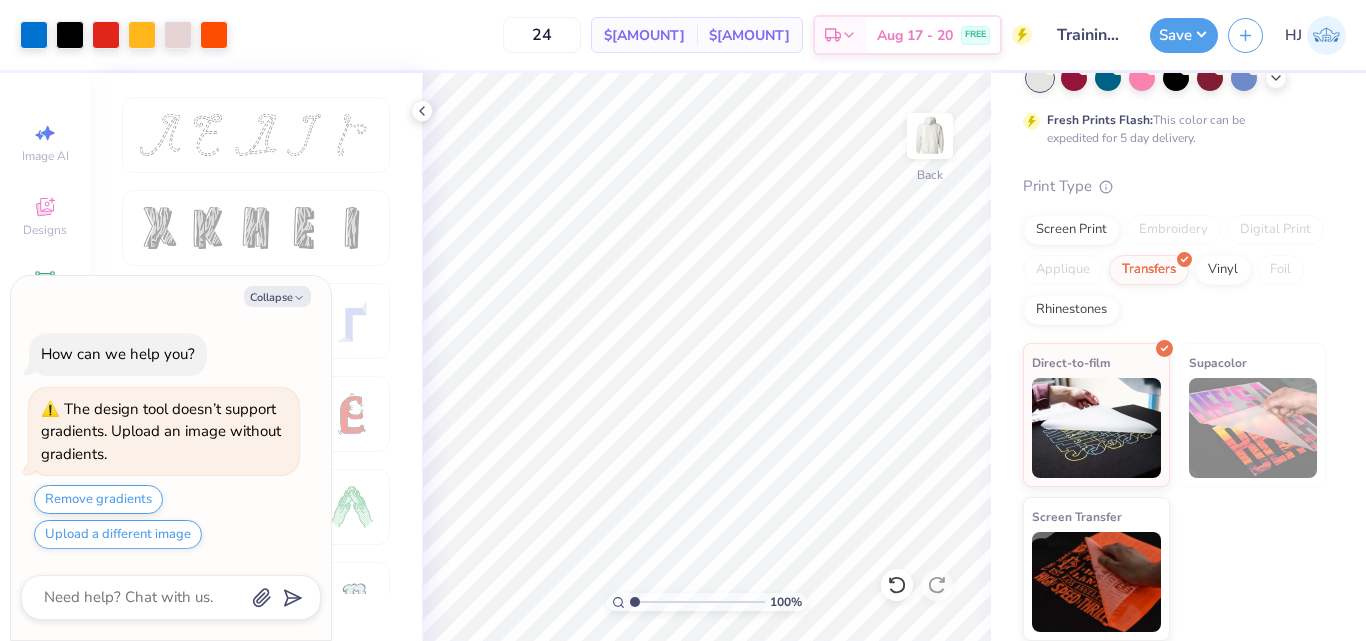 type on "x" 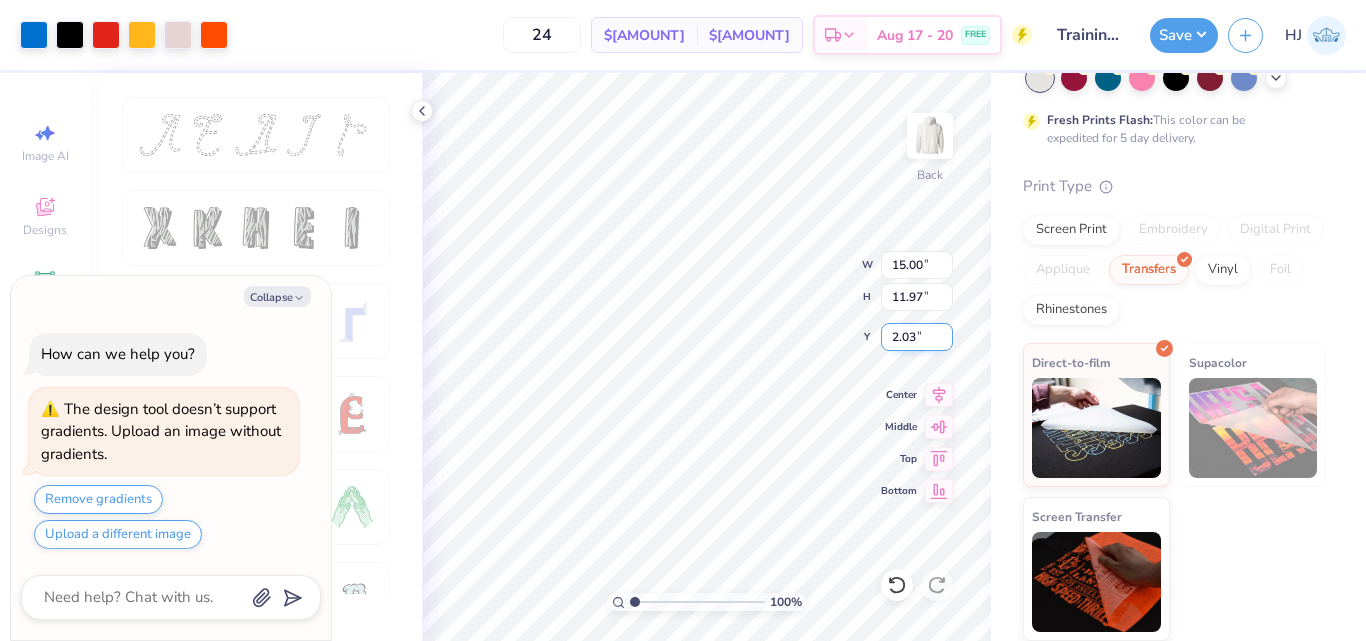 click on "2.03" at bounding box center (917, 337) 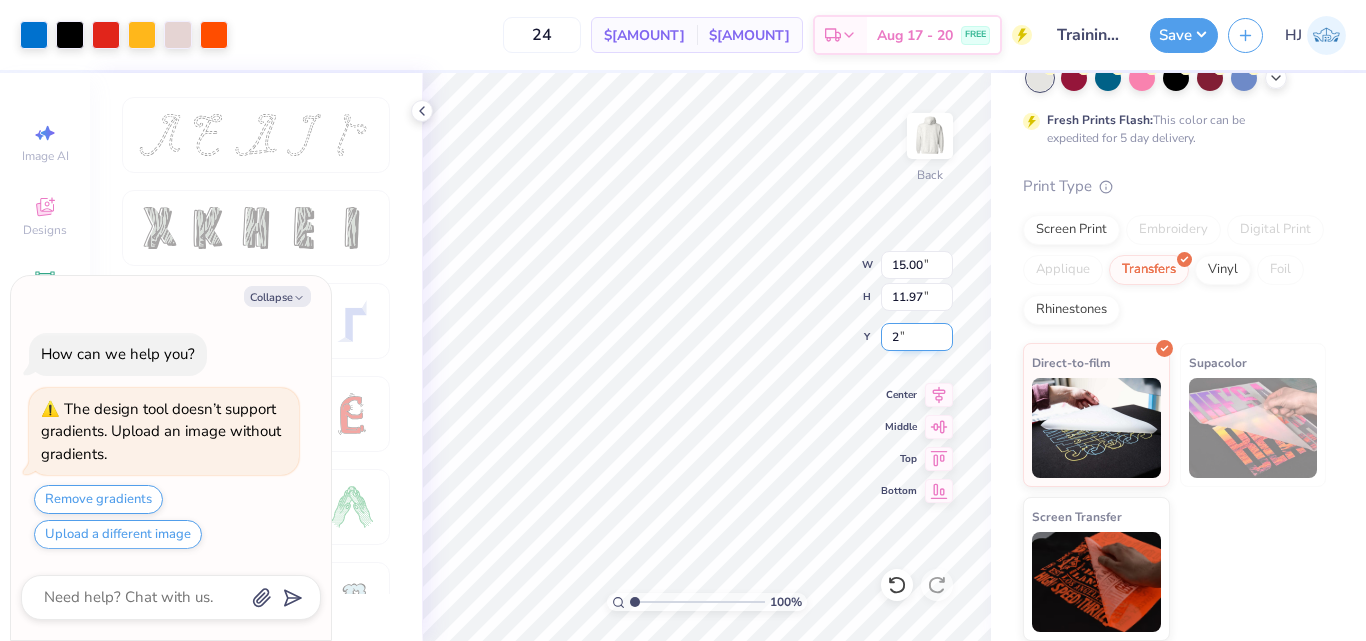 type on "2" 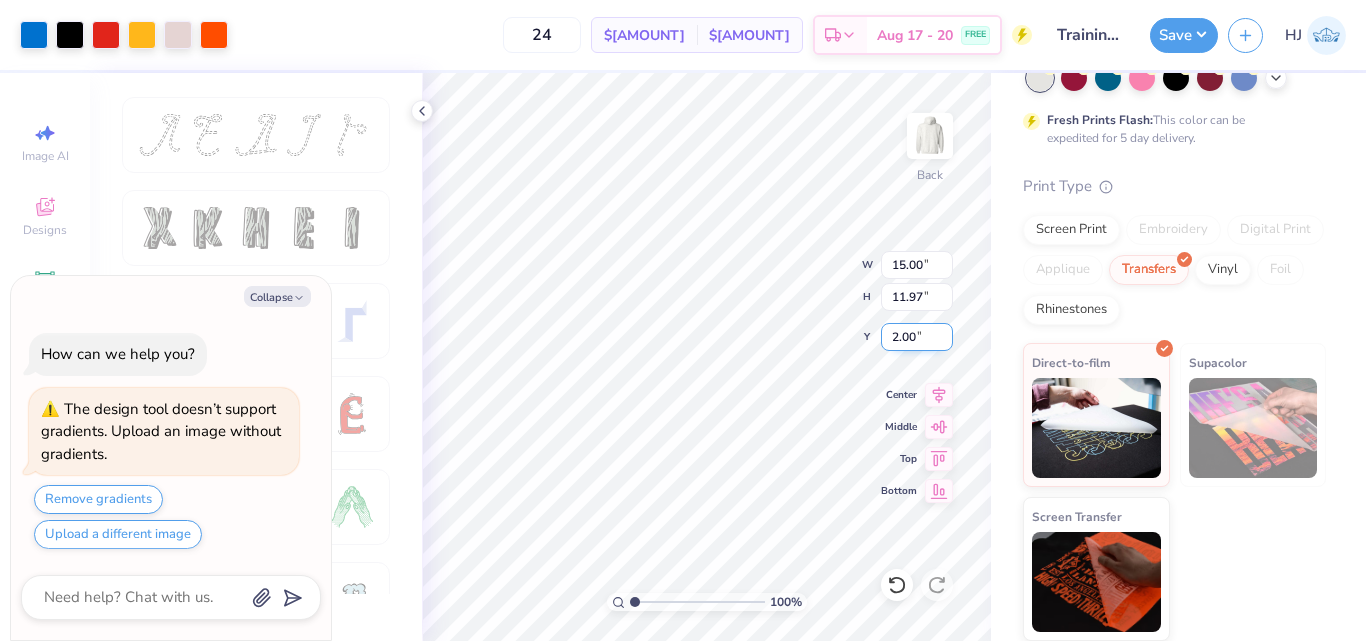 click on "2.00" at bounding box center (917, 337) 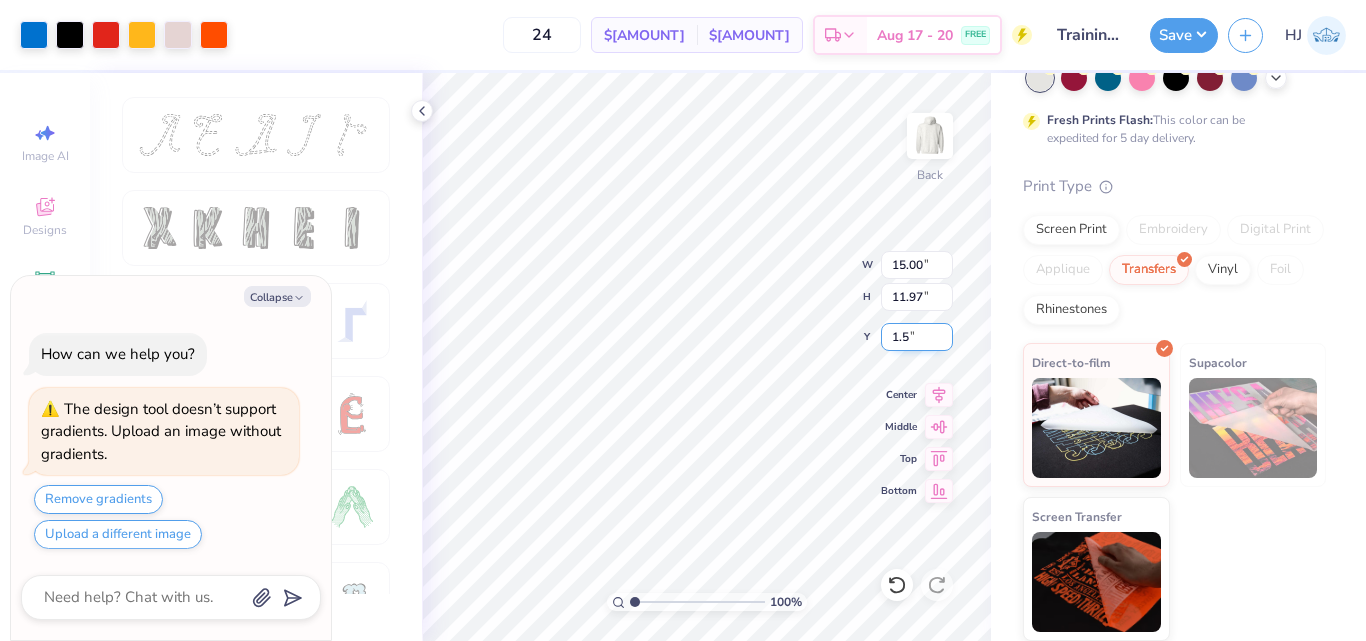 type on "1.5" 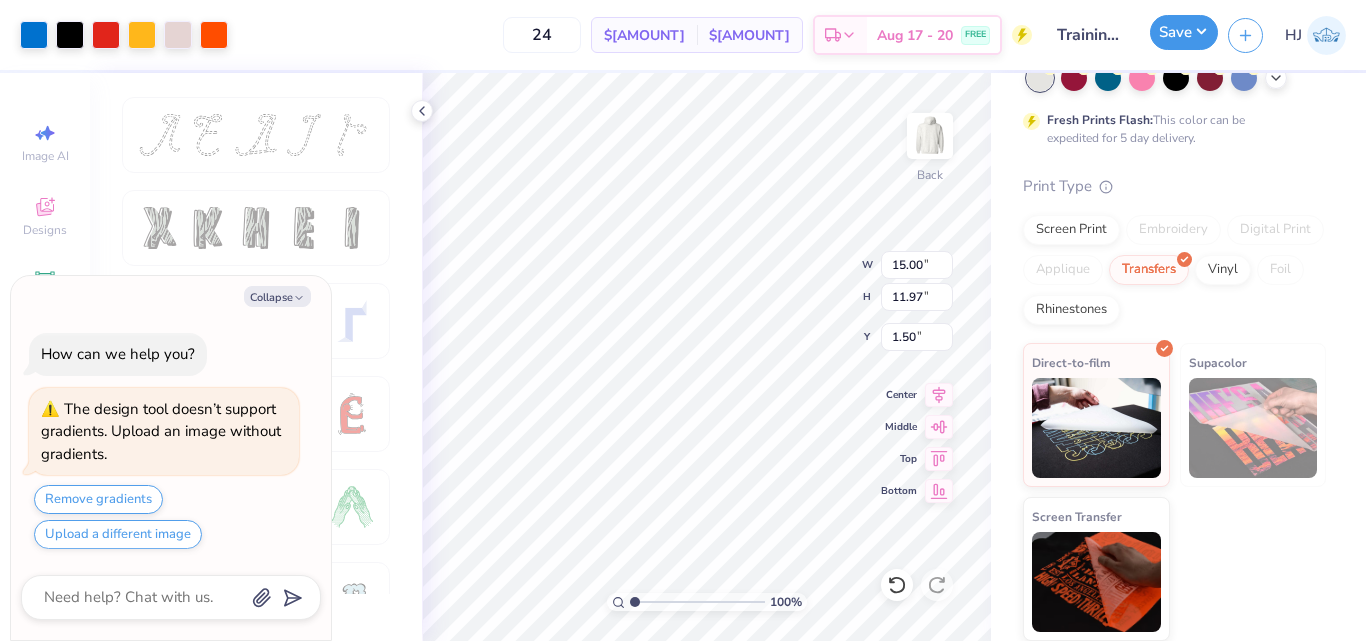click on "Save" at bounding box center [1184, 32] 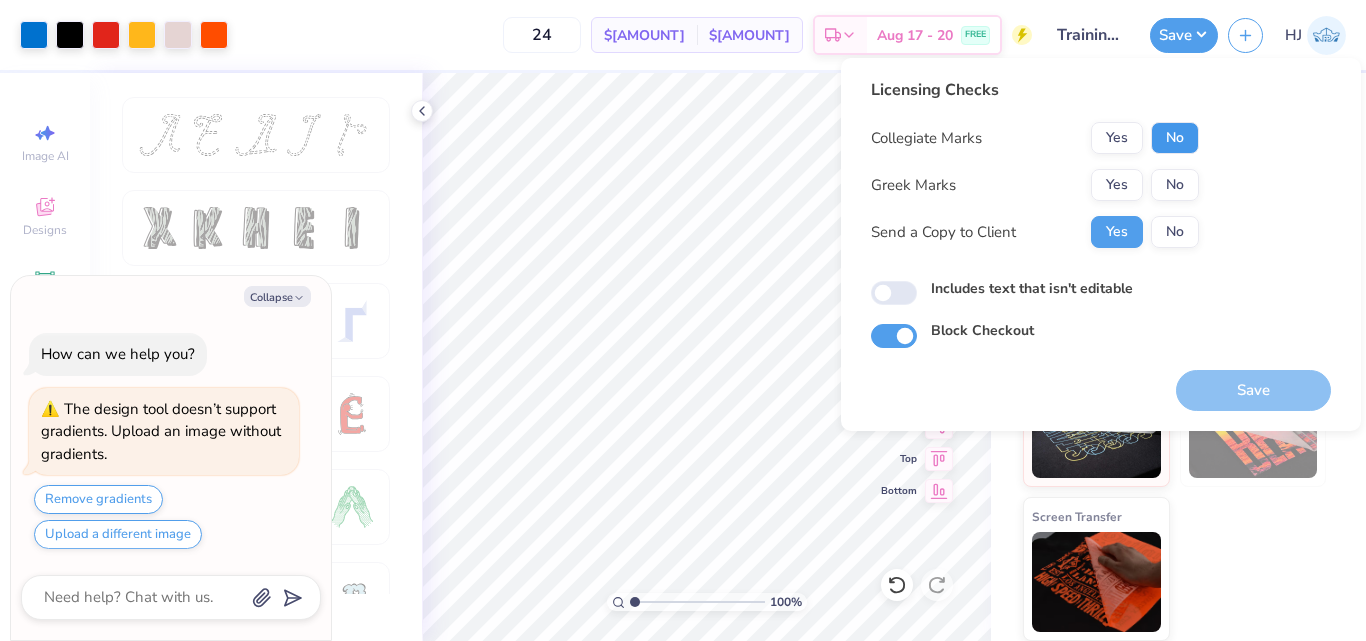 click on "No" at bounding box center [1175, 138] 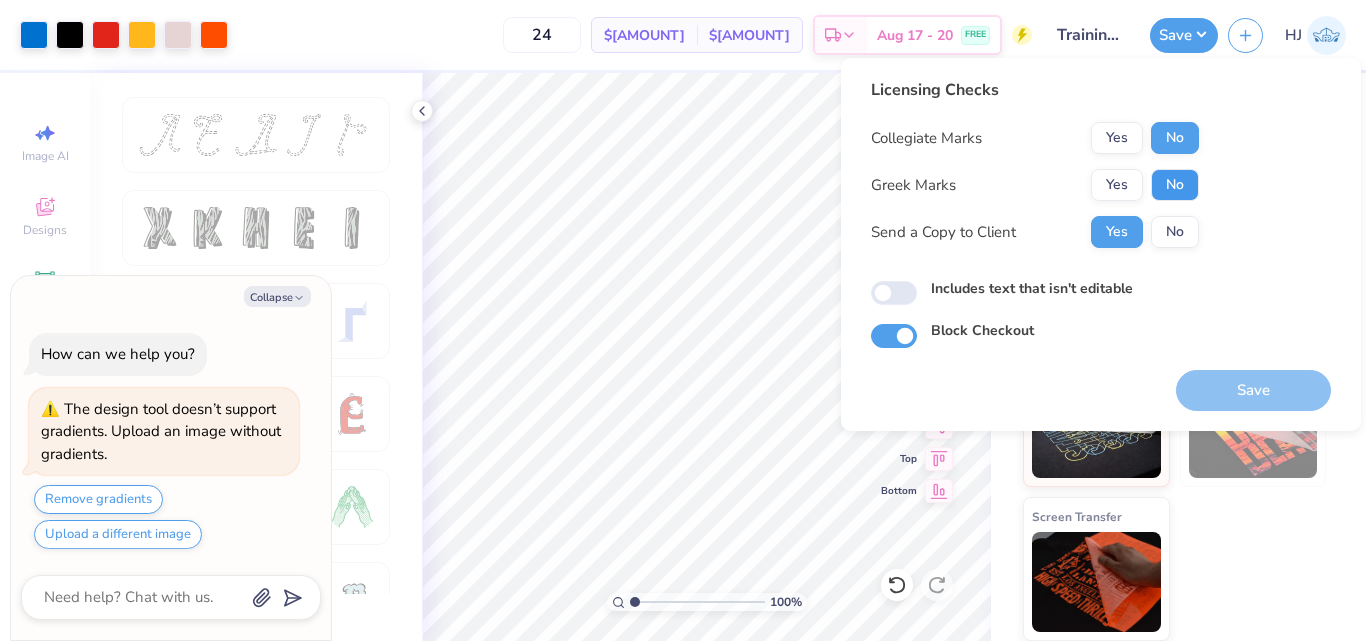 click on "No" at bounding box center (1175, 185) 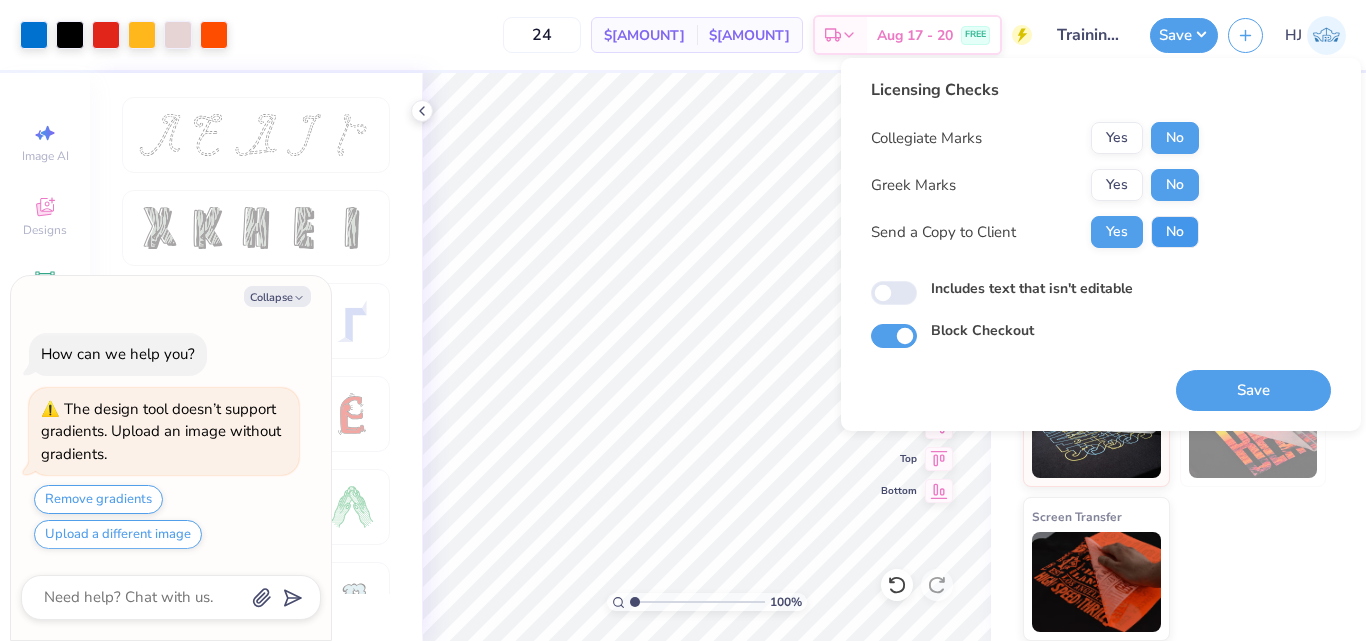 click on "No" at bounding box center (1175, 232) 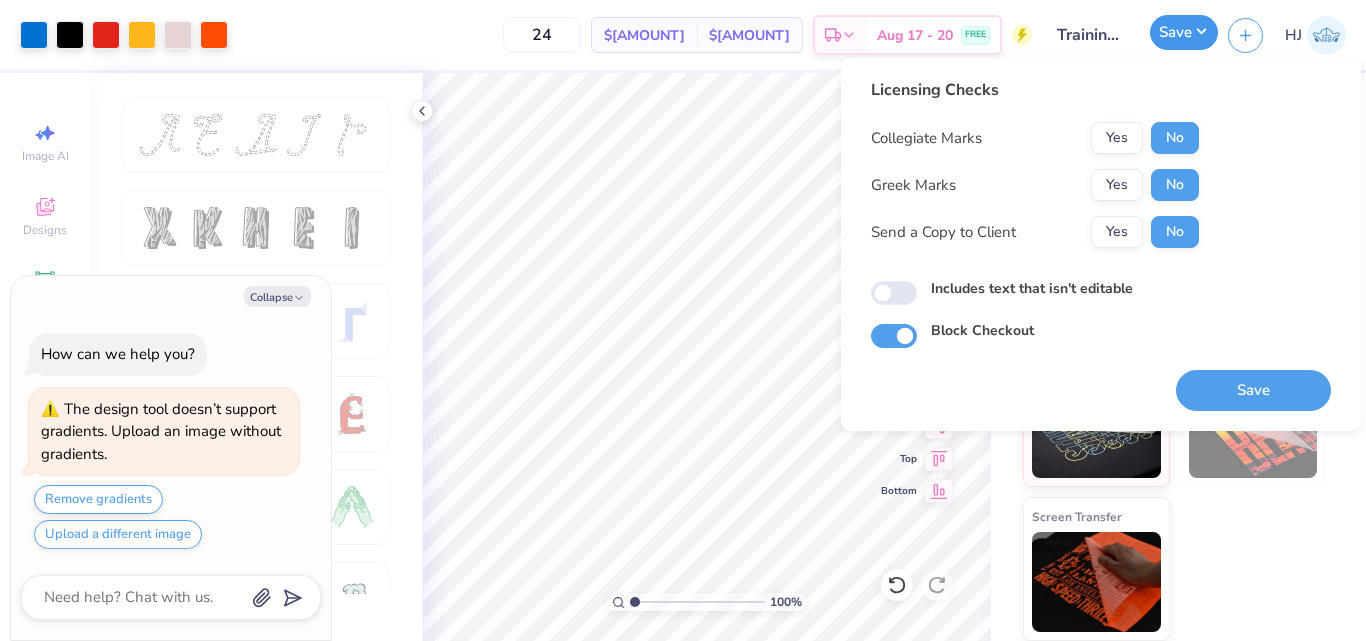 click on "Save" at bounding box center (1184, 32) 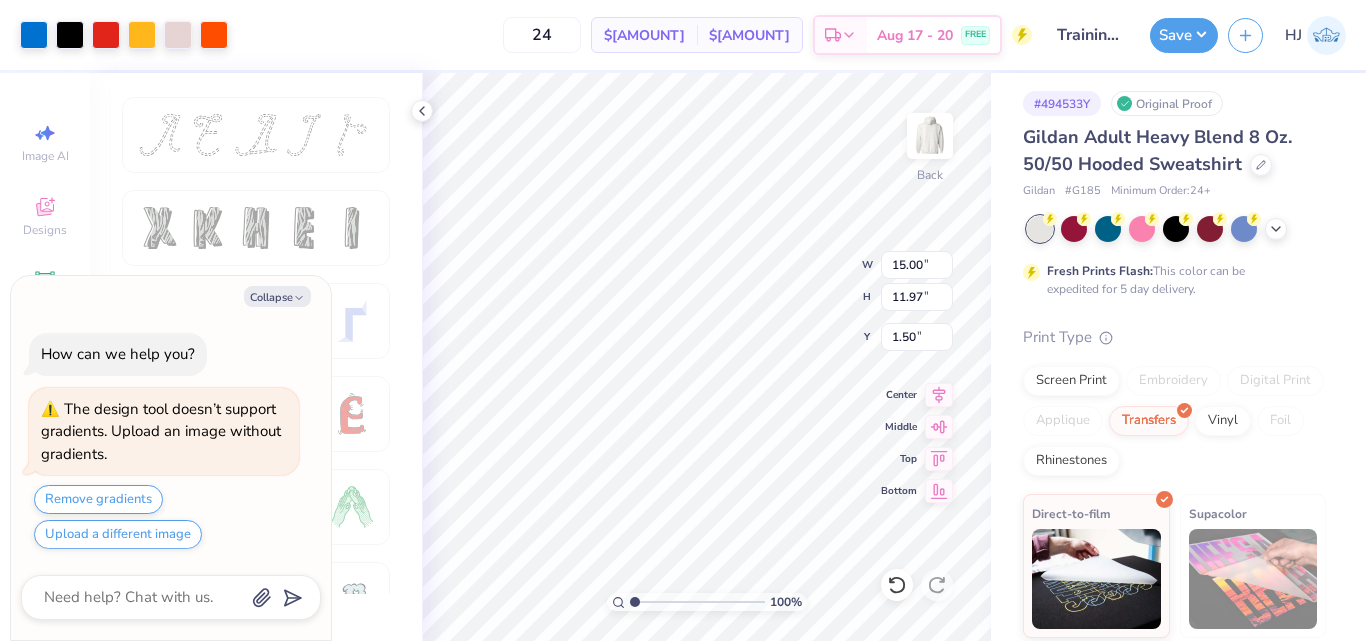 scroll, scrollTop: 0, scrollLeft: 0, axis: both 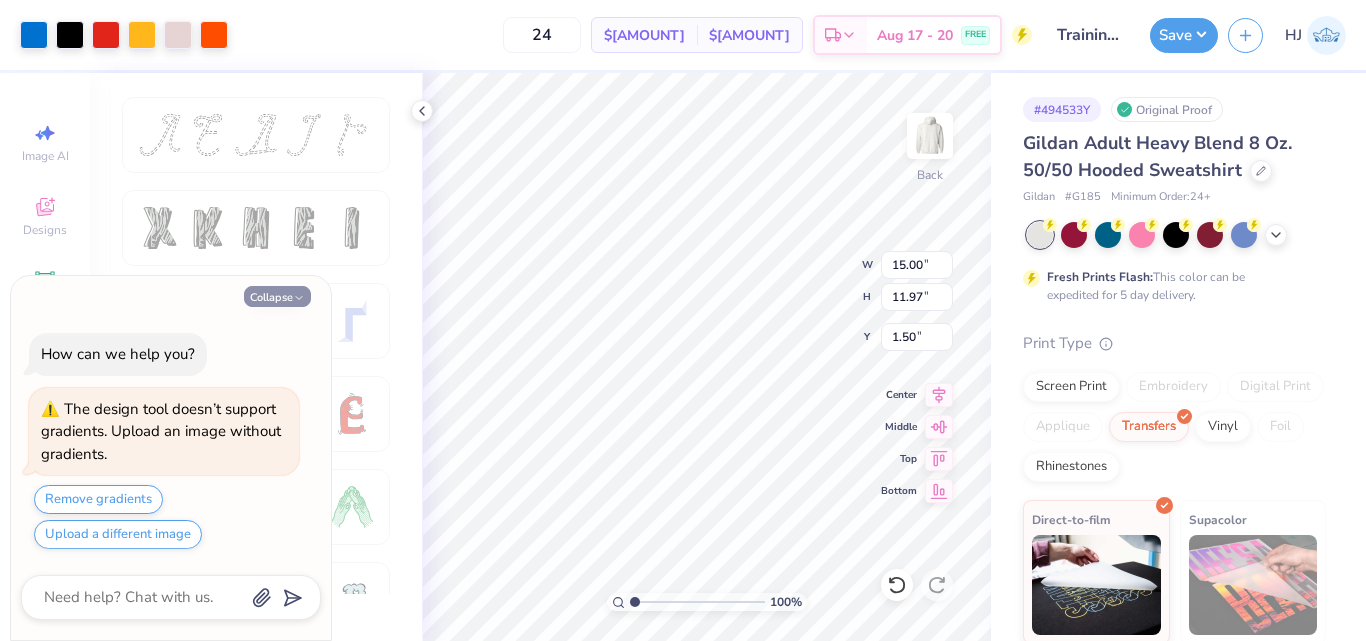 click on "Collapse" at bounding box center (277, 296) 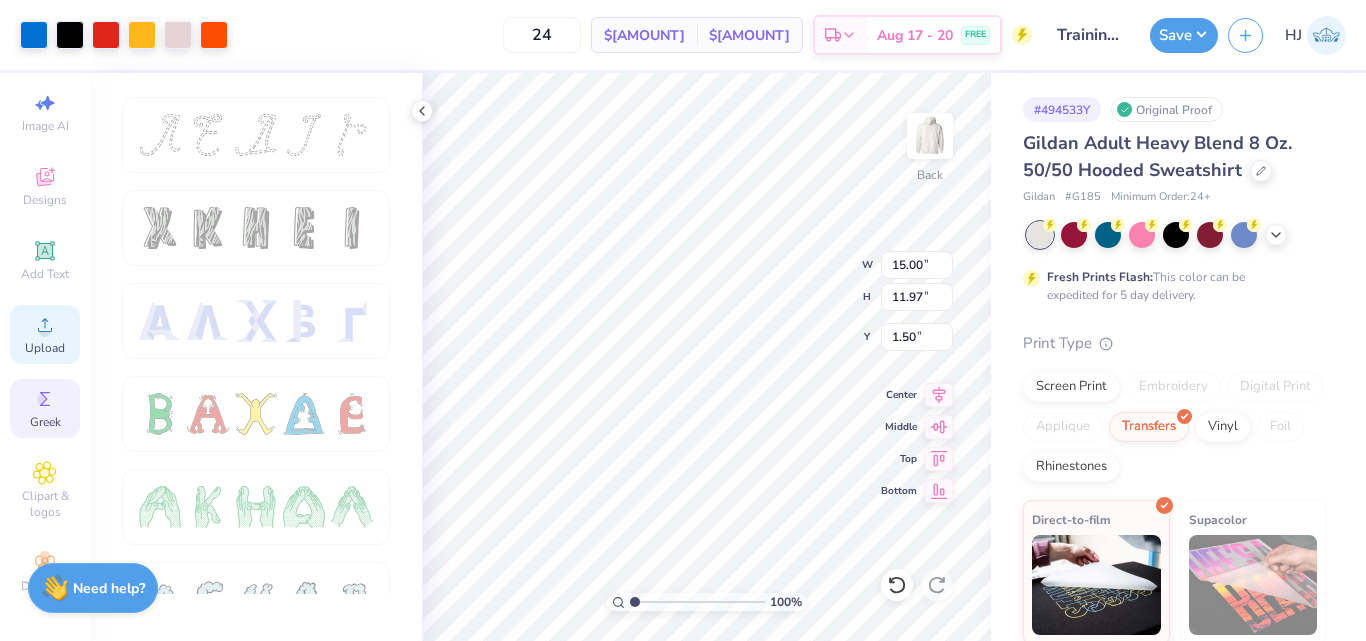 scroll, scrollTop: 46, scrollLeft: 0, axis: vertical 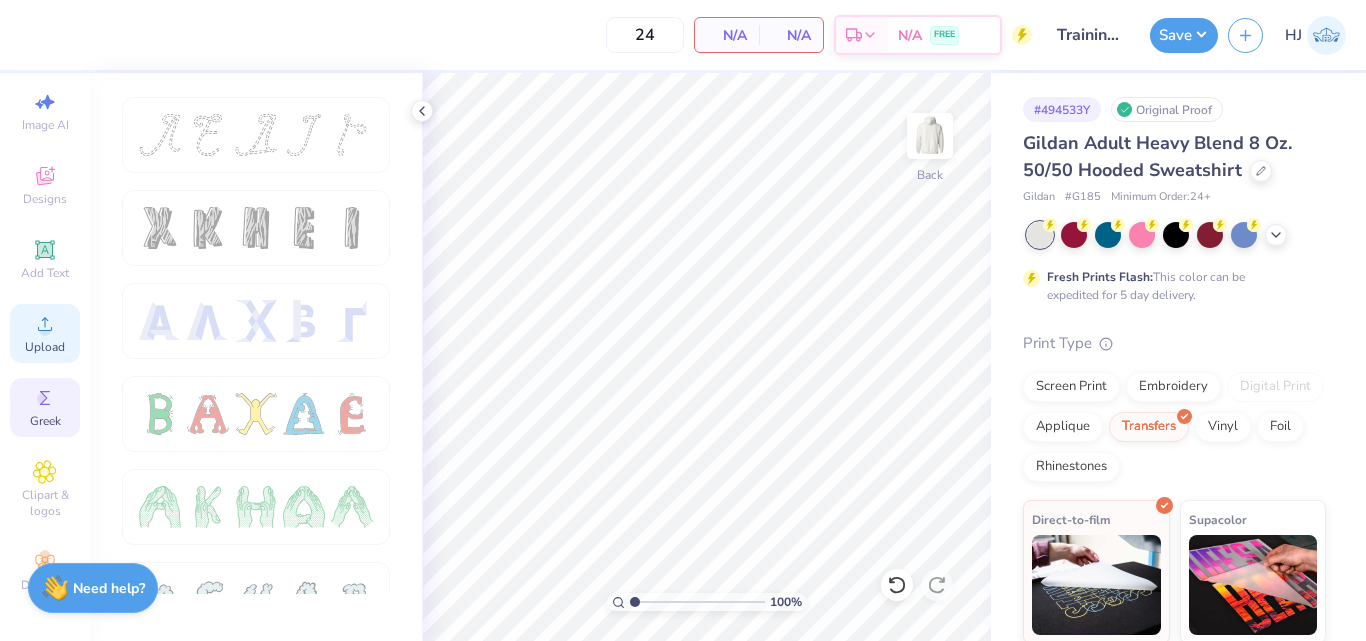 click on "Upload" at bounding box center (45, 333) 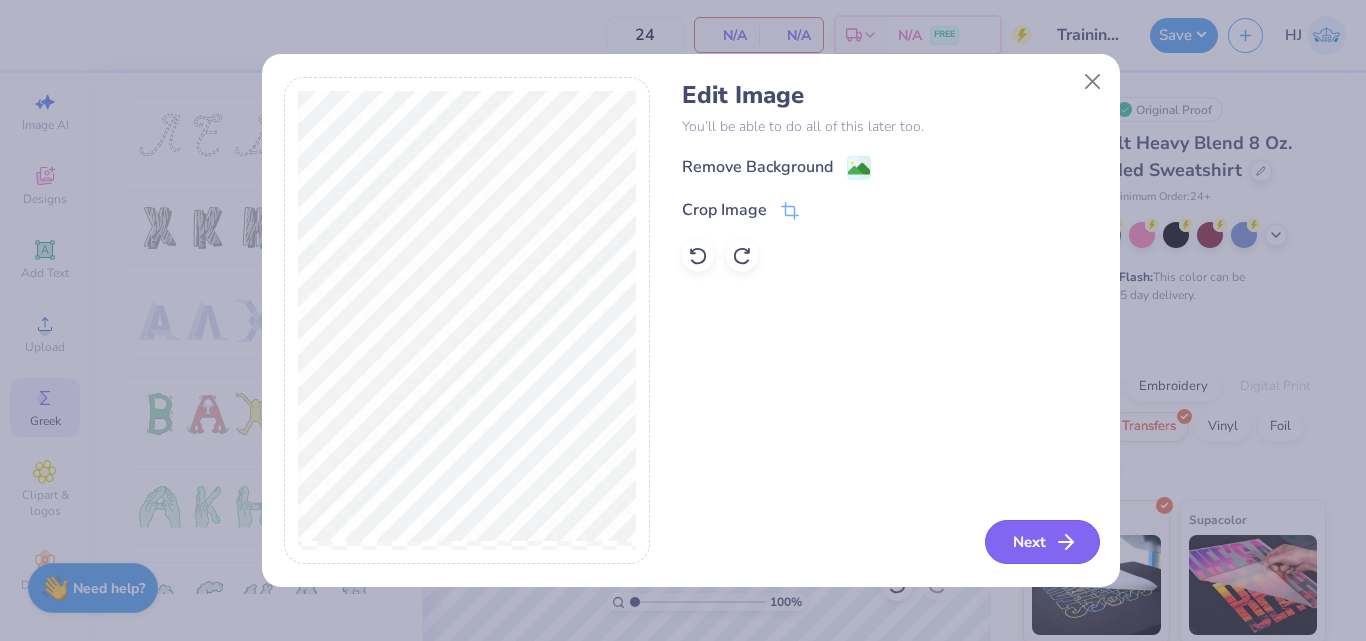 click on "Next" at bounding box center (1042, 542) 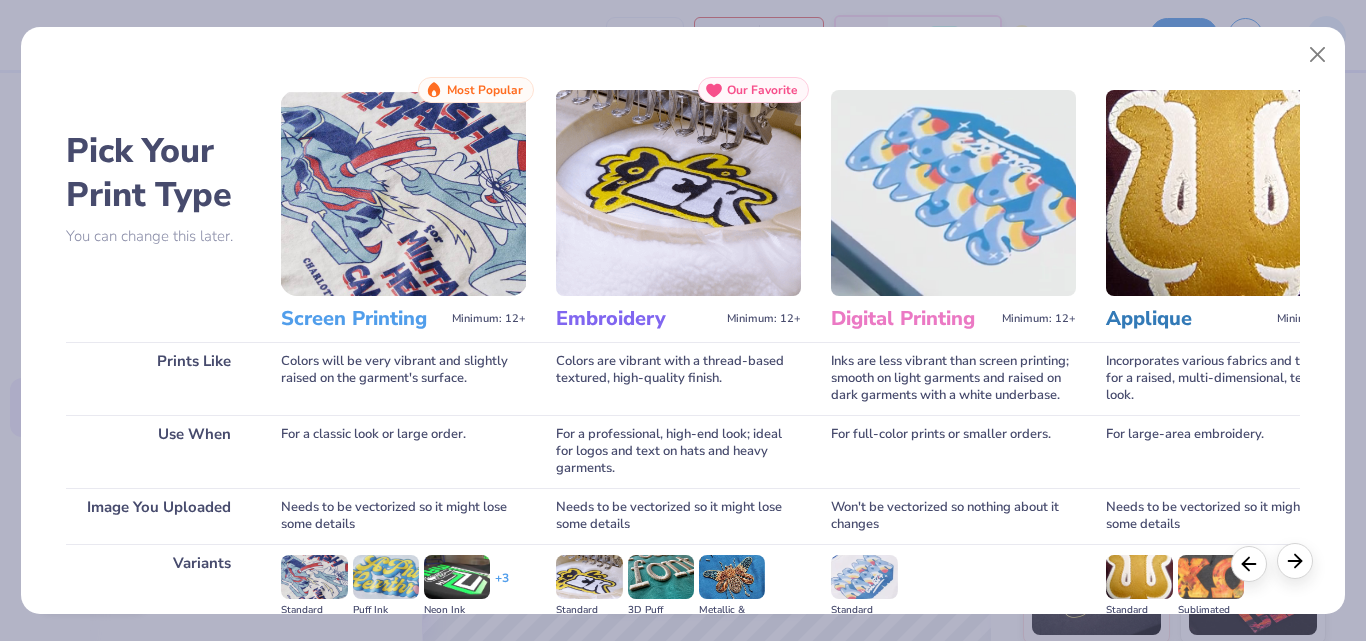 click 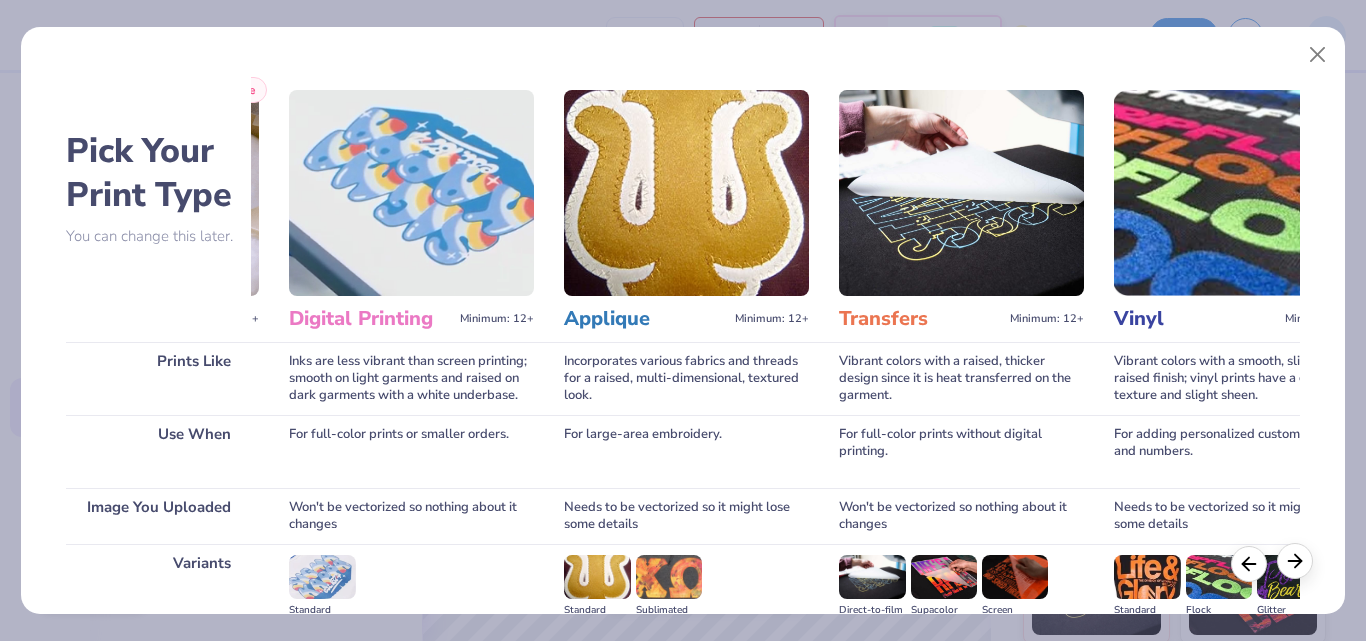 click 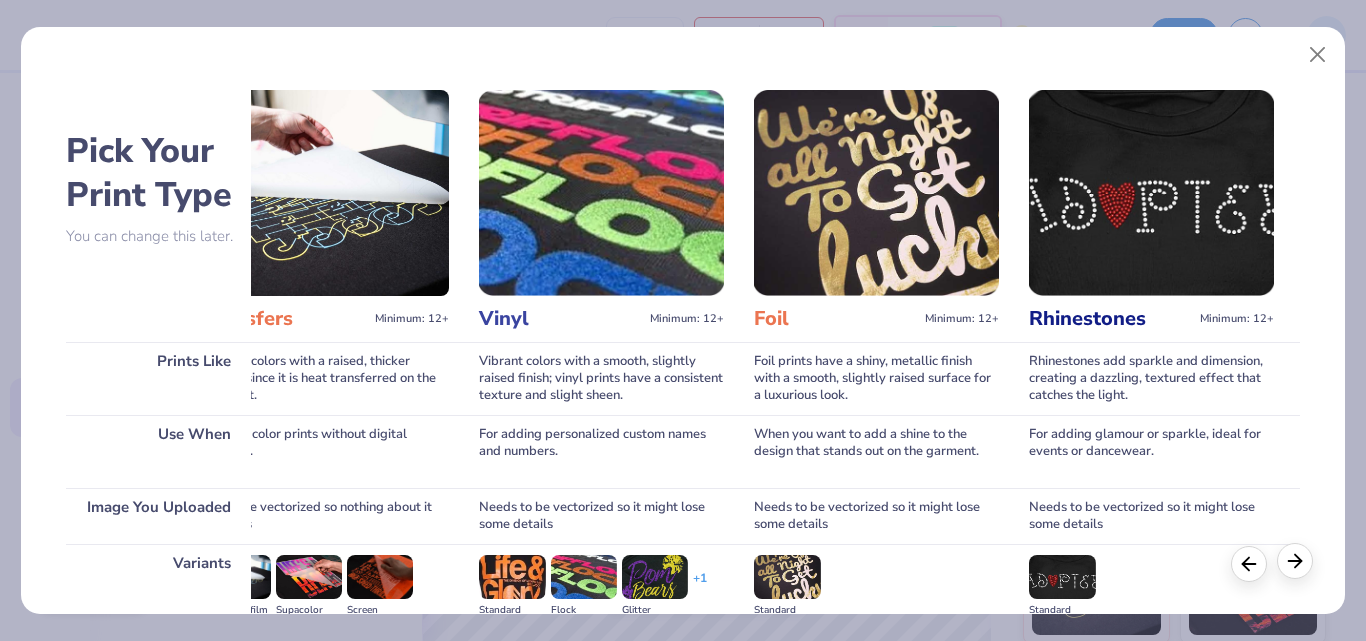 scroll, scrollTop: 0, scrollLeft: 1181, axis: horizontal 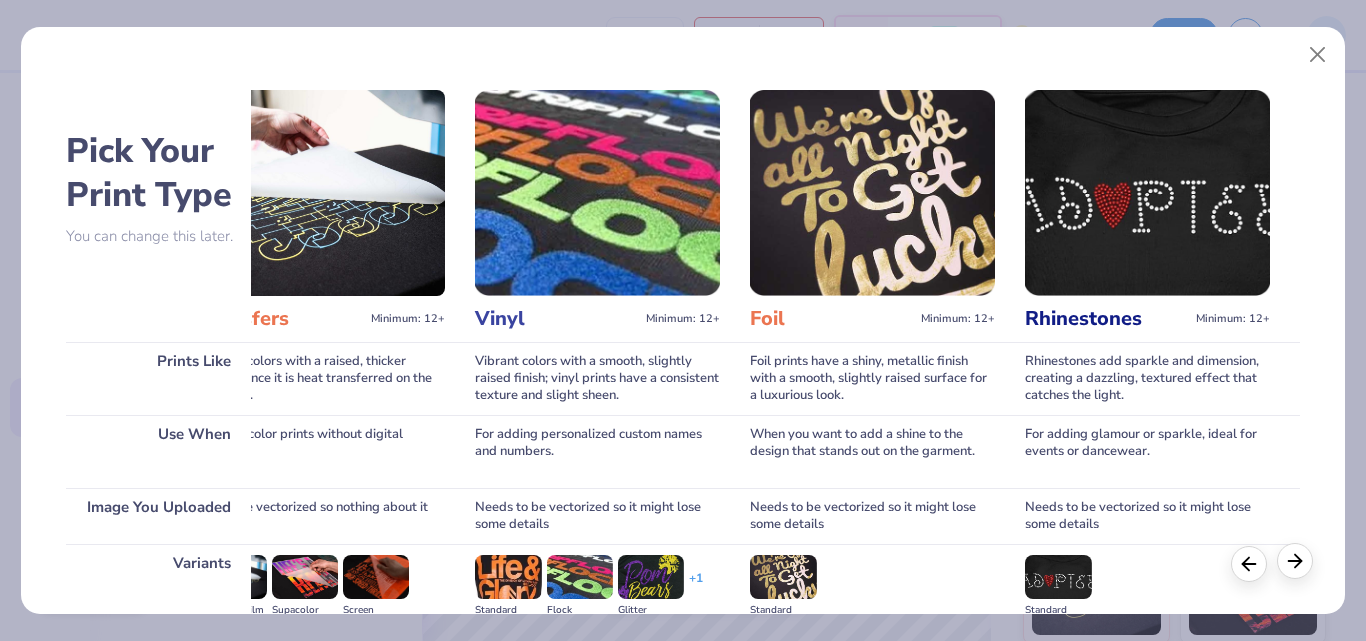 click 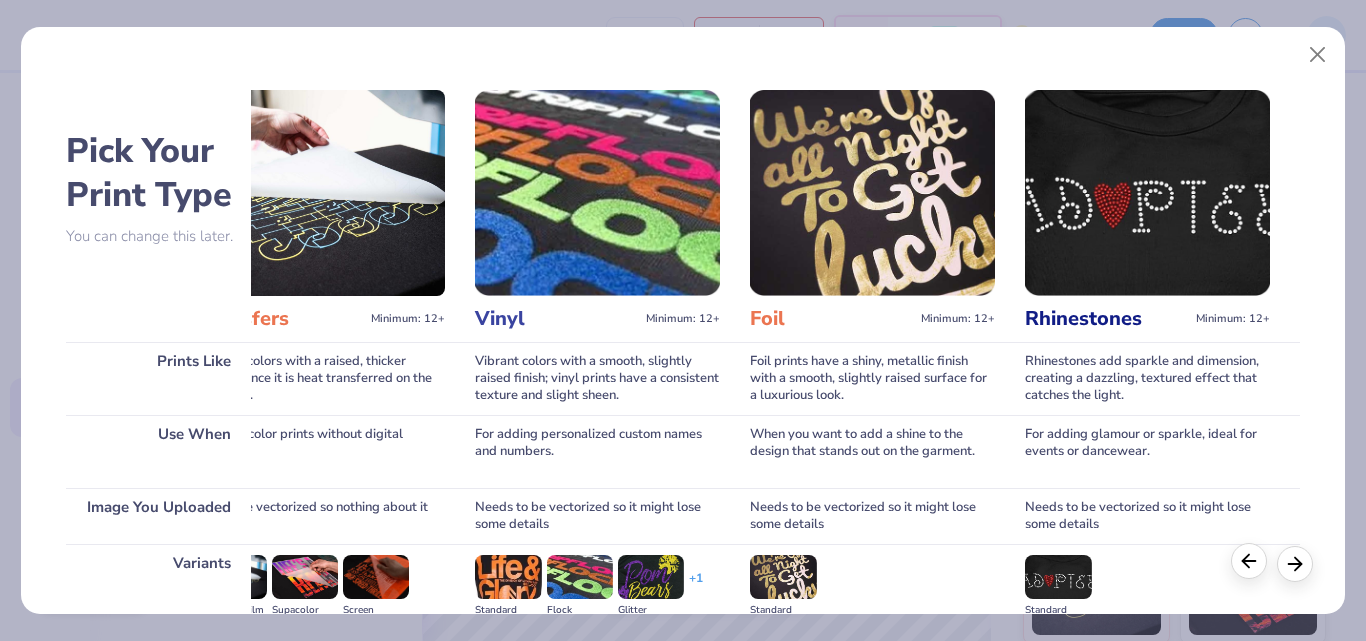 click 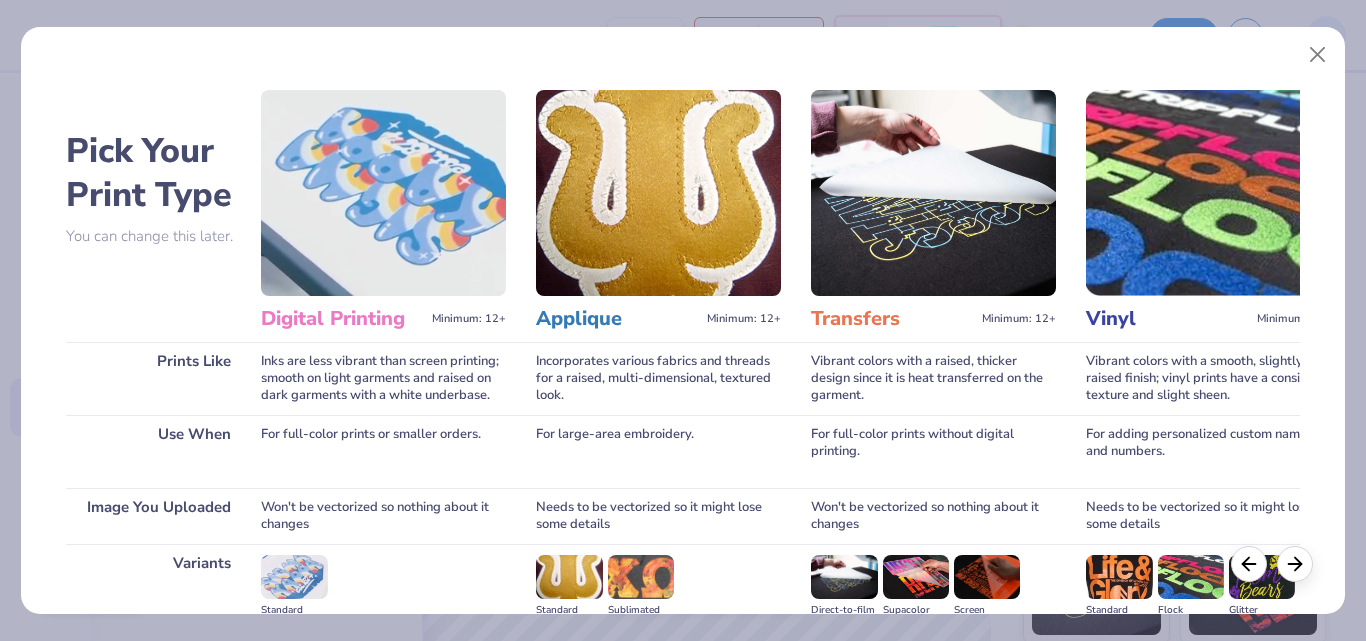 scroll, scrollTop: 0, scrollLeft: 564, axis: horizontal 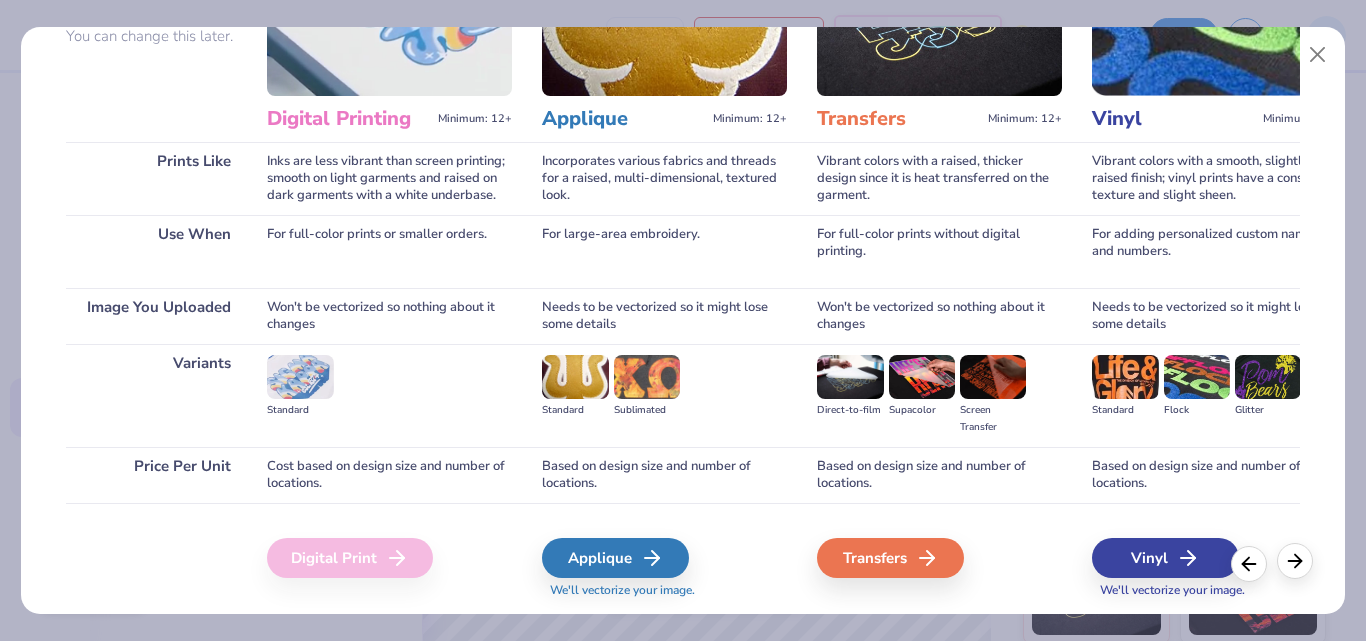click at bounding box center (1295, 561) 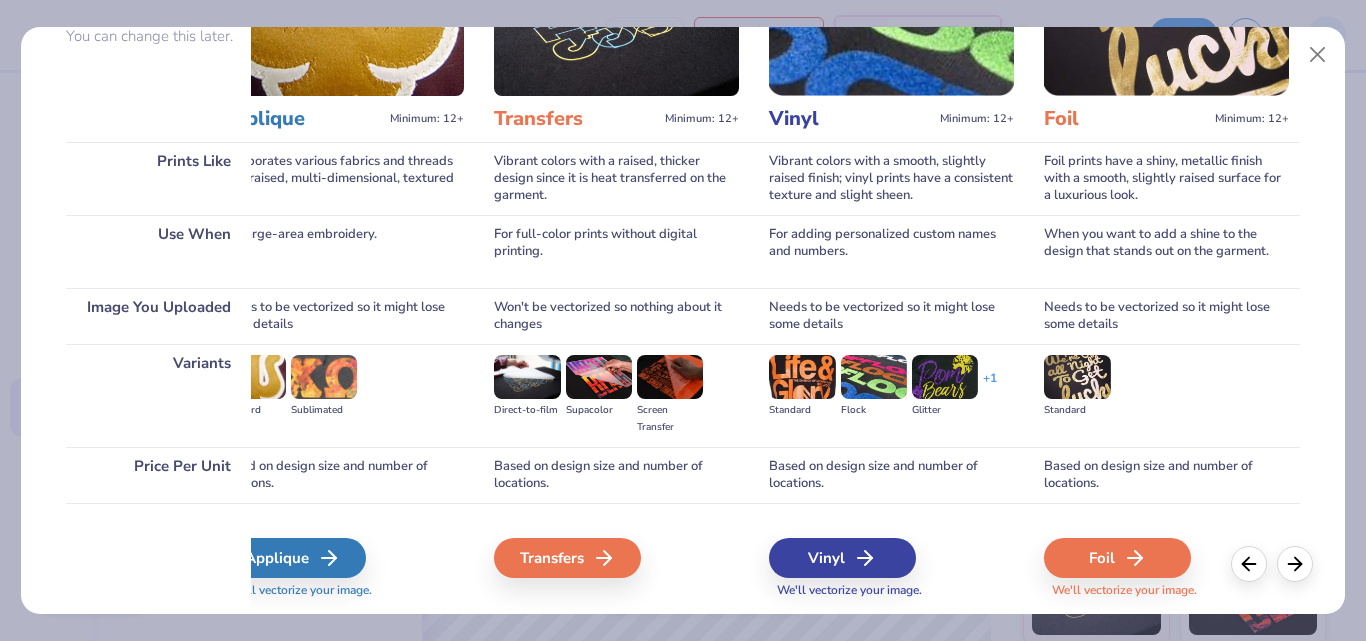 scroll, scrollTop: 0, scrollLeft: 1122, axis: horizontal 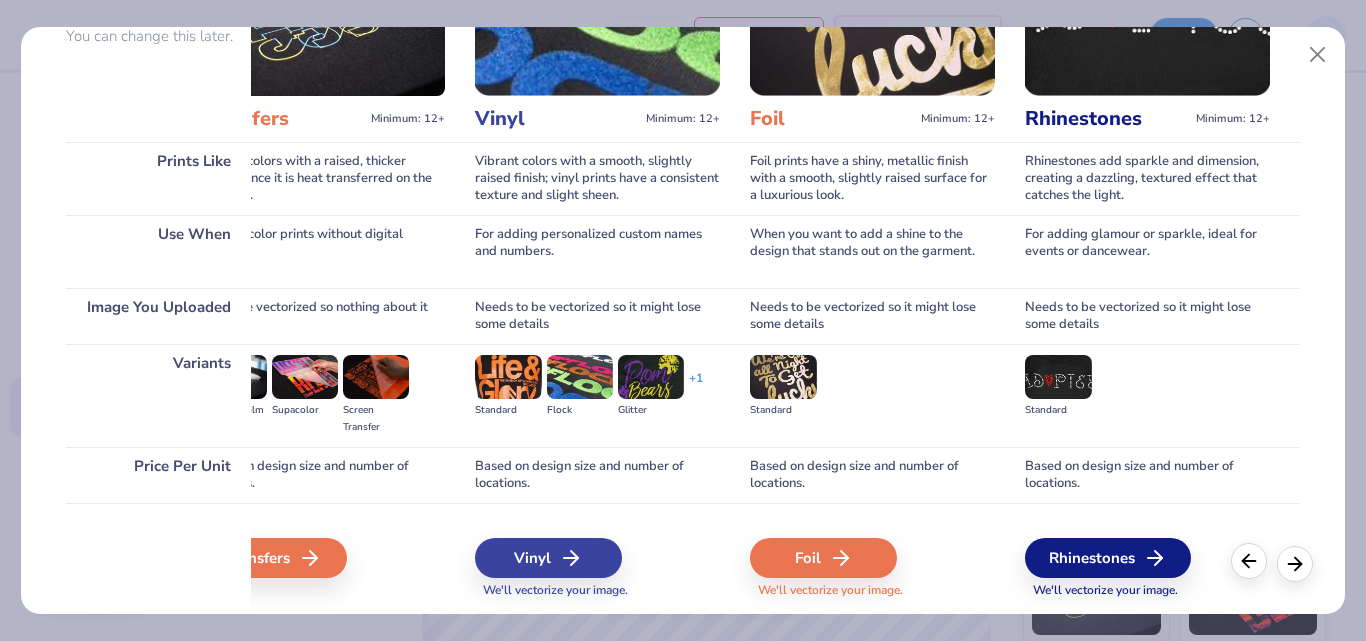 click 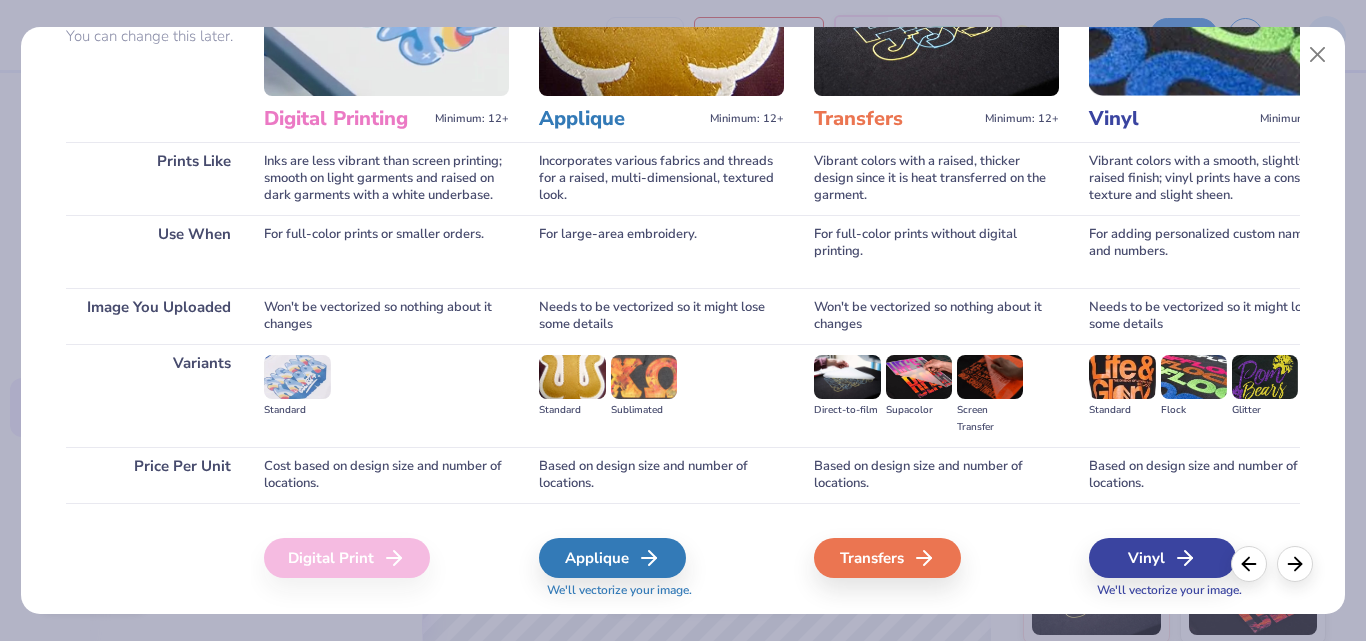 scroll, scrollTop: 0, scrollLeft: 564, axis: horizontal 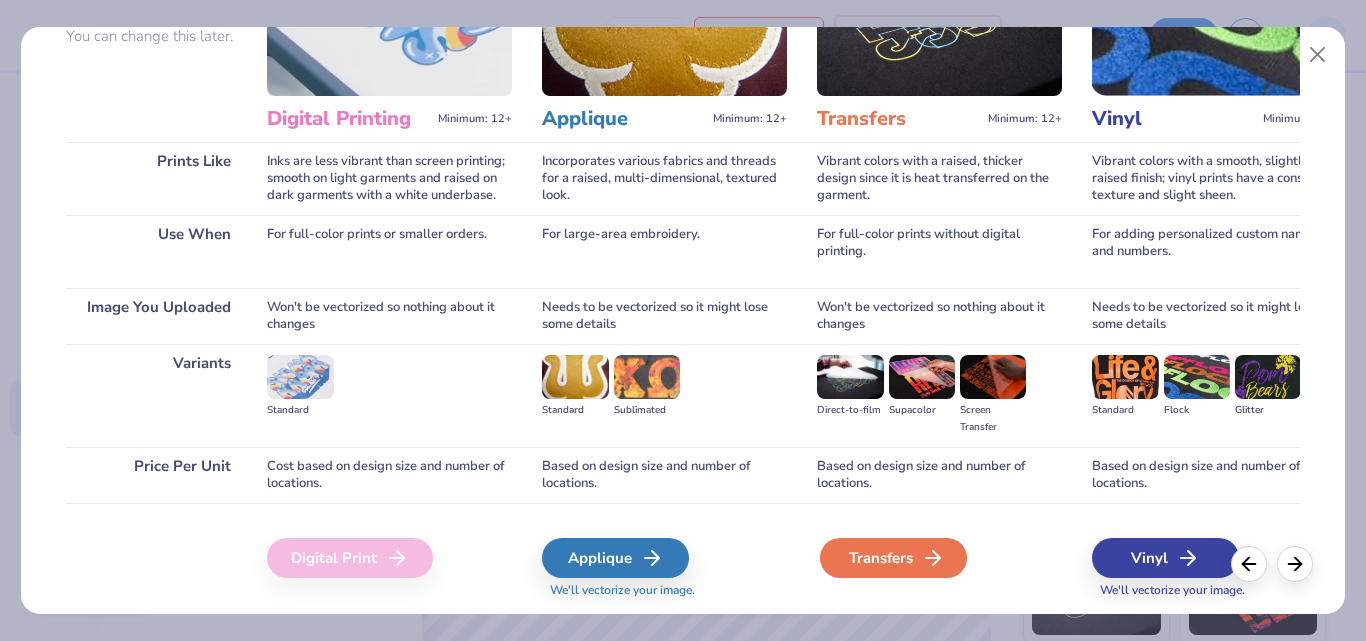 click 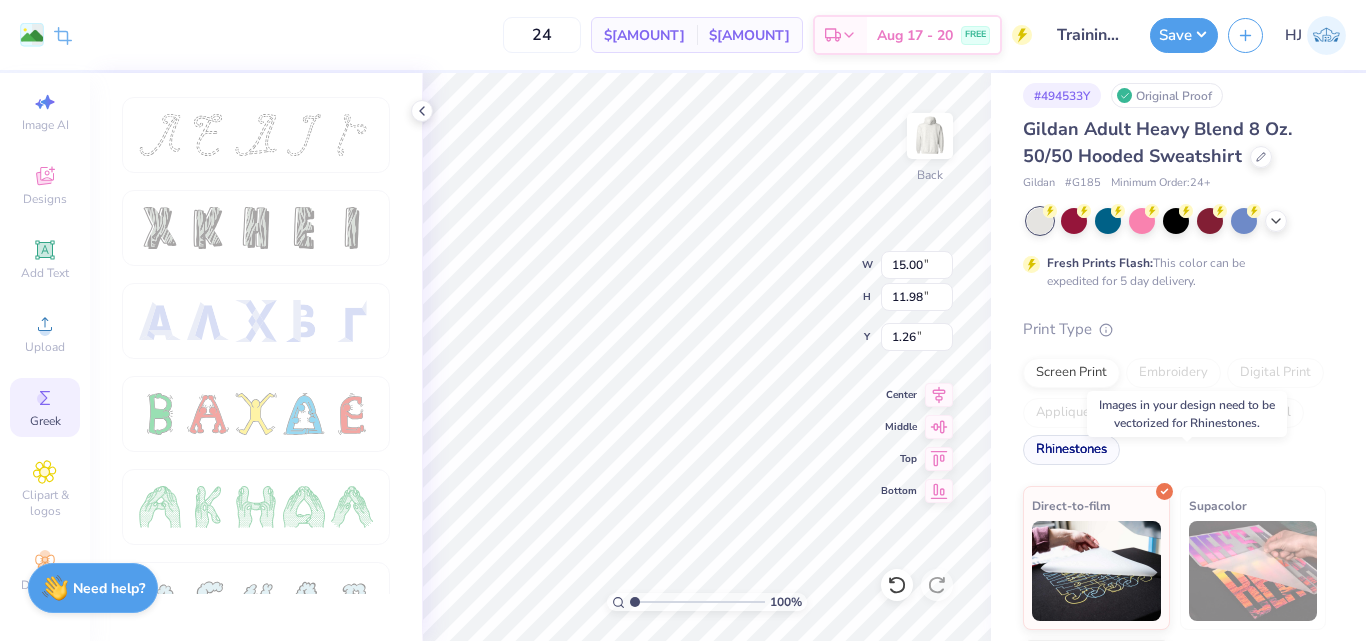 scroll, scrollTop: 0, scrollLeft: 0, axis: both 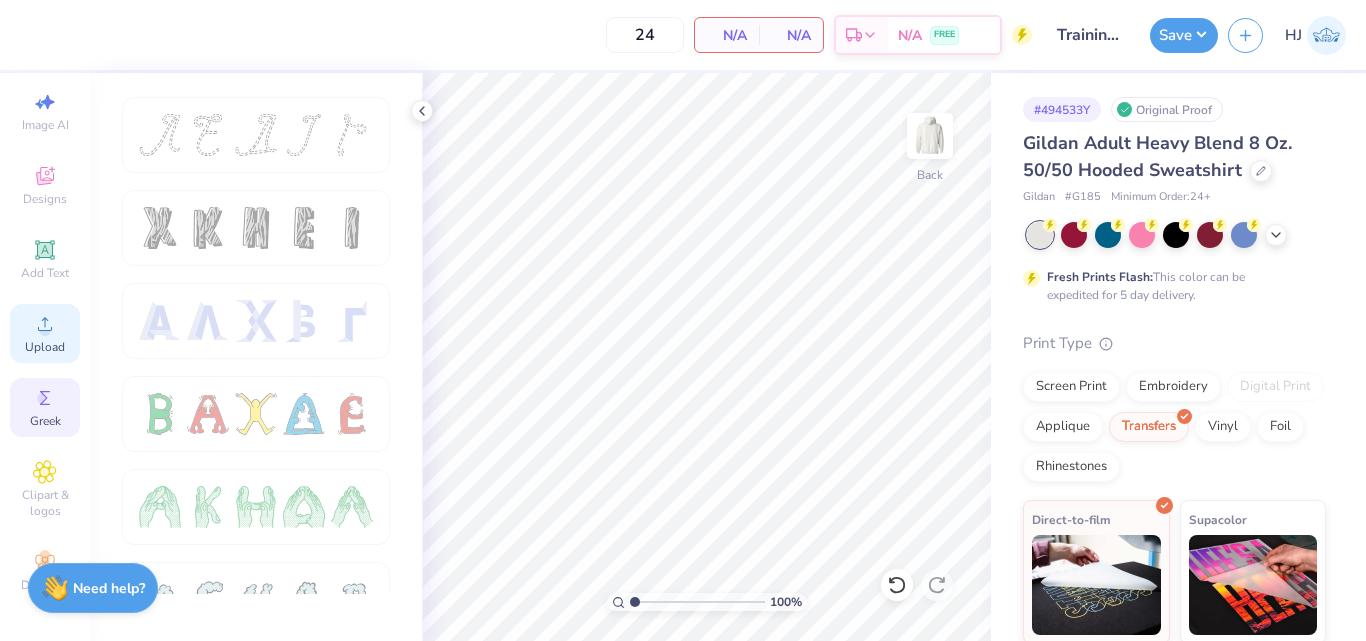 click 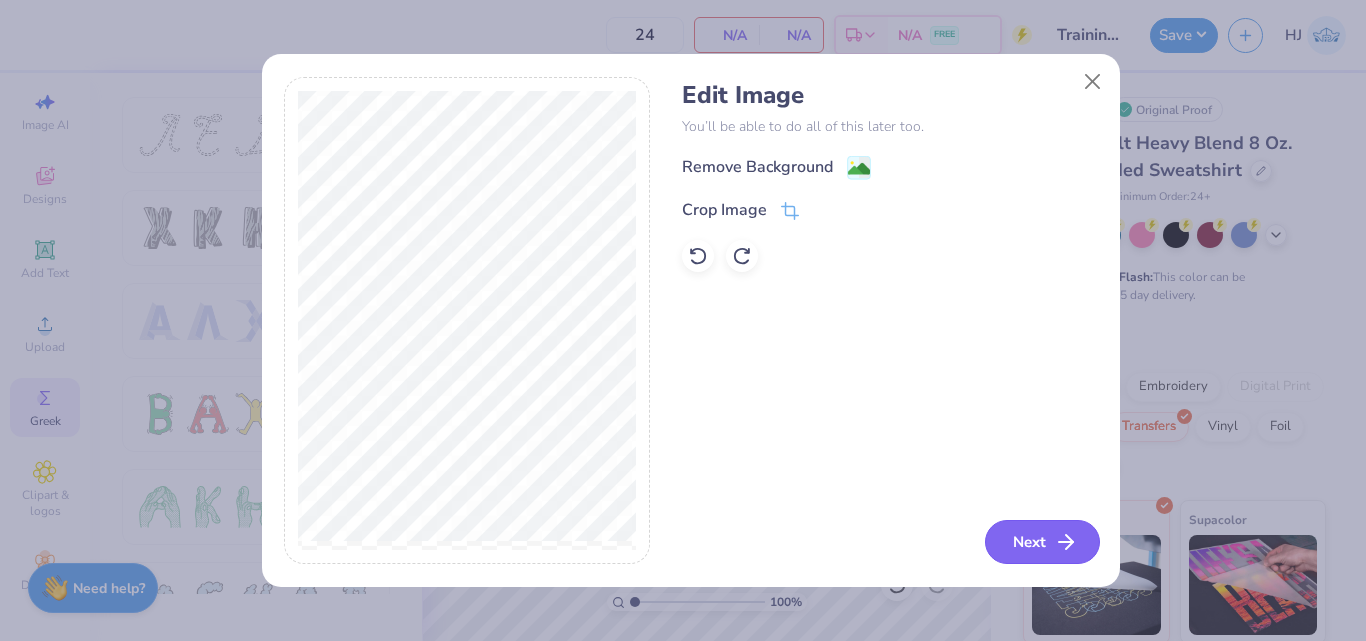 click on "Next" at bounding box center (1042, 542) 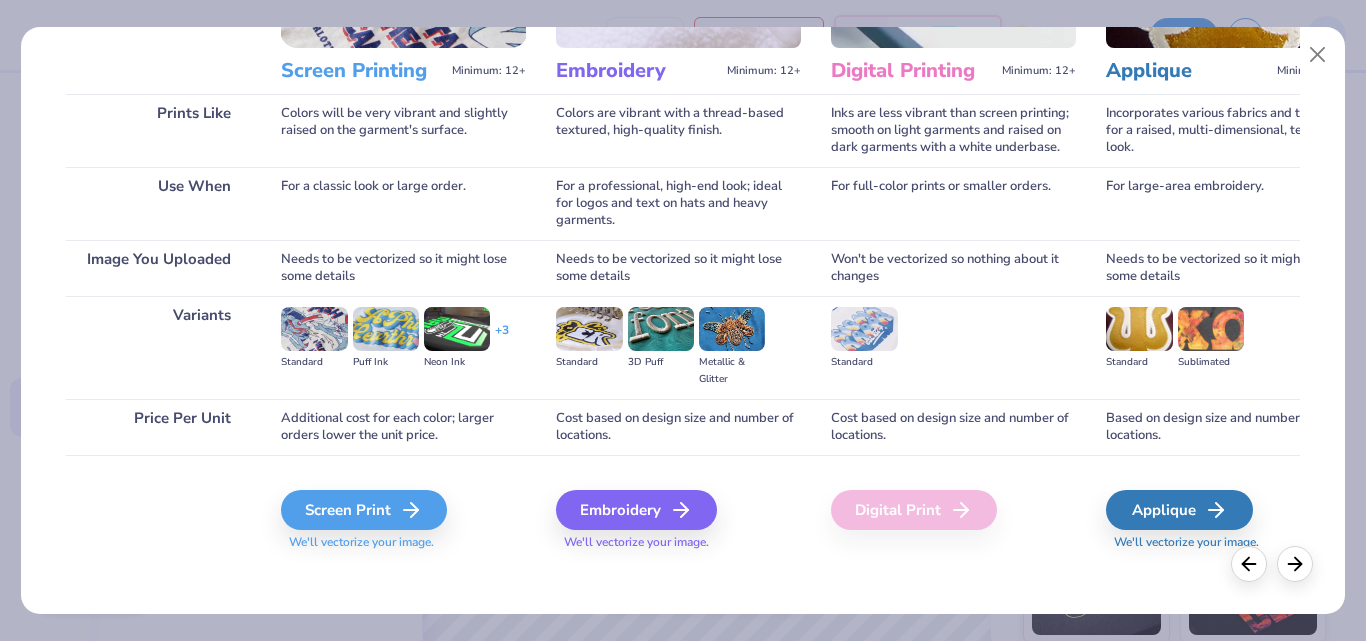 scroll, scrollTop: 256, scrollLeft: 0, axis: vertical 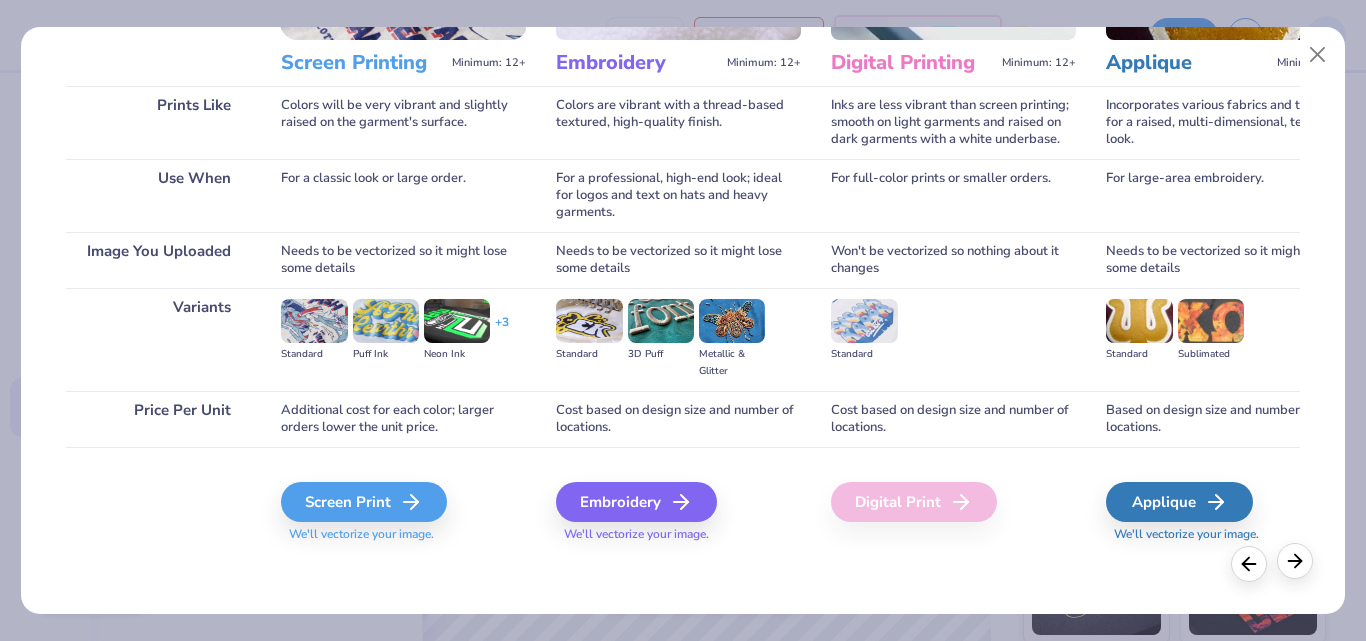 click 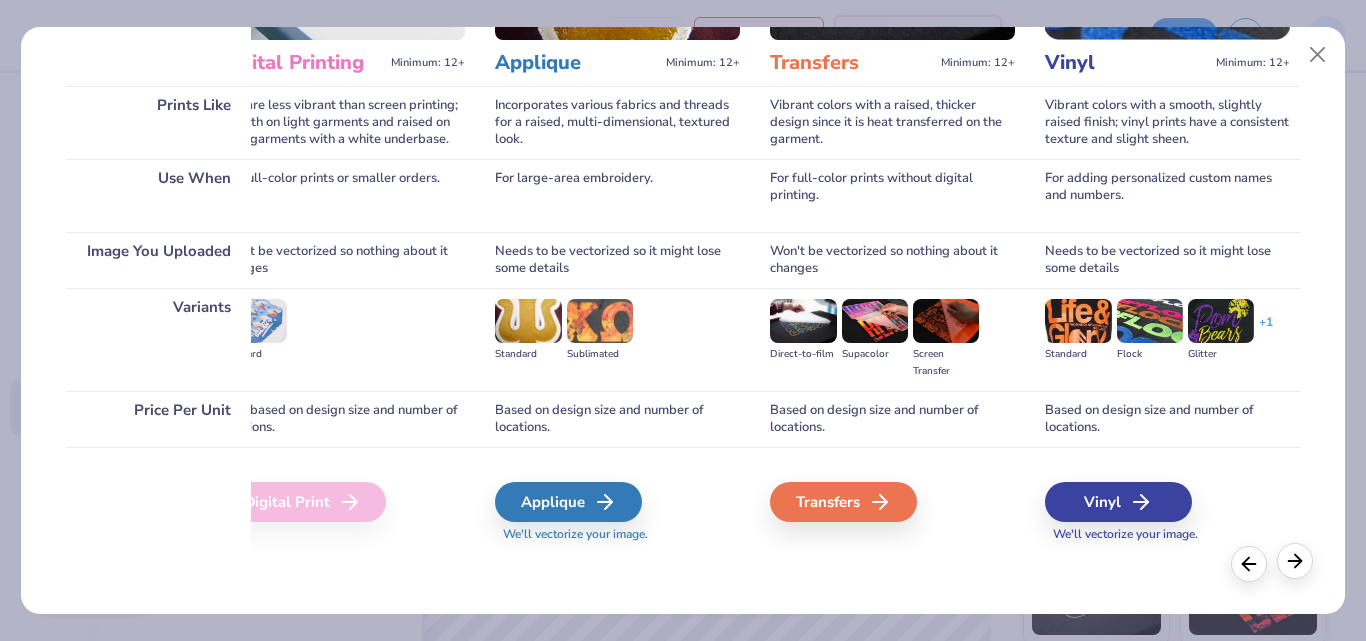 scroll, scrollTop: 0, scrollLeft: 617, axis: horizontal 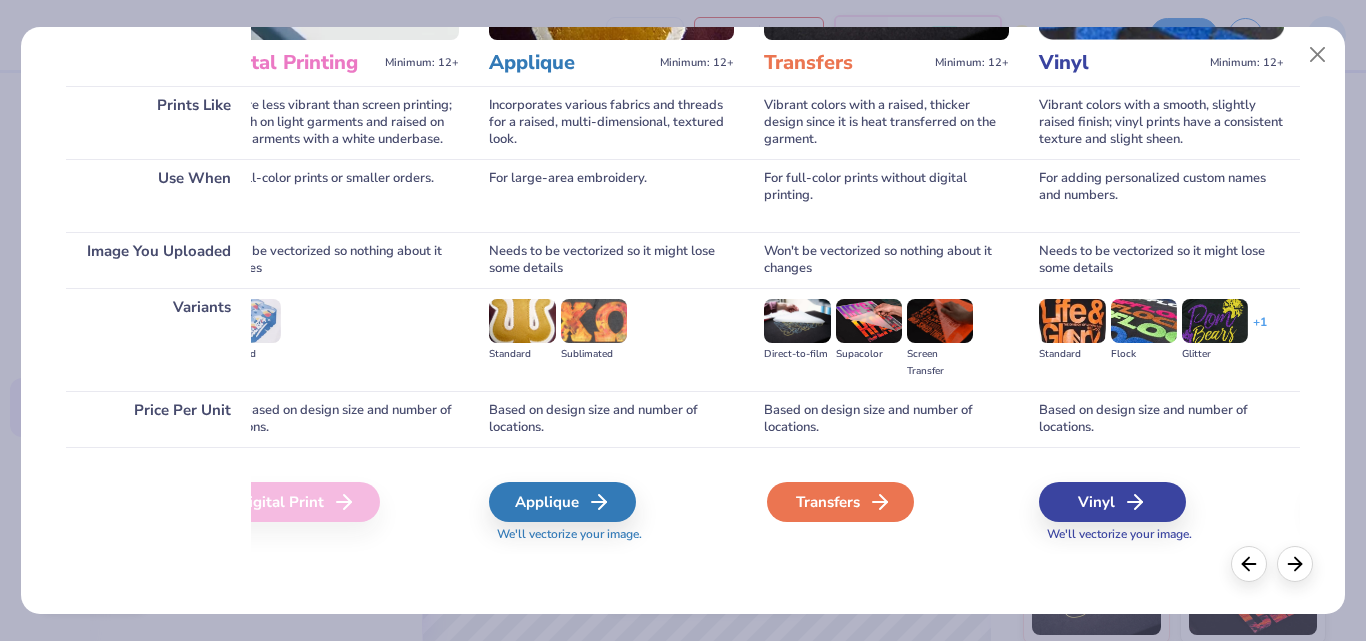 click 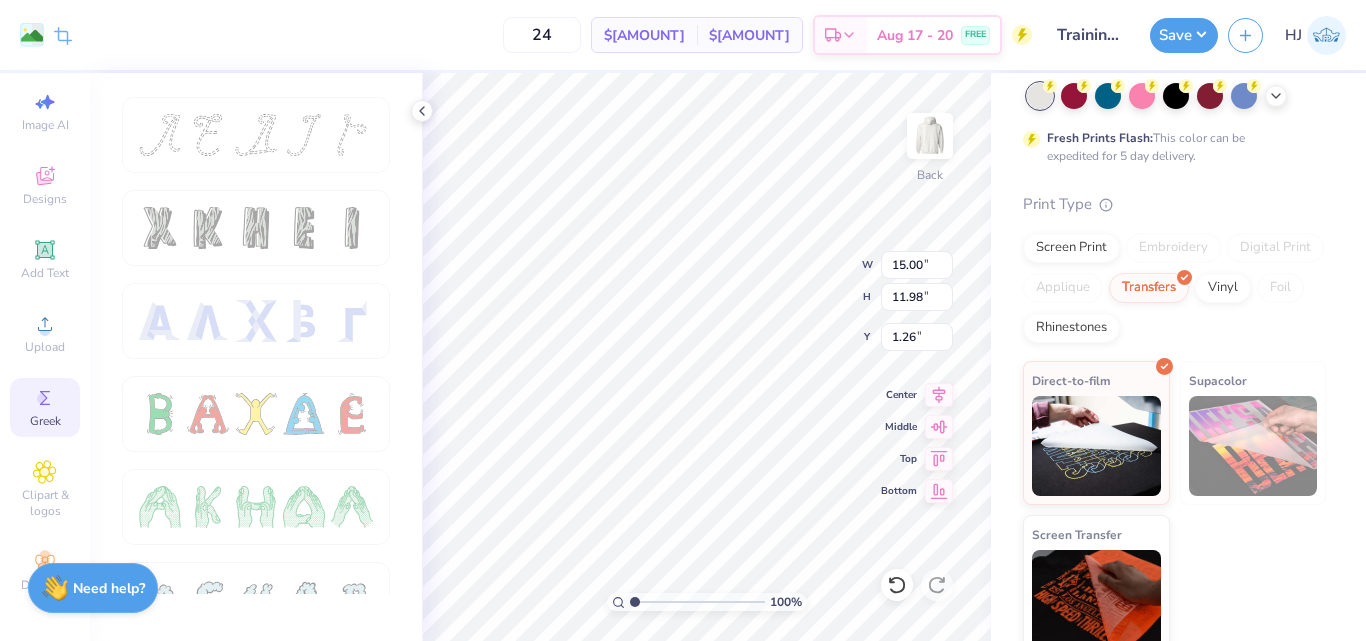 scroll, scrollTop: 157, scrollLeft: 0, axis: vertical 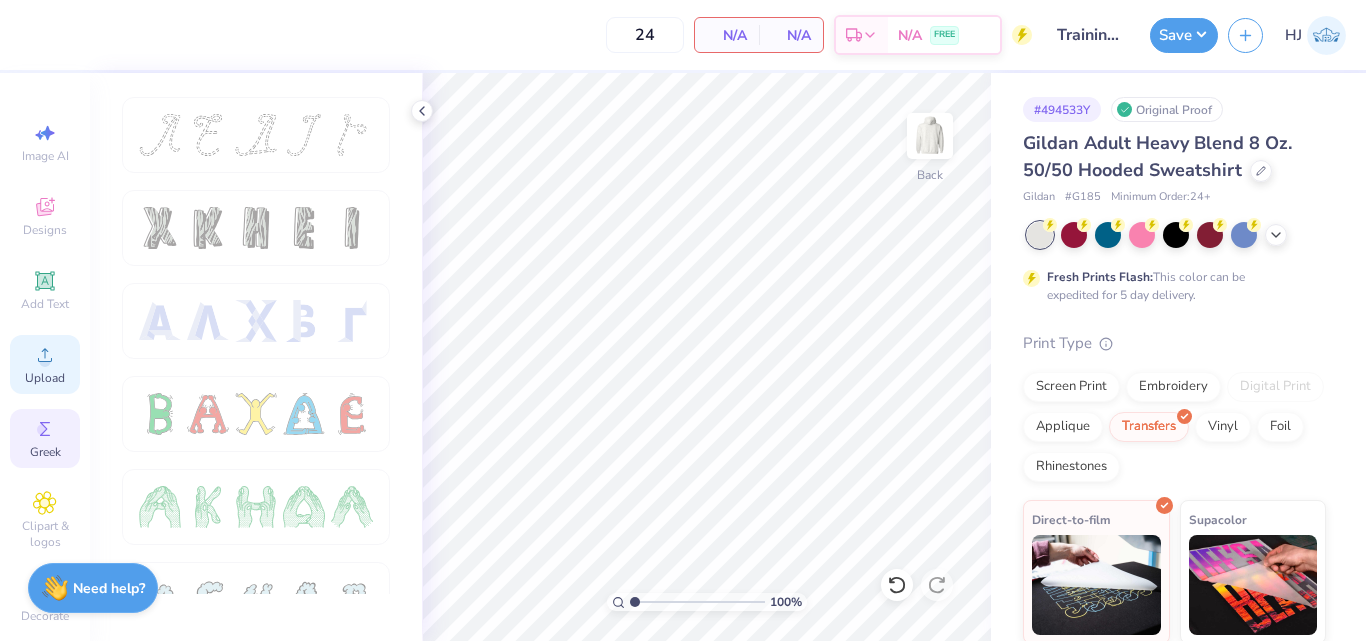 click 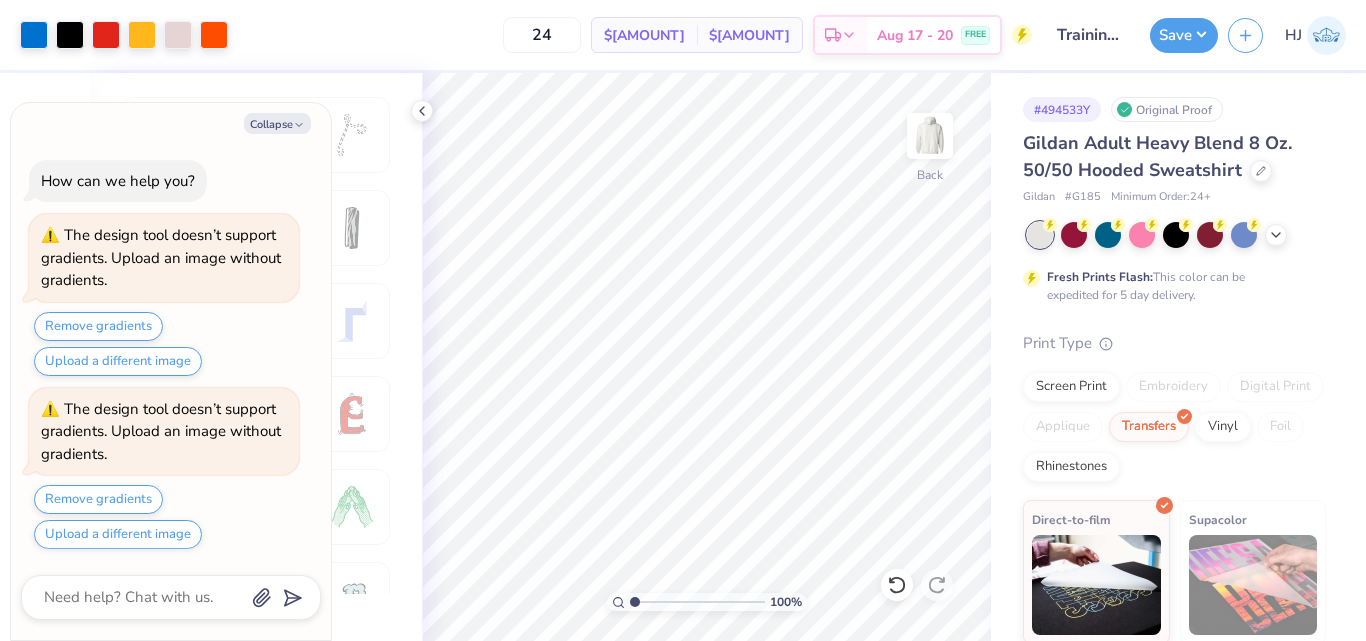 type on "x" 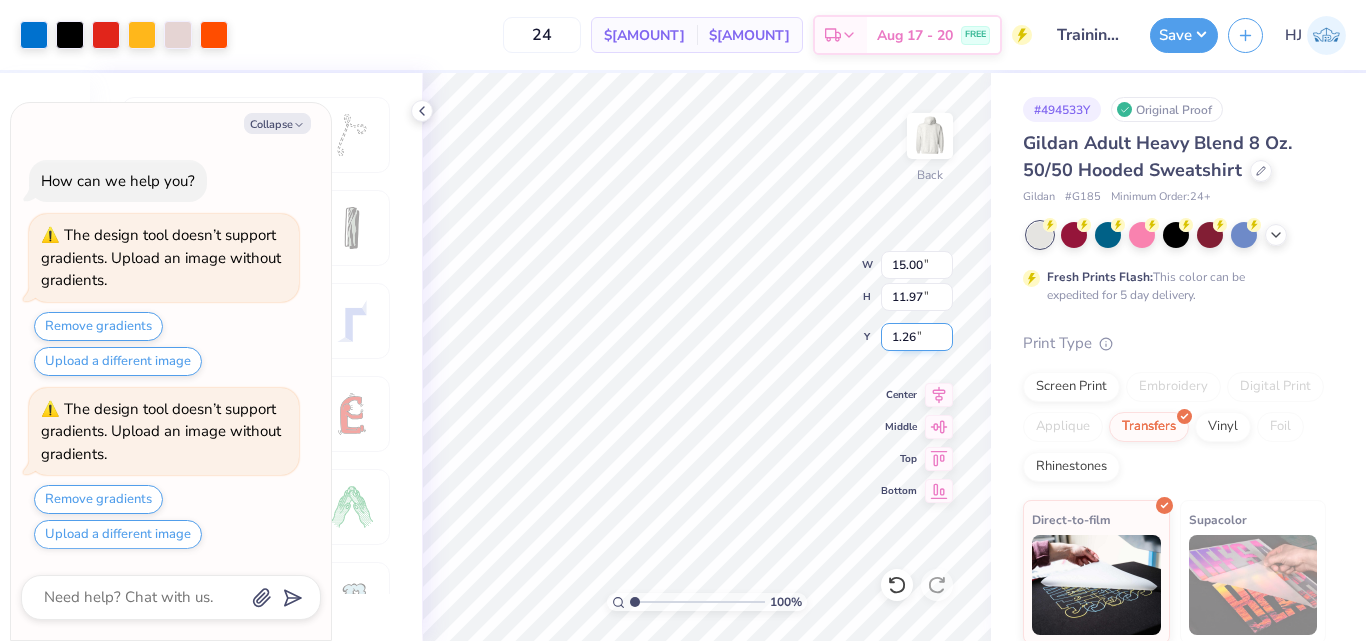 click on "1.26" at bounding box center (917, 337) 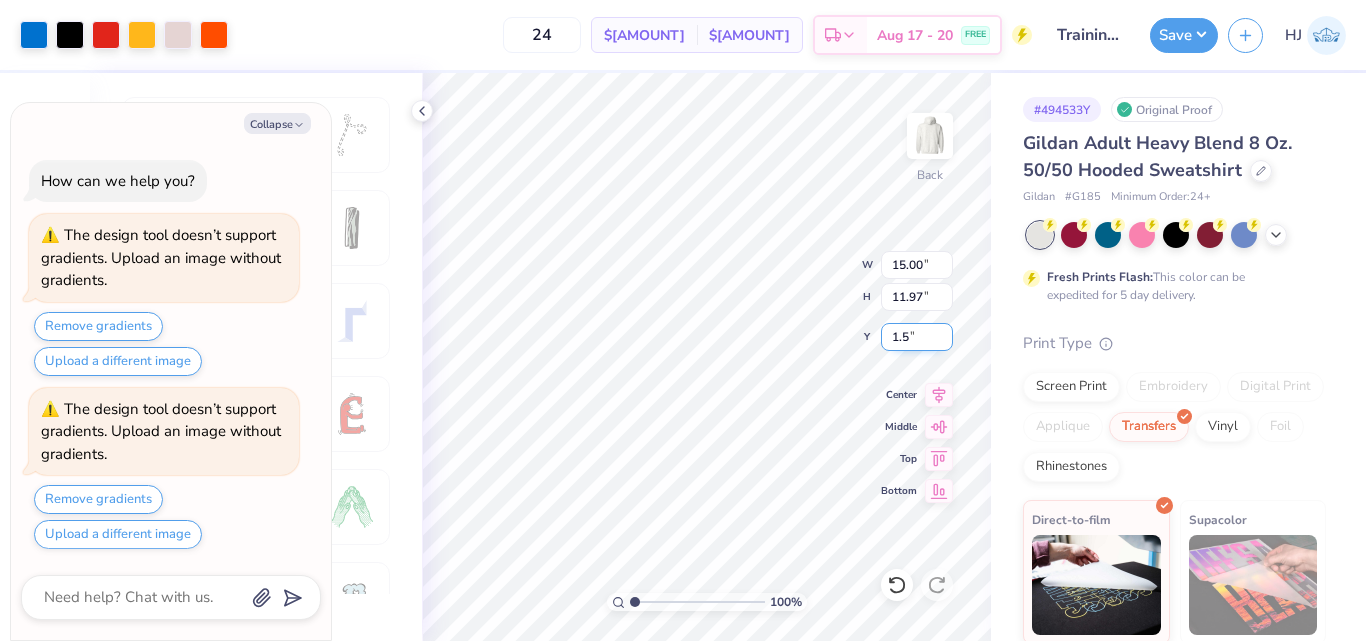 type on "1.5" 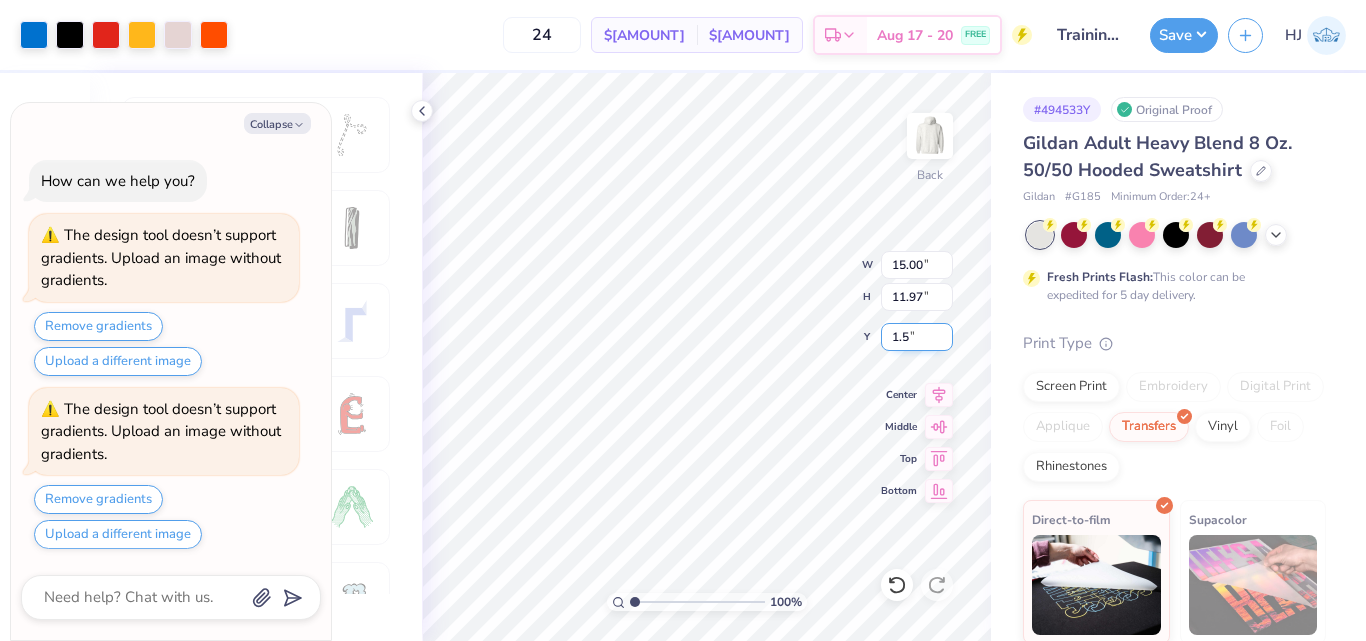 type on "x" 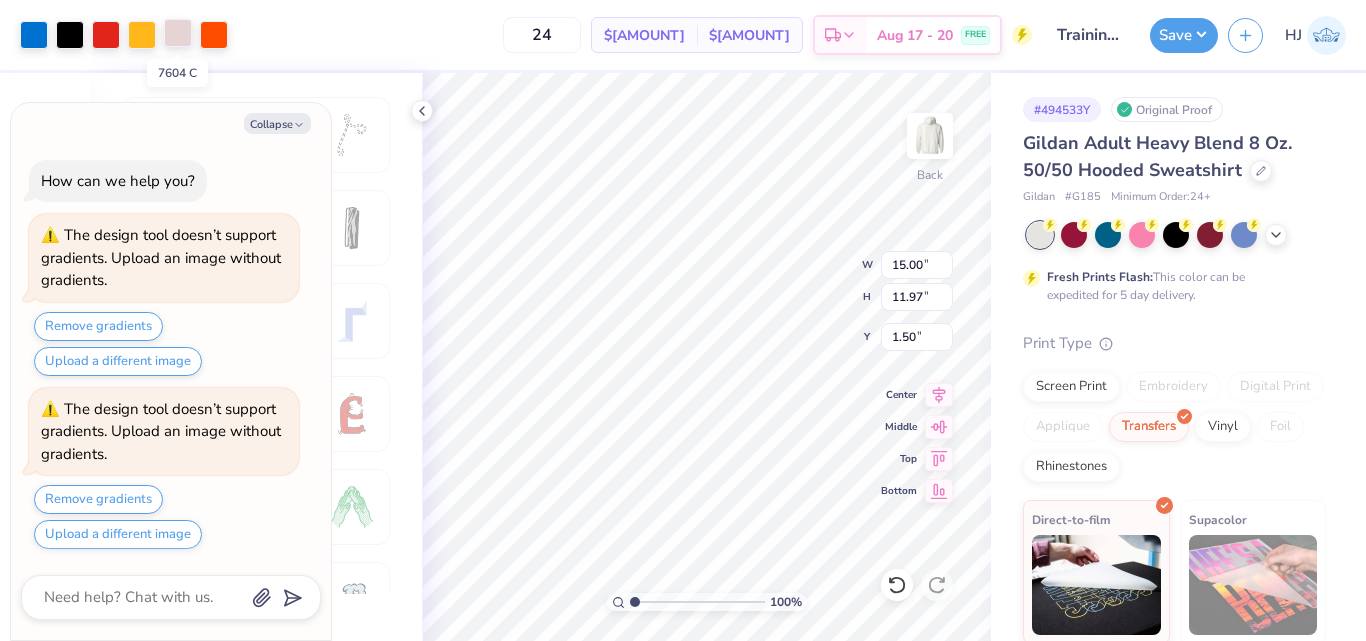 click at bounding box center (178, 33) 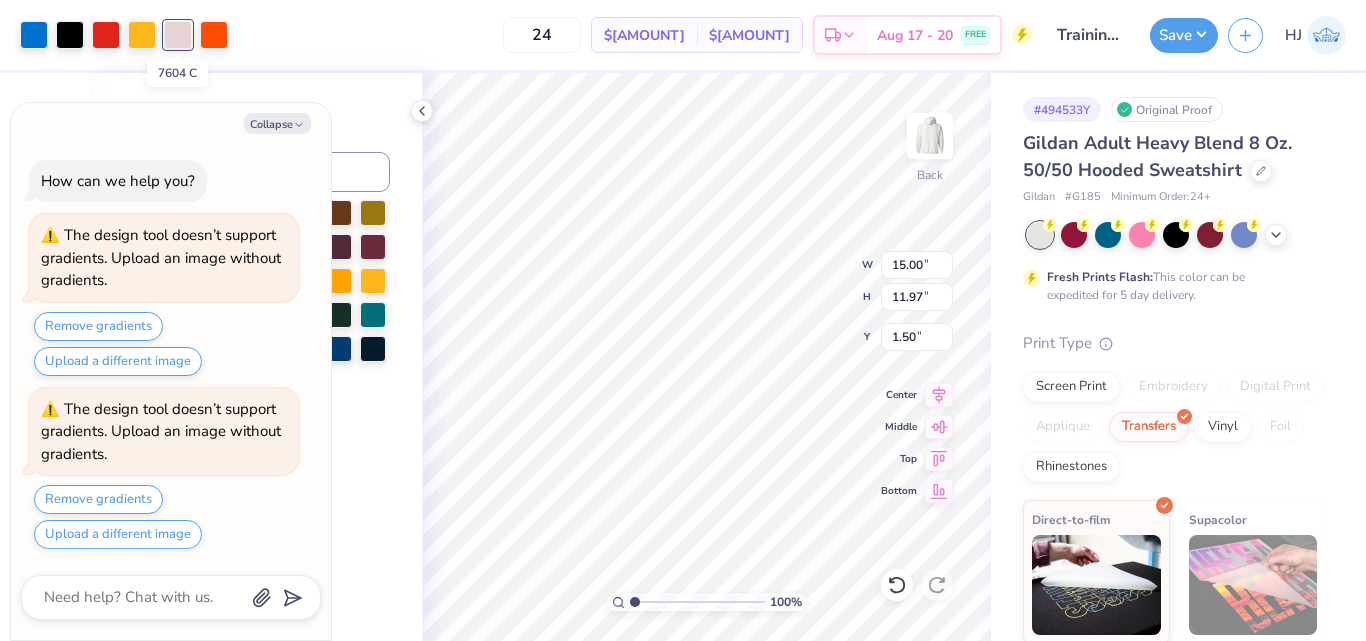 click at bounding box center [178, 35] 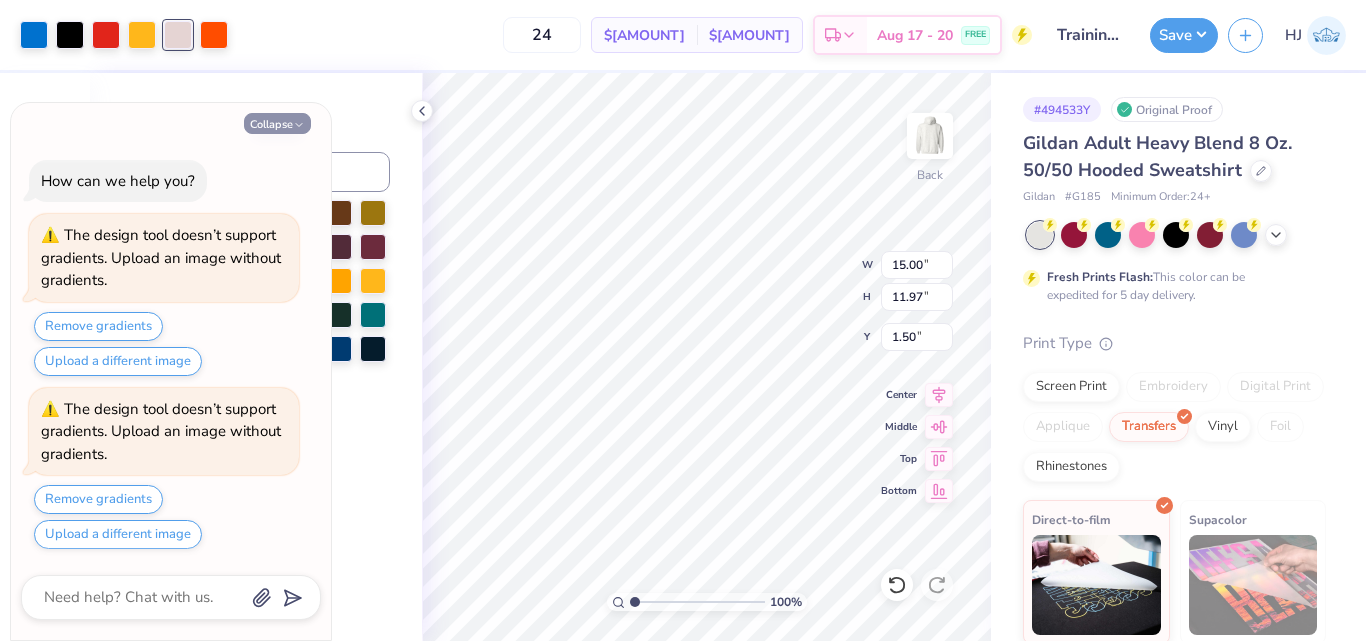 click on "Collapse" at bounding box center (277, 123) 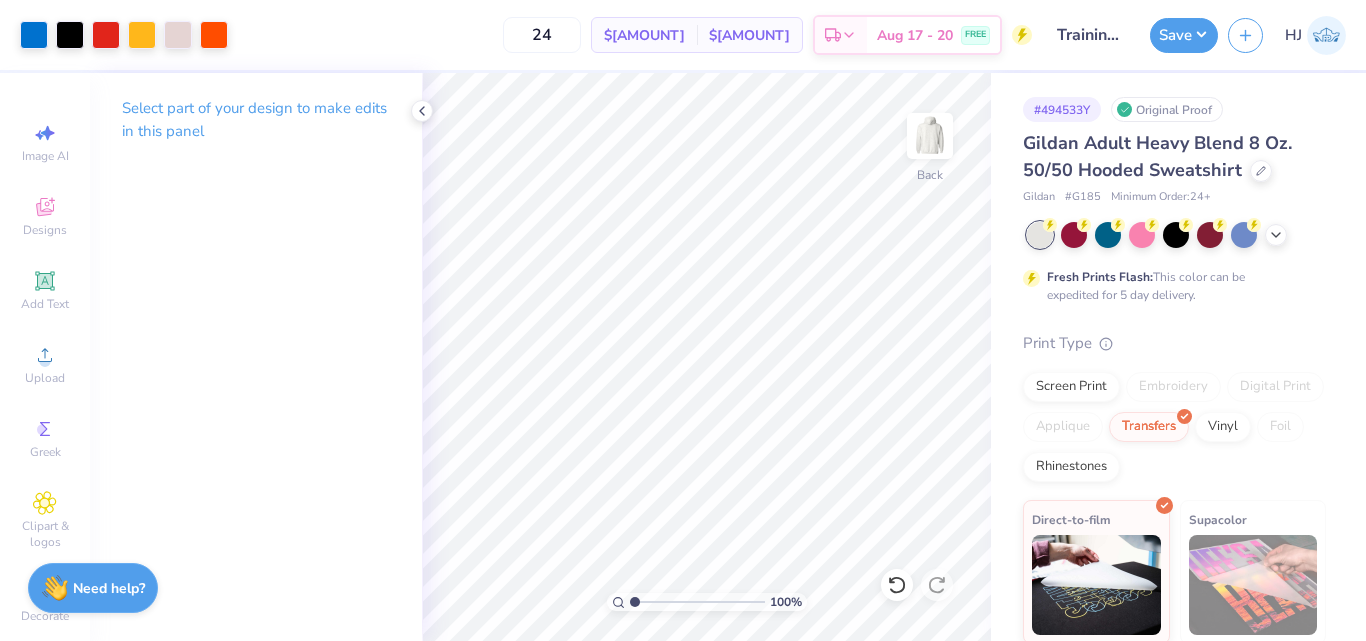 type on "1.10522621487156" 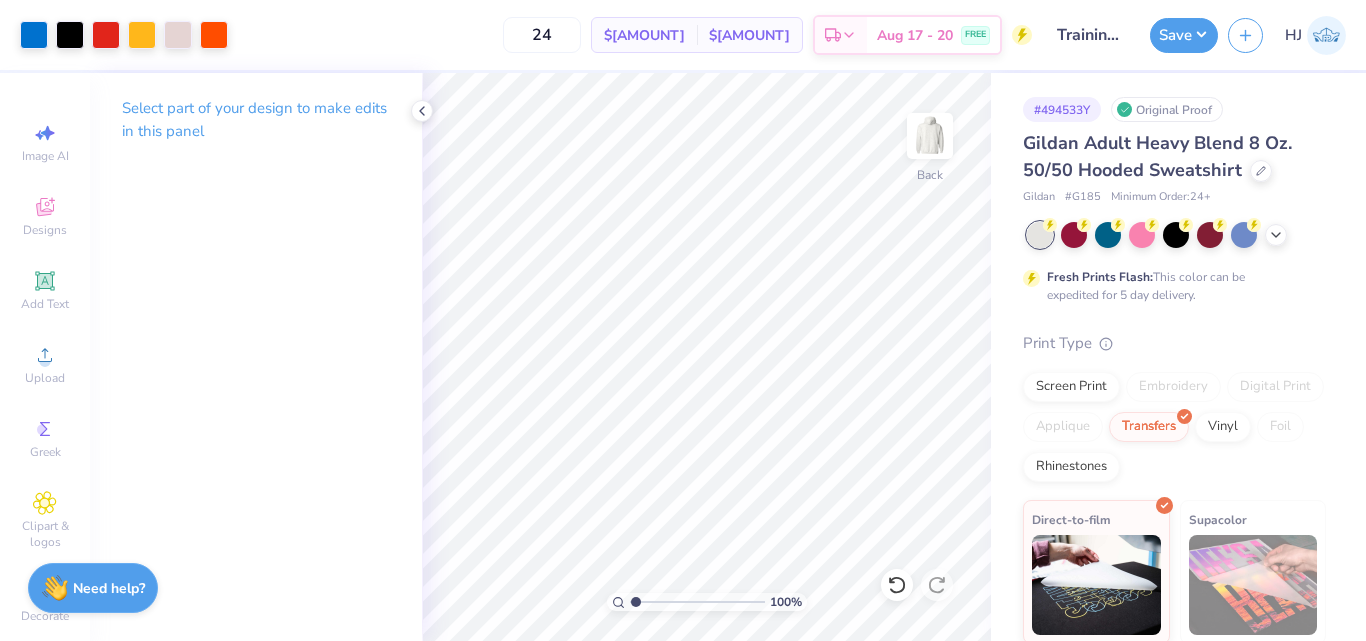 type on "1.10522621487156" 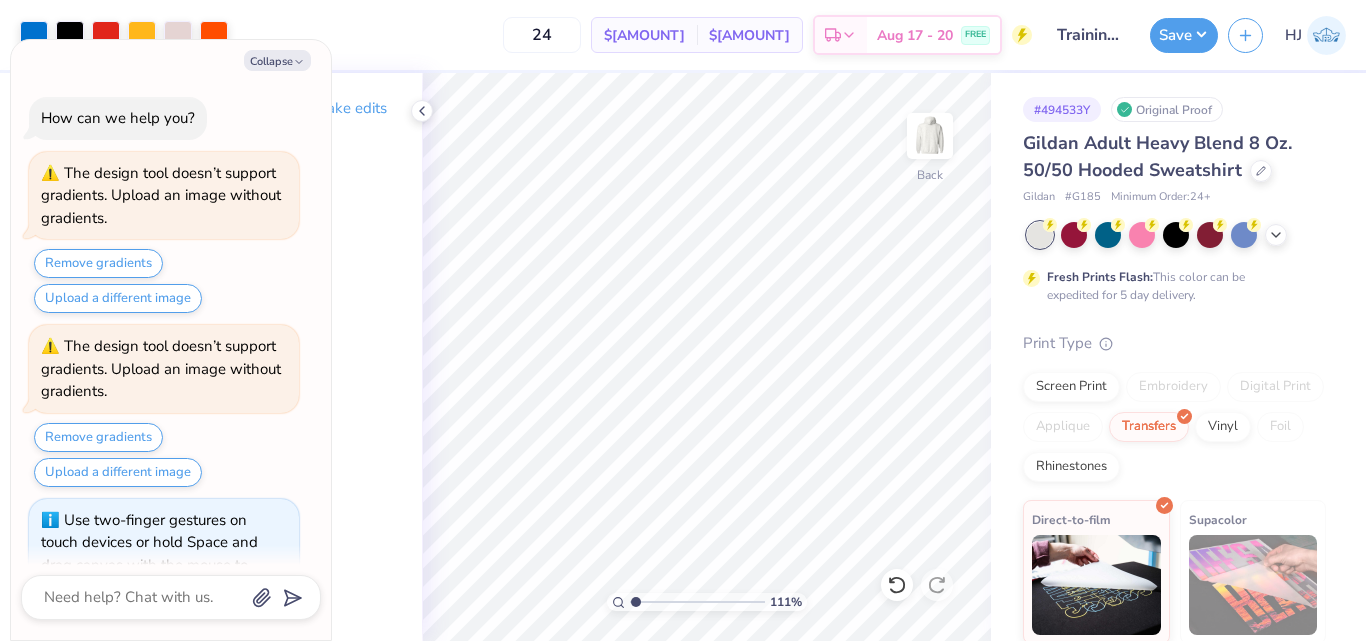 scroll, scrollTop: 60, scrollLeft: 0, axis: vertical 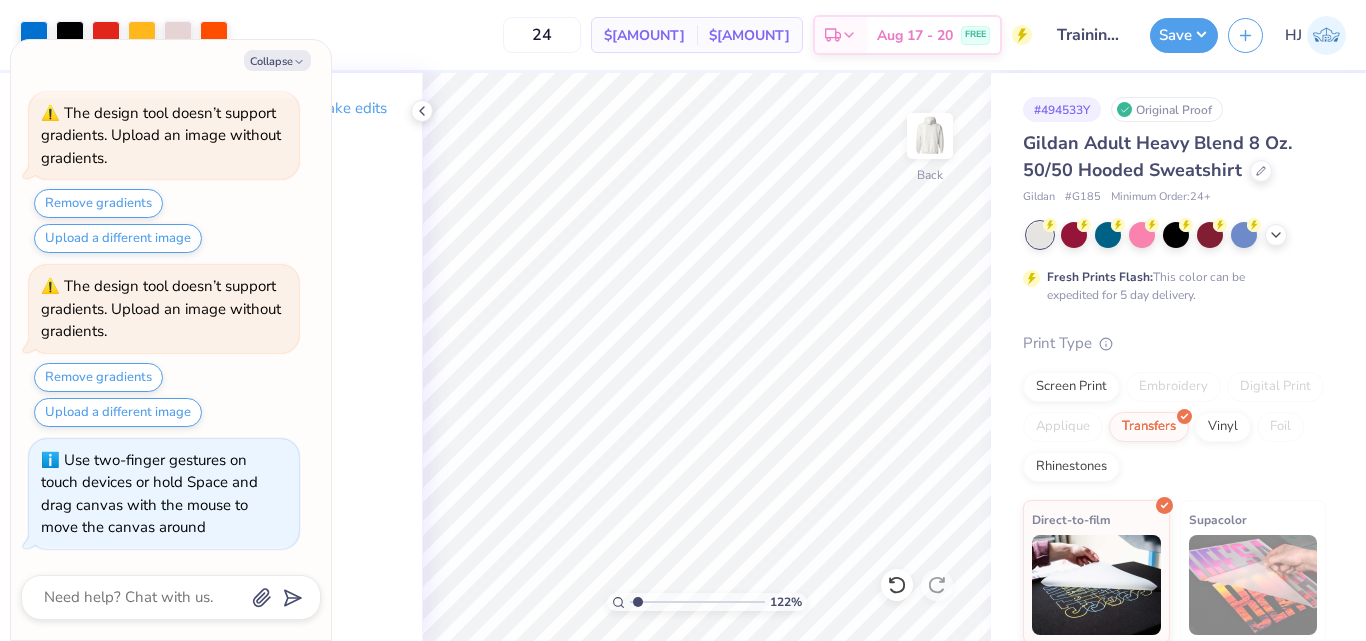 type on "1.35006143669128" 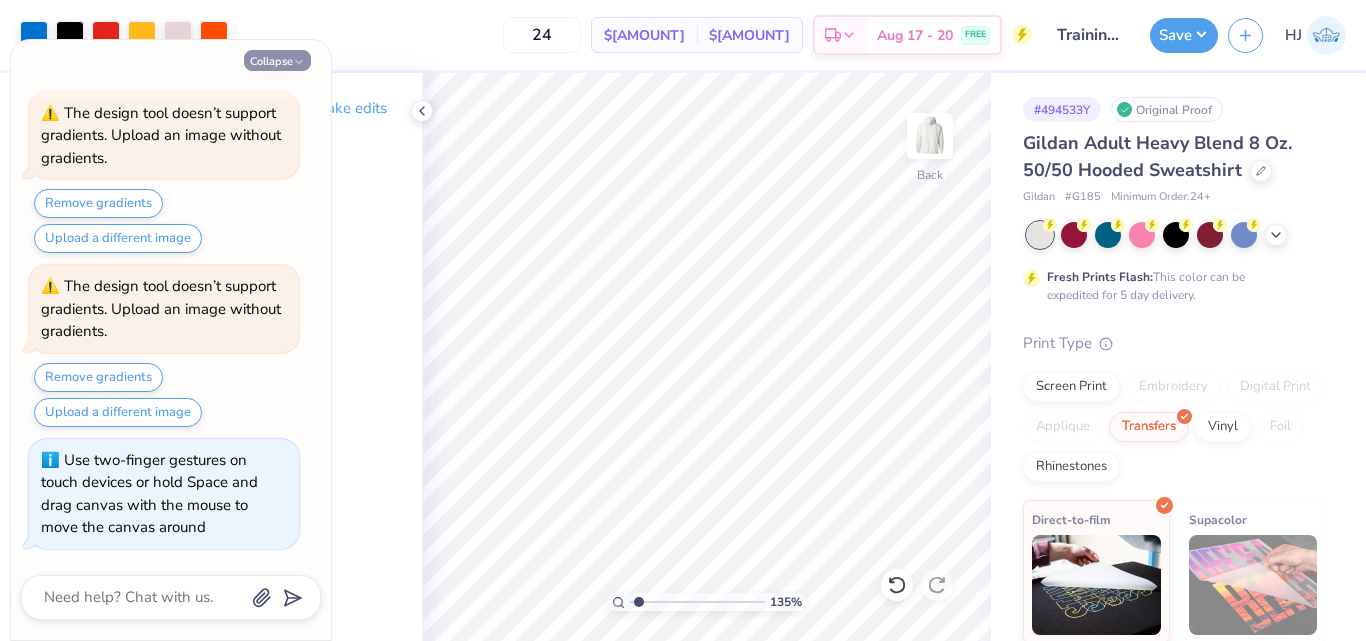 click on "Collapse" at bounding box center [277, 60] 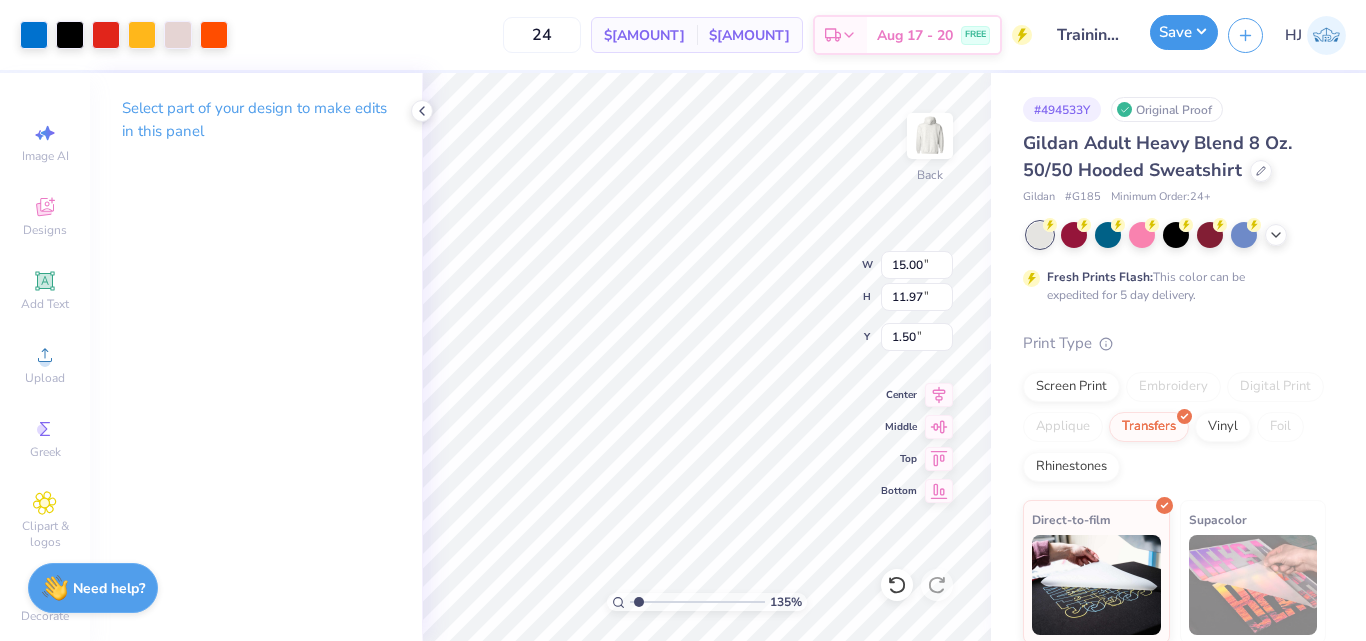 click on "Save" at bounding box center [1184, 32] 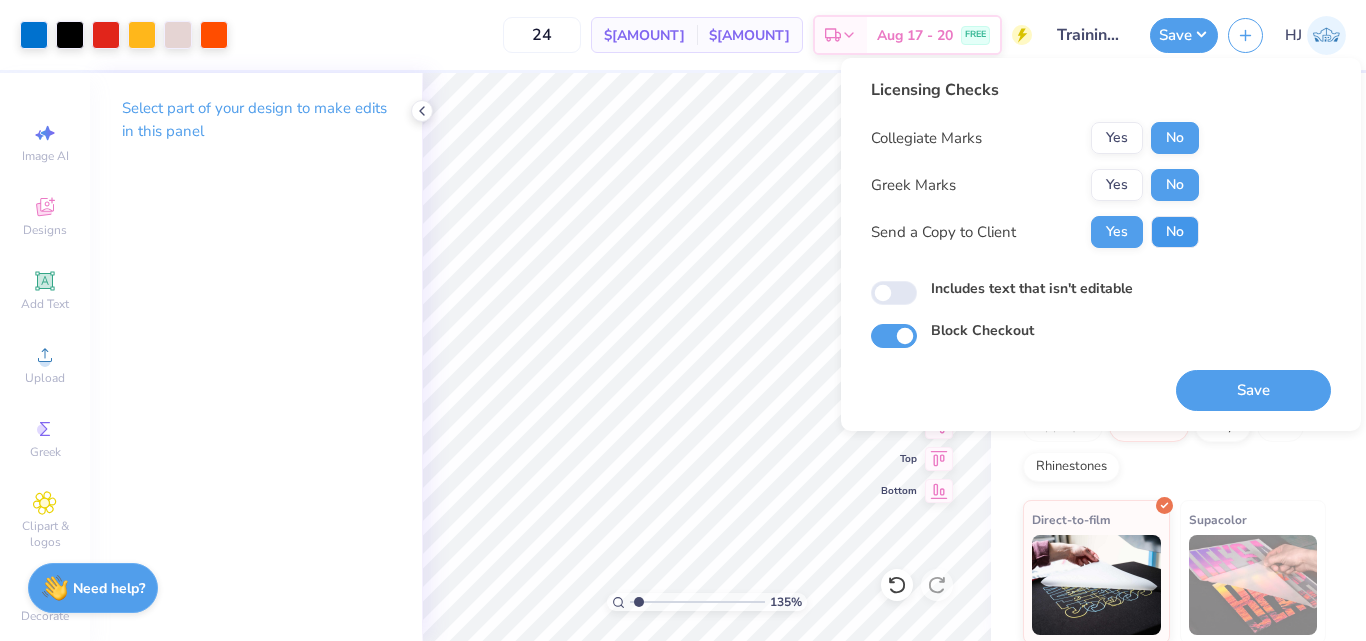 click on "No" at bounding box center [1175, 232] 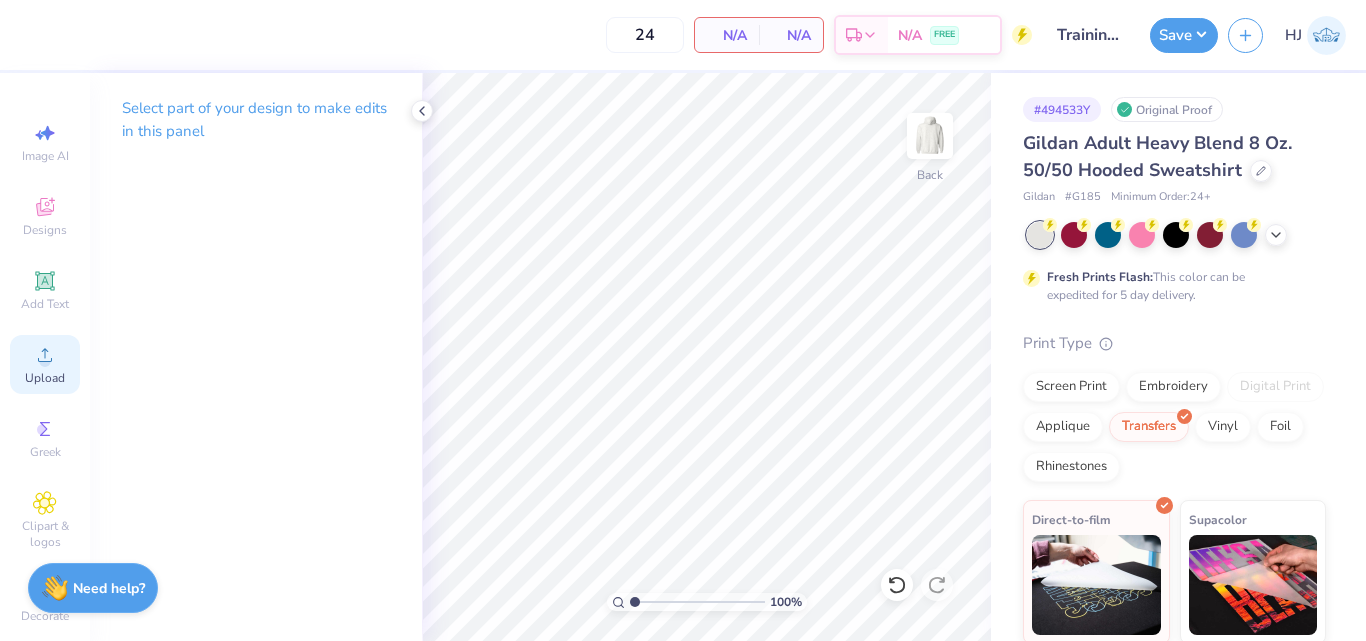 click 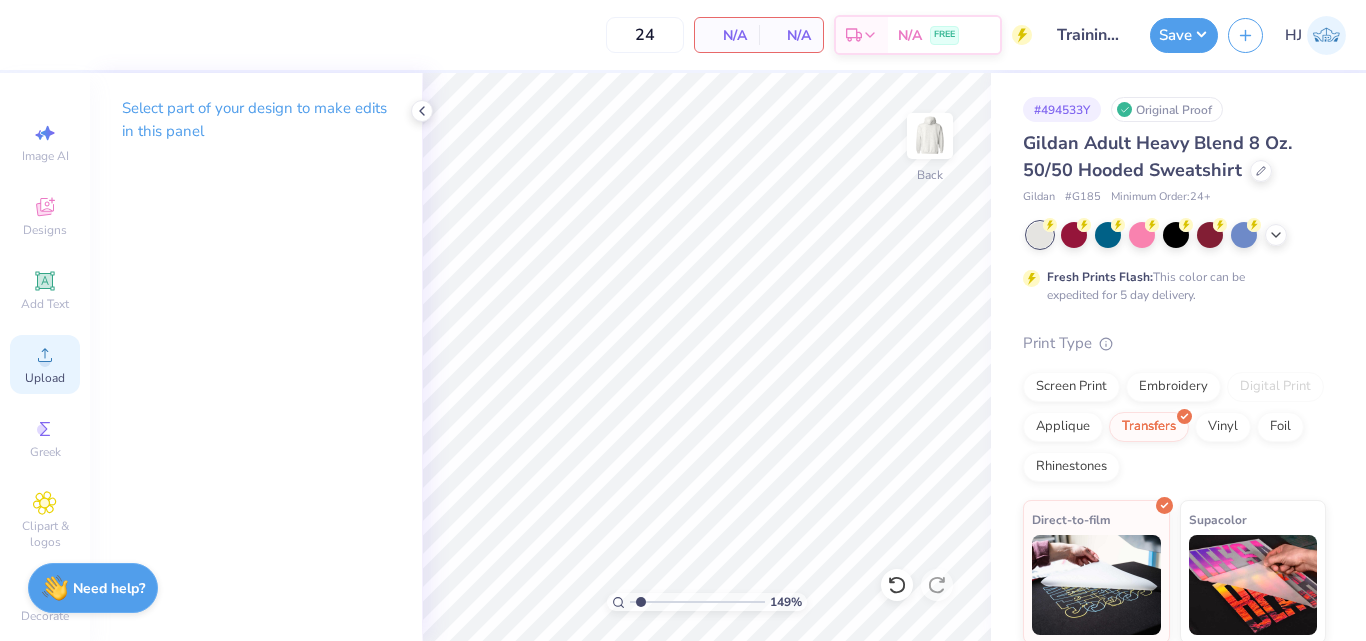 click 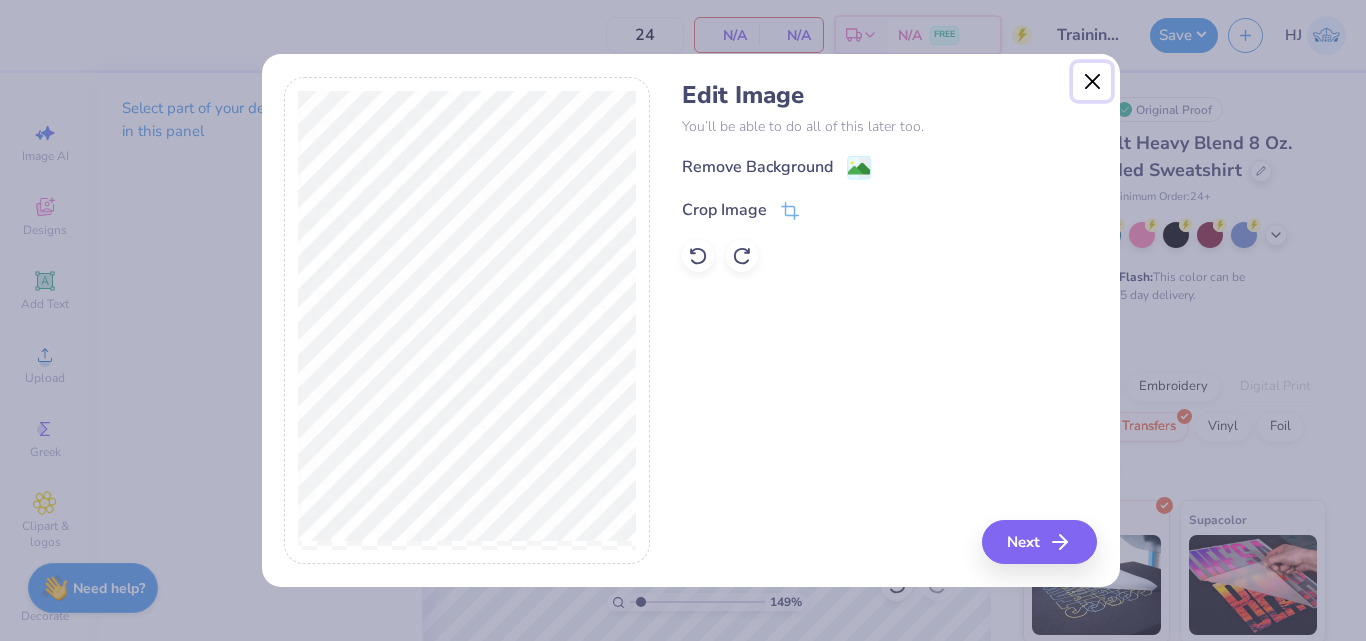 click at bounding box center [1092, 82] 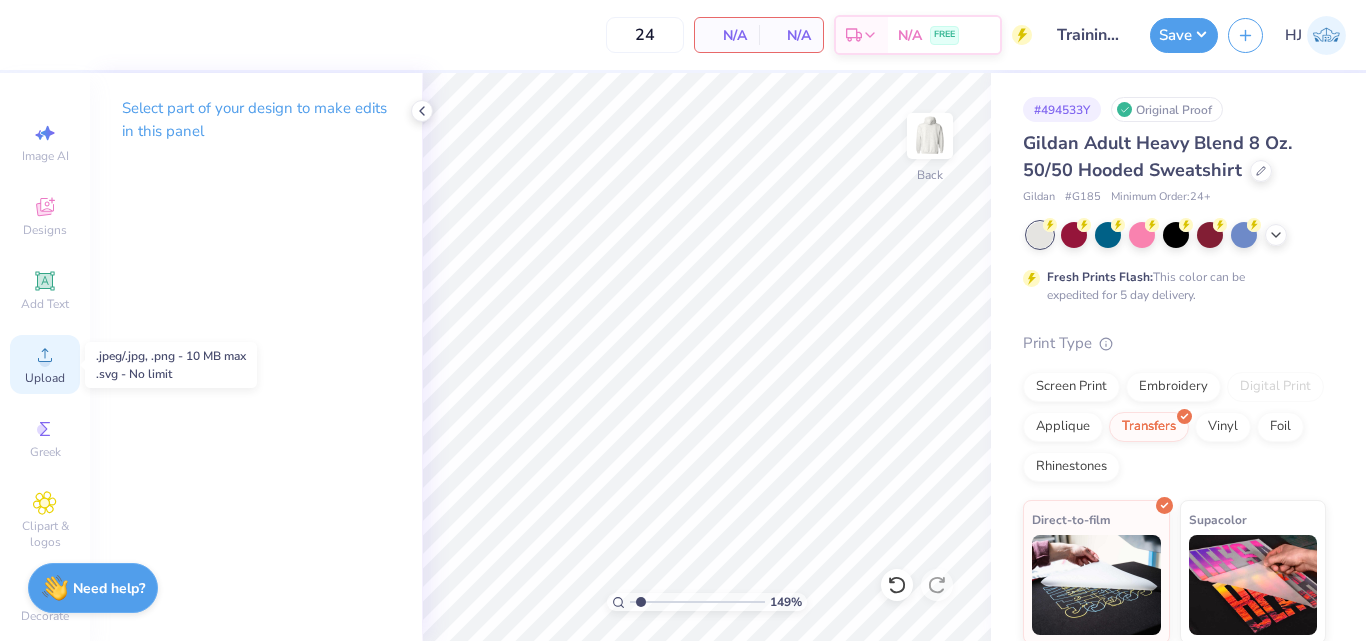 click on "Upload" at bounding box center (45, 364) 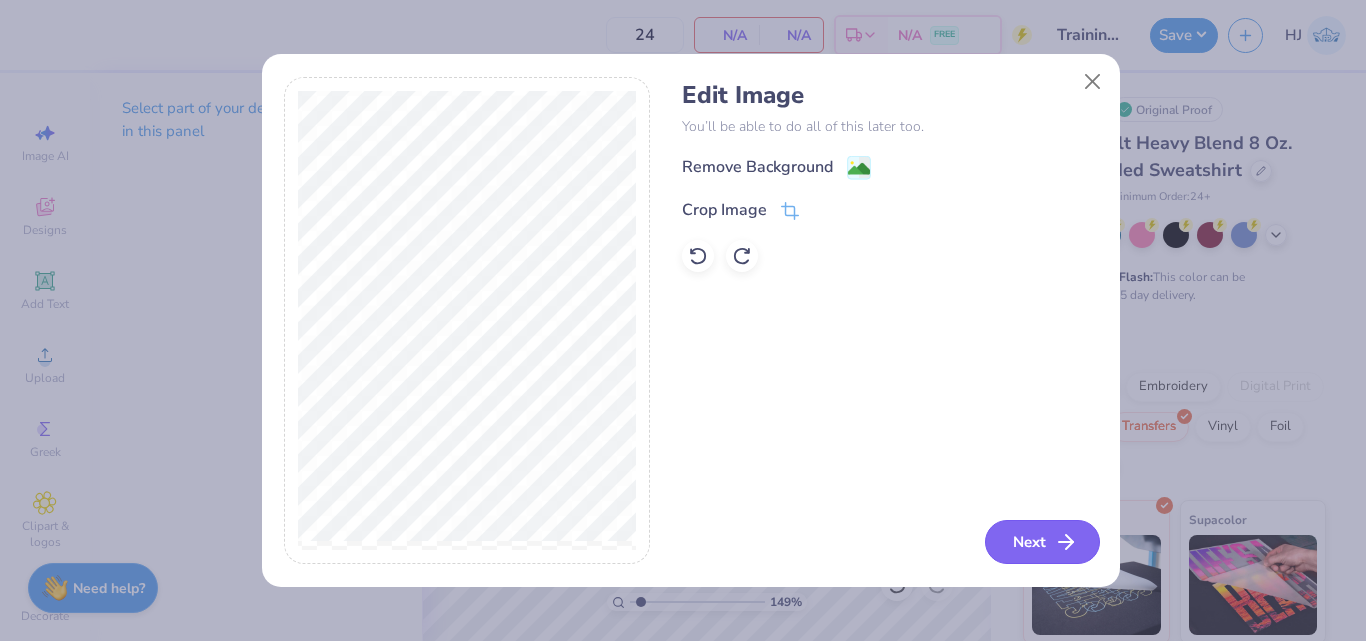click on "Next" at bounding box center (1042, 542) 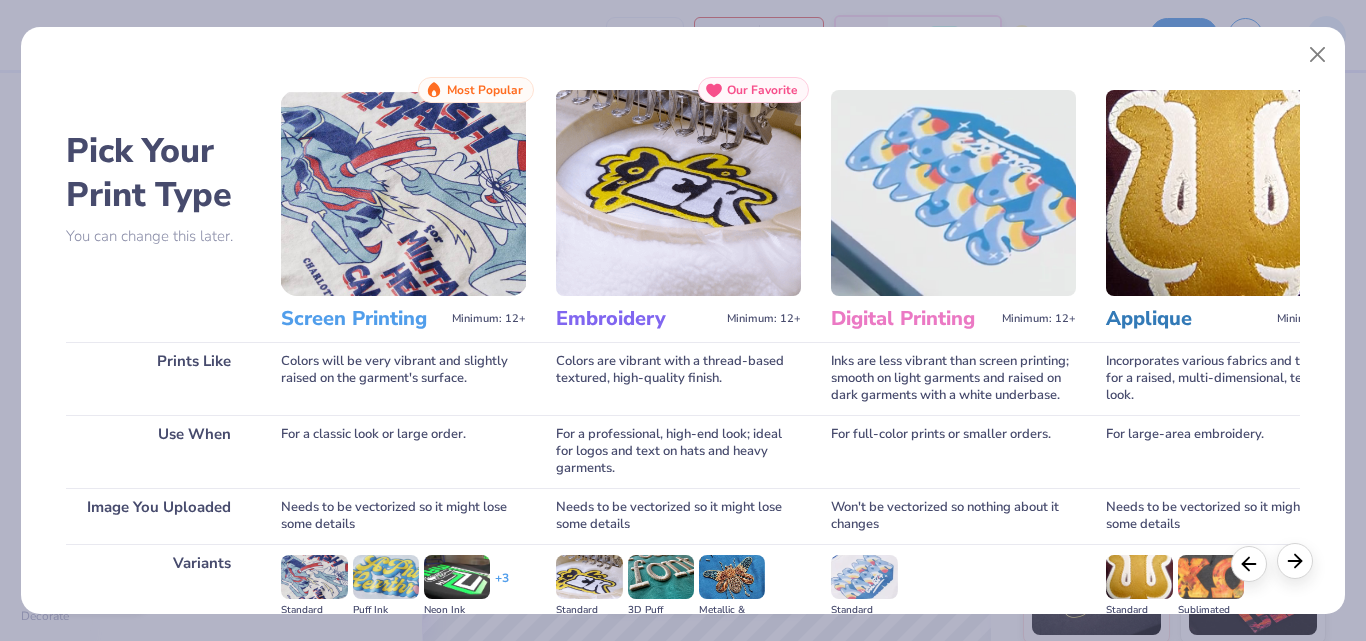 click 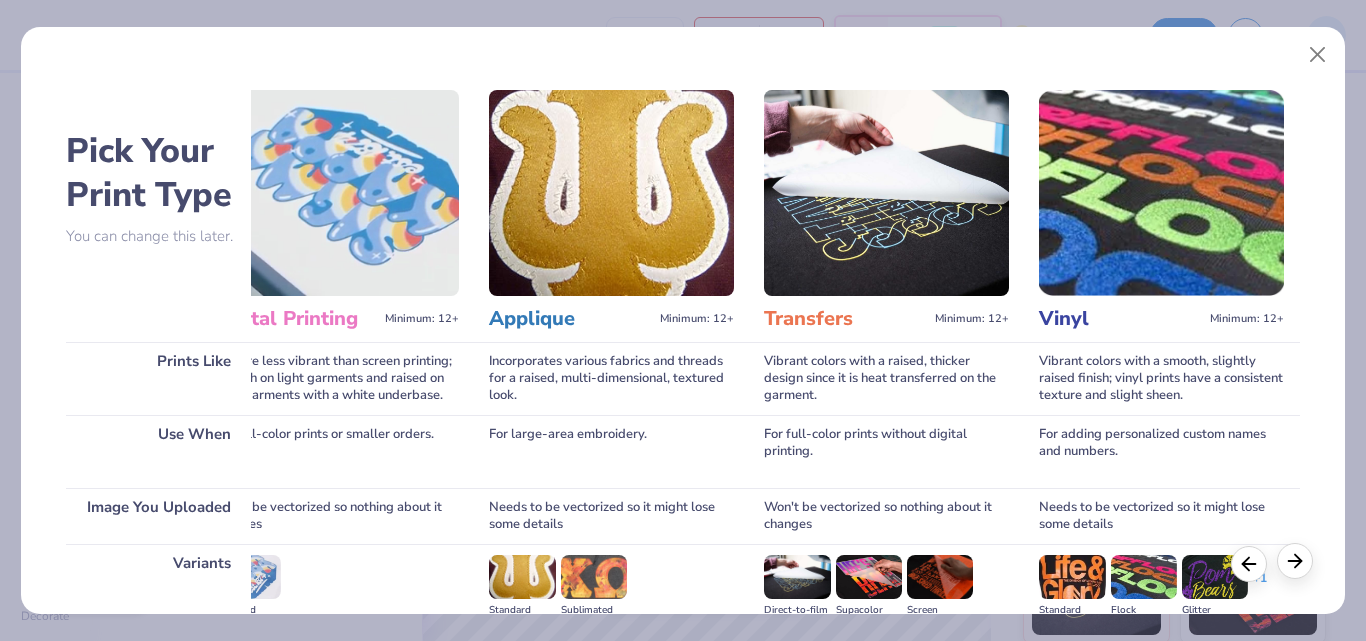 click 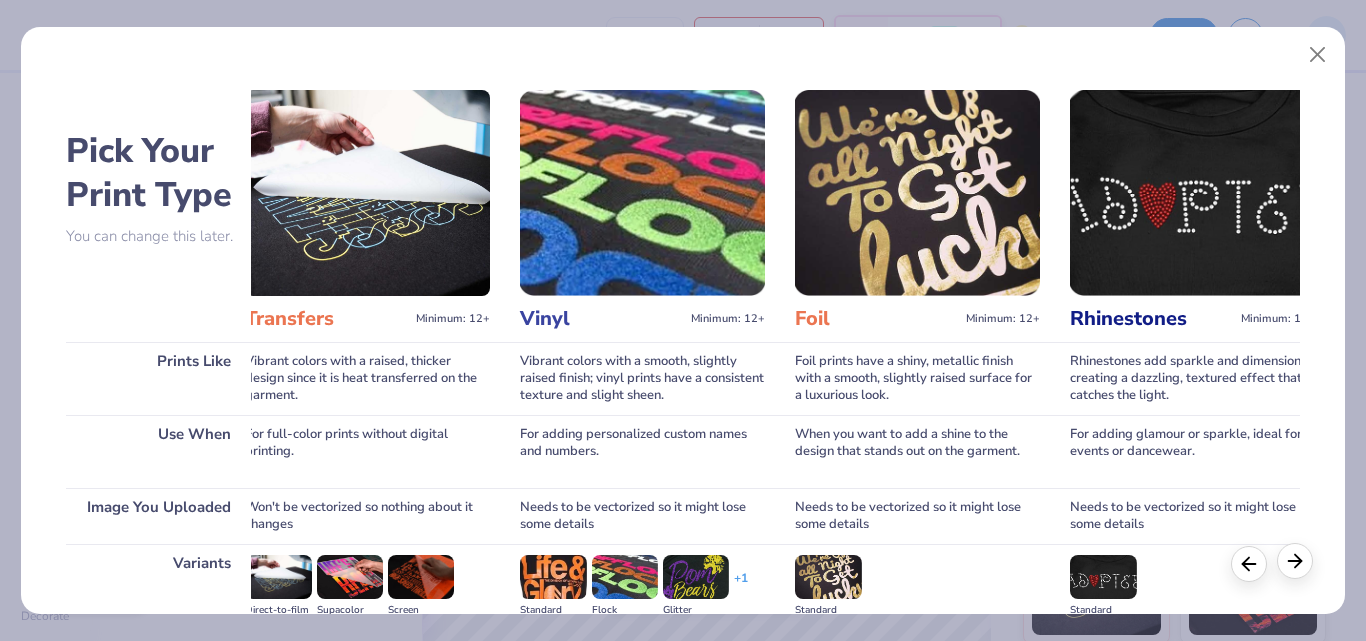 scroll, scrollTop: 0, scrollLeft: 1181, axis: horizontal 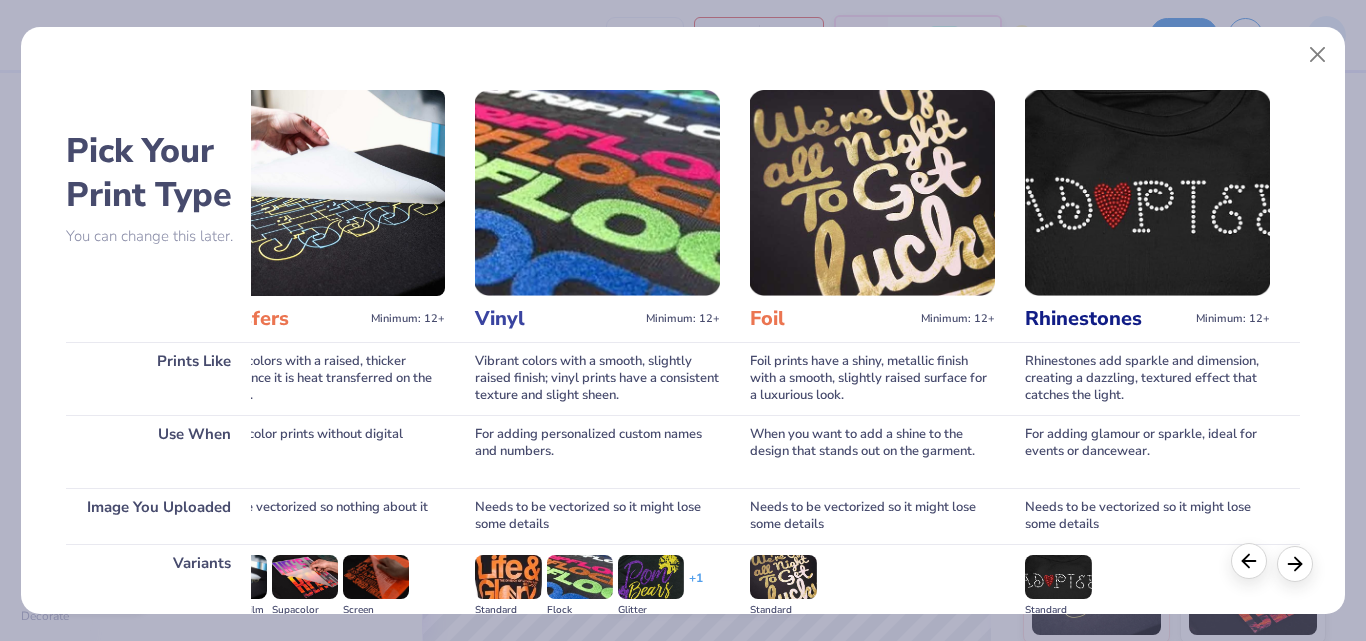 click 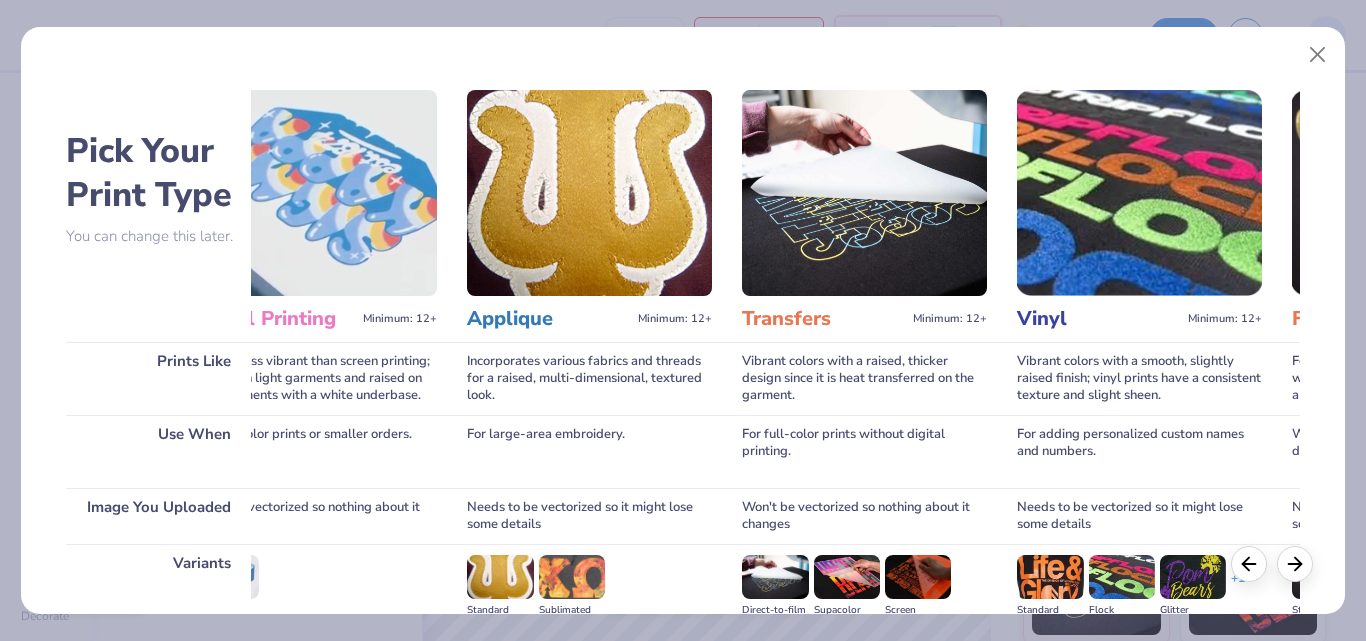 scroll, scrollTop: 0, scrollLeft: 564, axis: horizontal 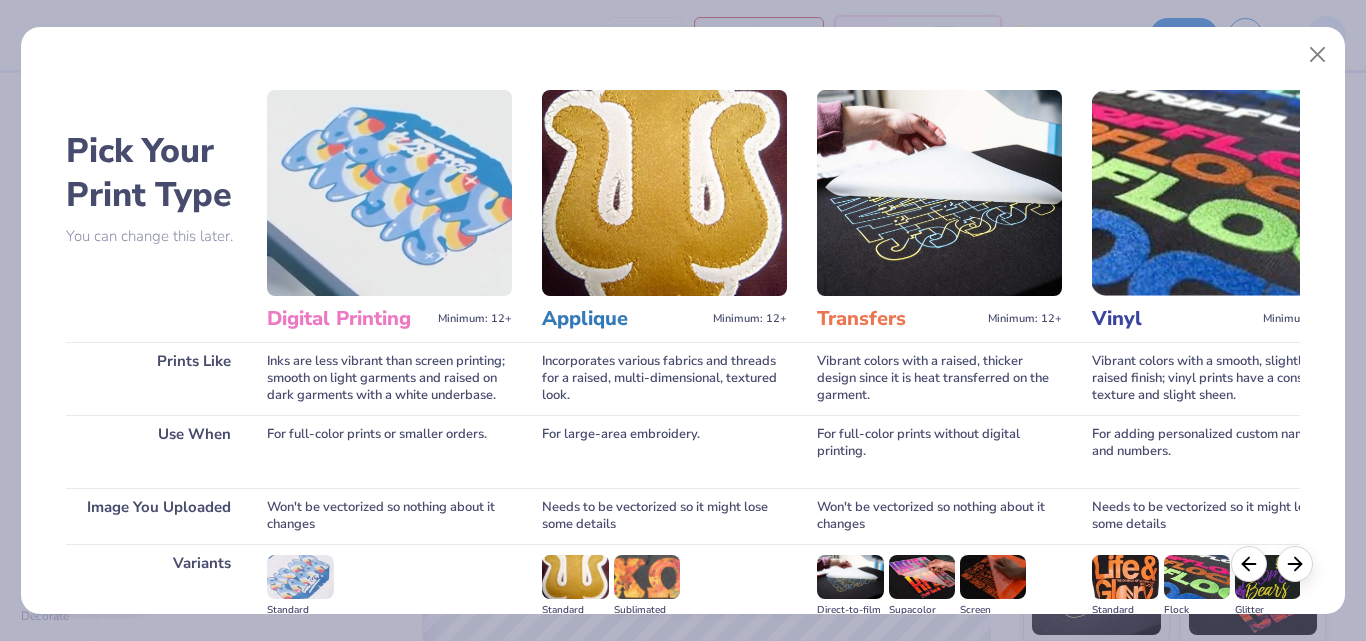 click at bounding box center [939, 193] 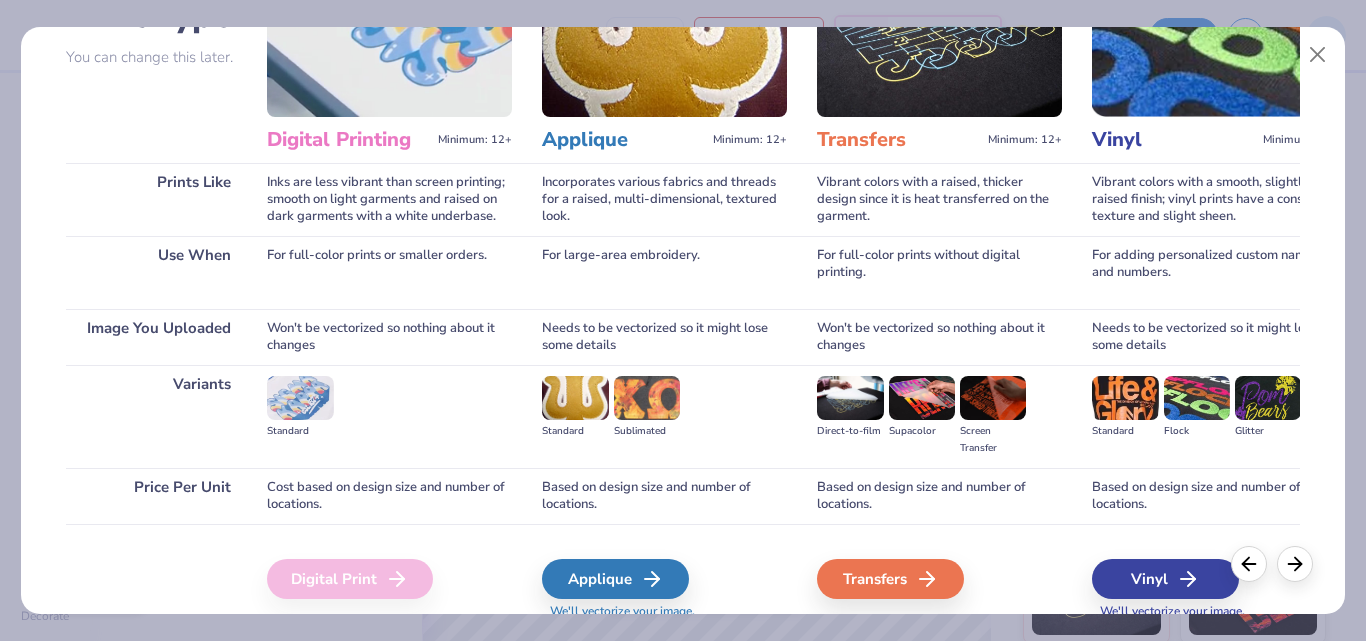 scroll, scrollTop: 256, scrollLeft: 0, axis: vertical 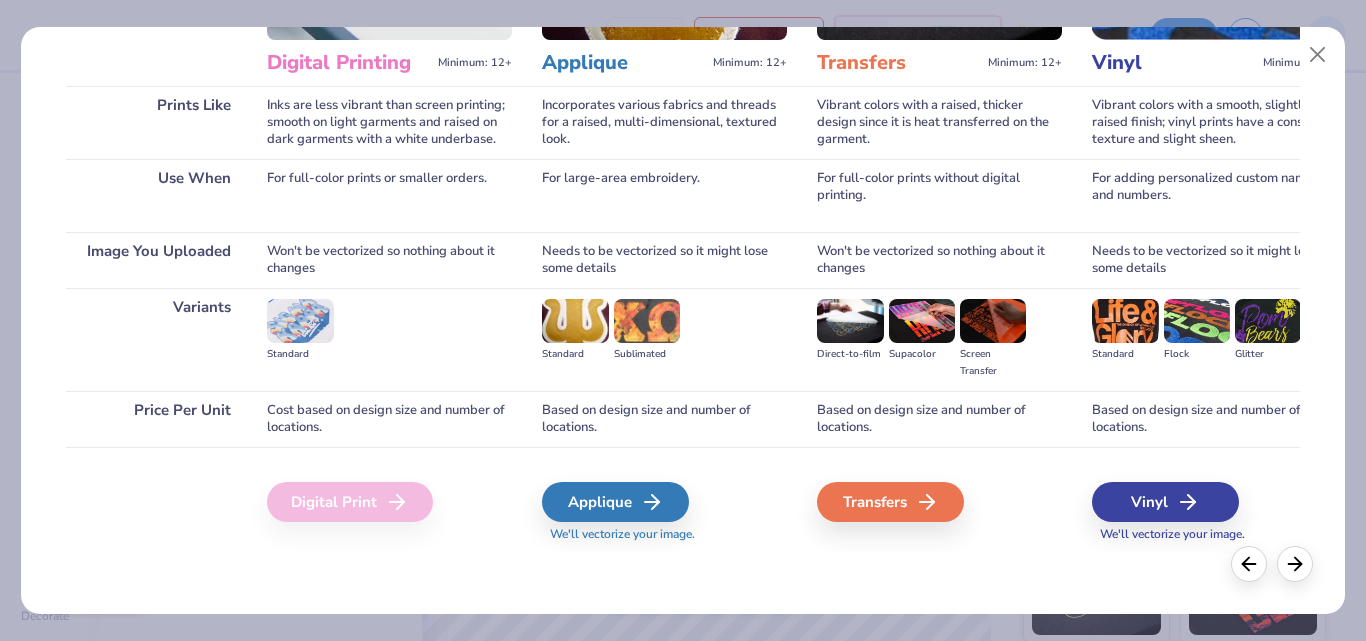 click at bounding box center (850, 321) 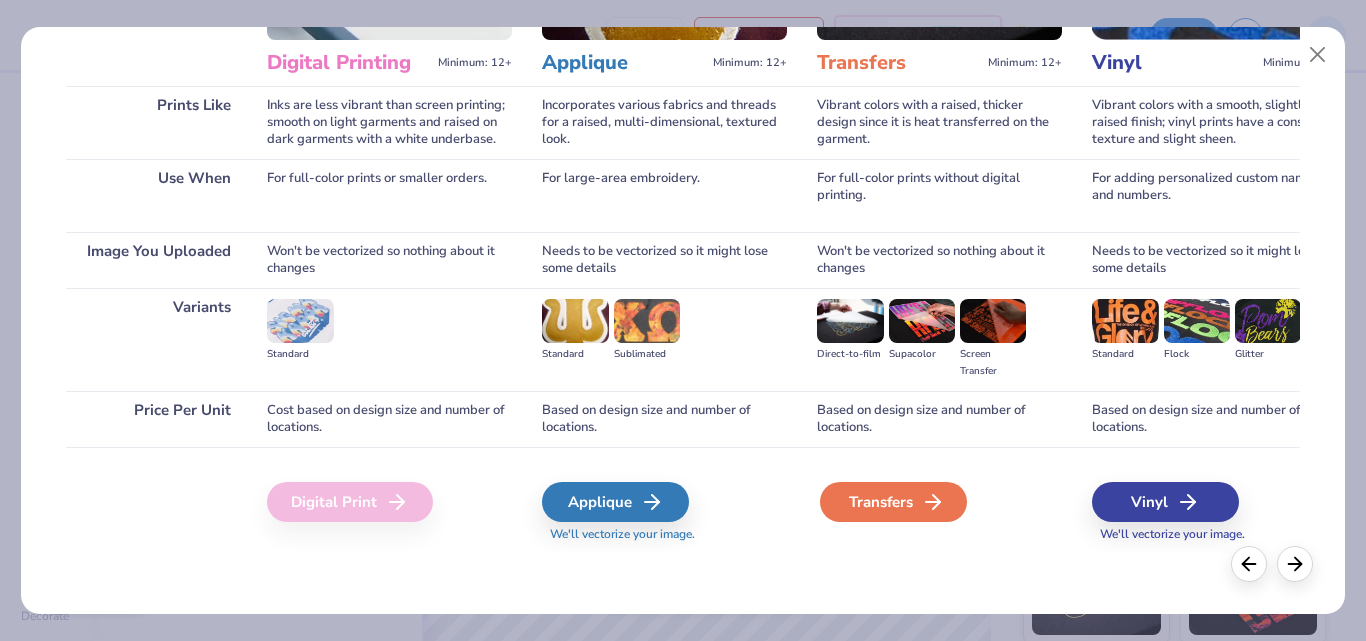 click on "Transfers" at bounding box center (893, 502) 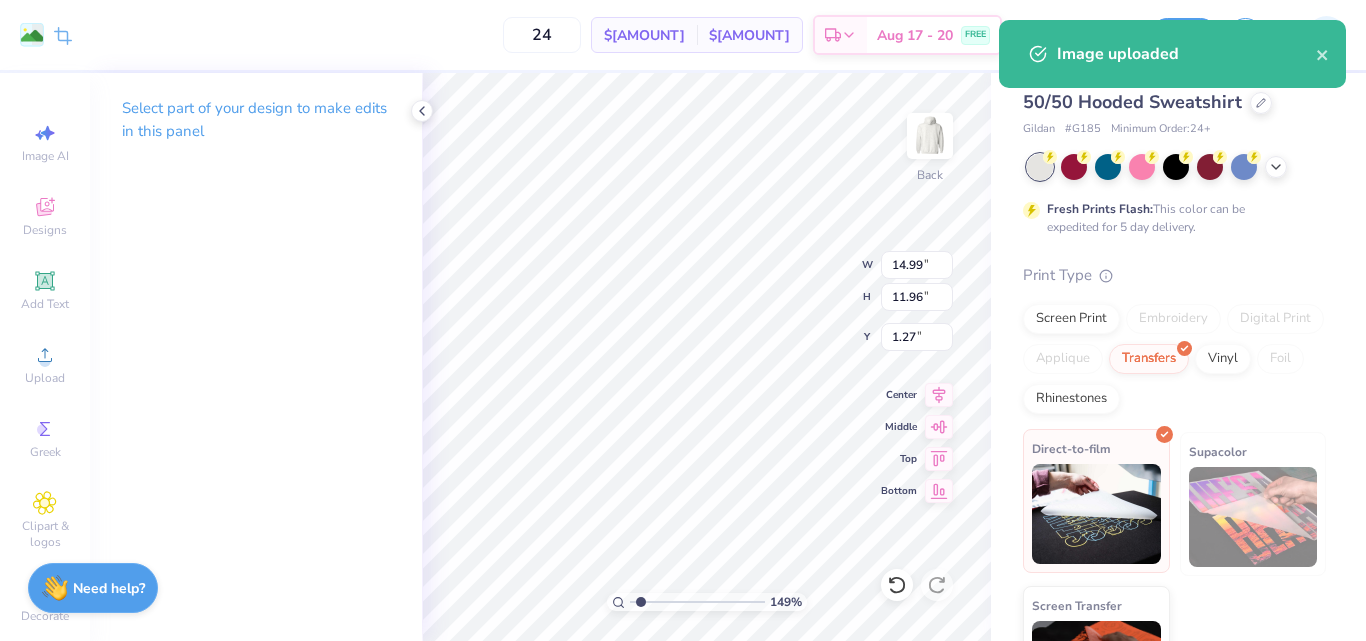 scroll, scrollTop: 100, scrollLeft: 0, axis: vertical 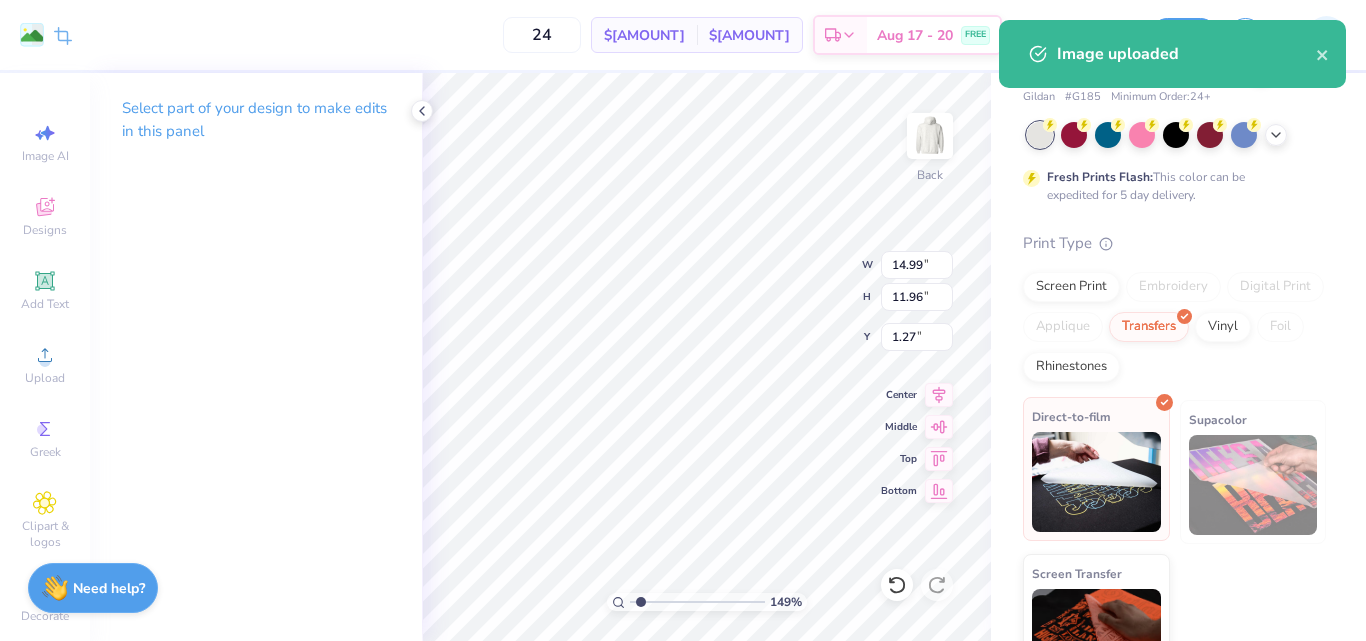 click at bounding box center [1096, 482] 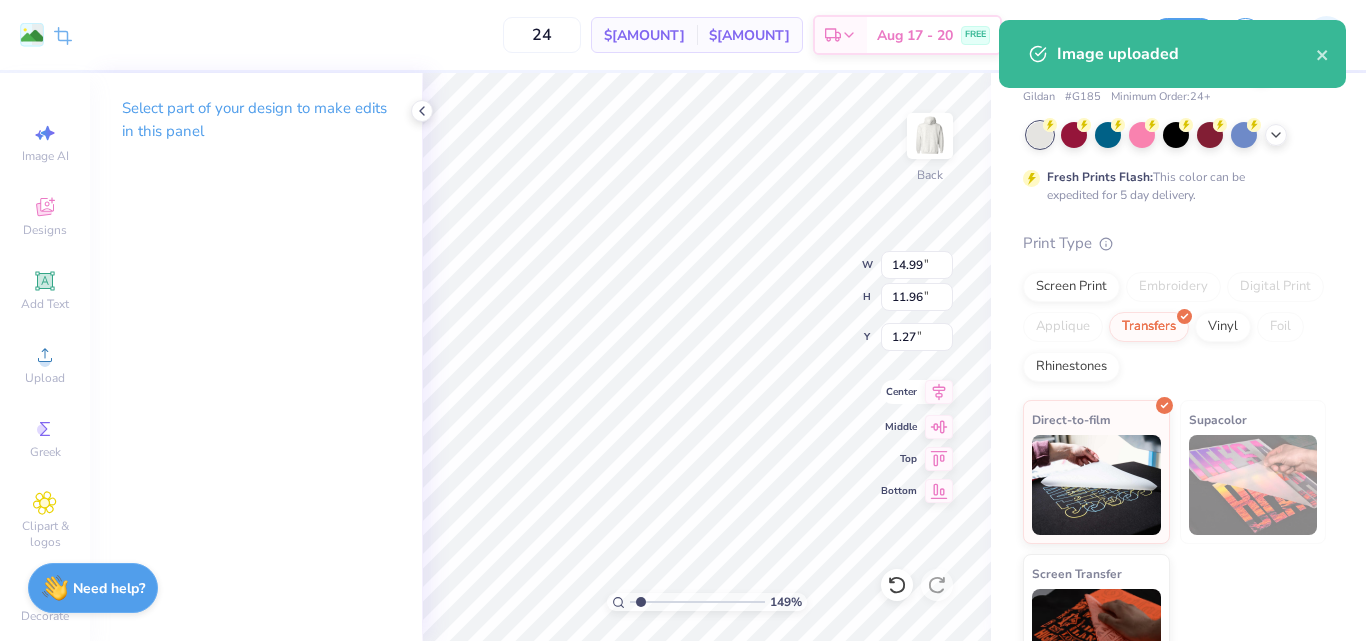 type on "1.49426501797996" 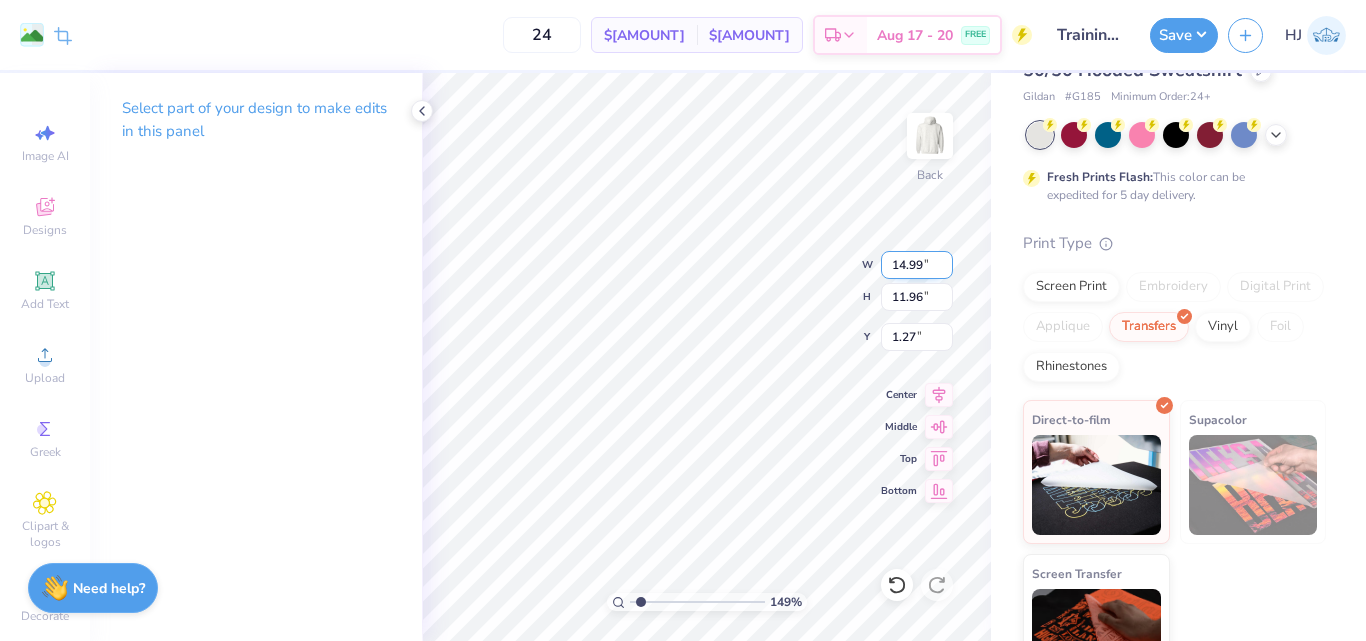 click on "14.99" at bounding box center [917, 265] 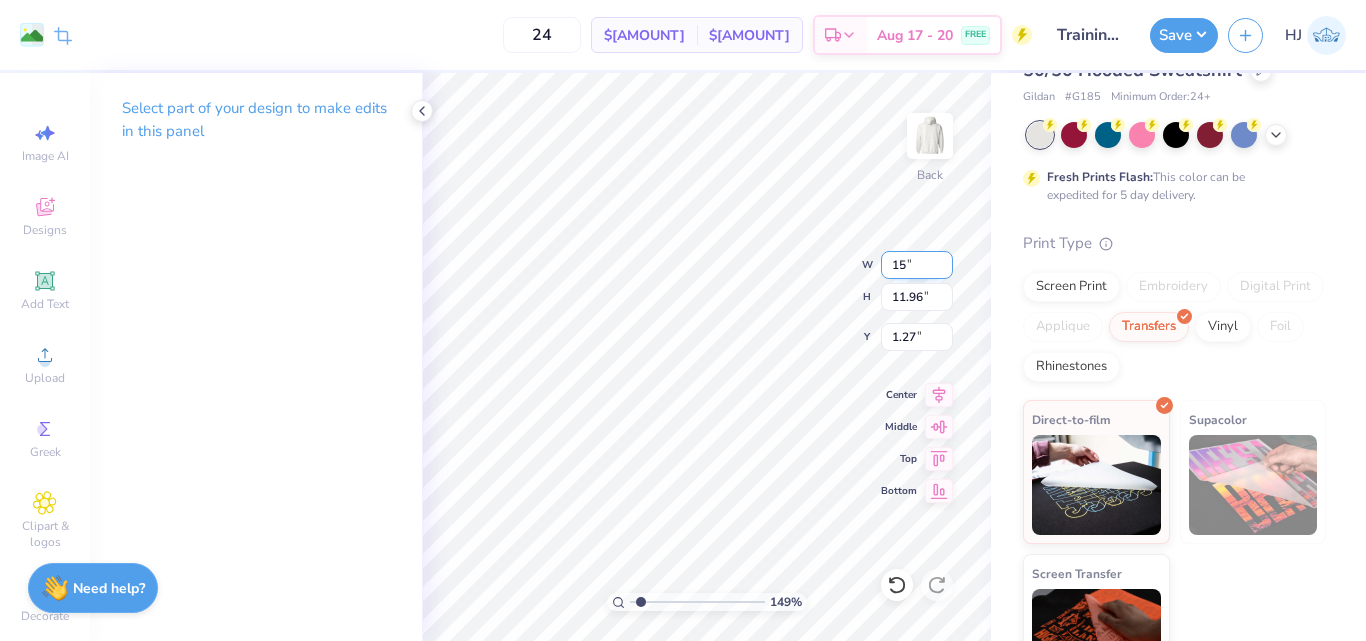 type on "15" 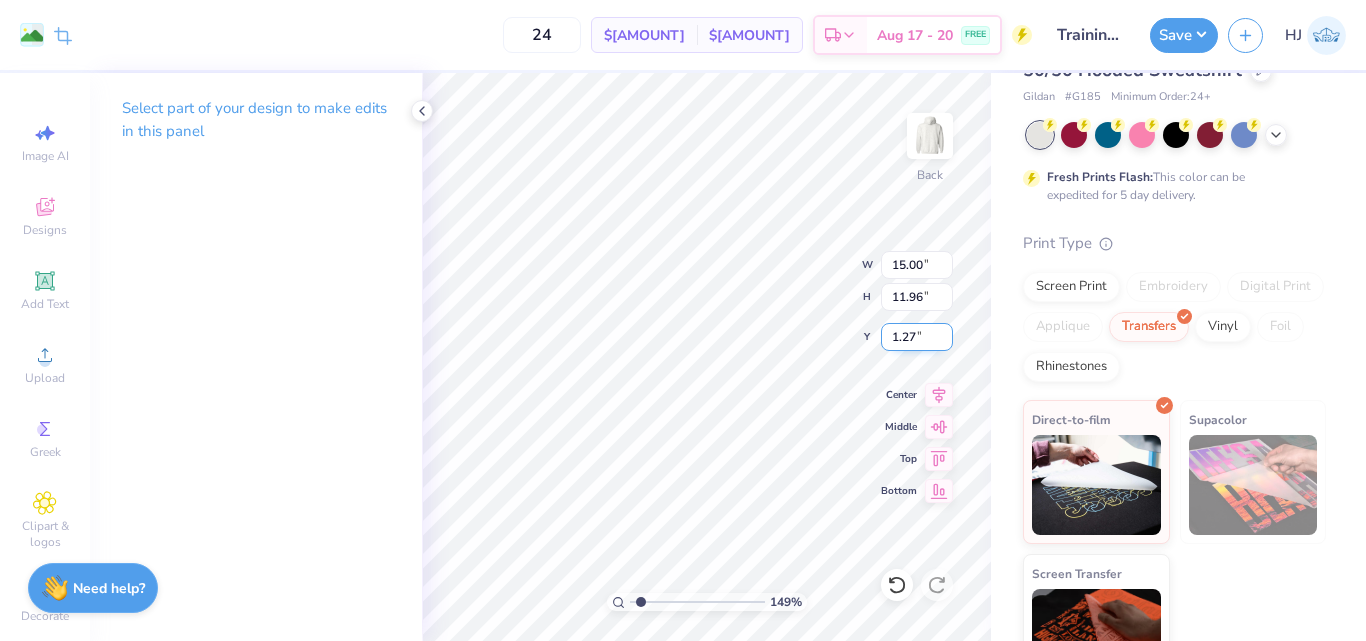 click on "1.27" at bounding box center [917, 337] 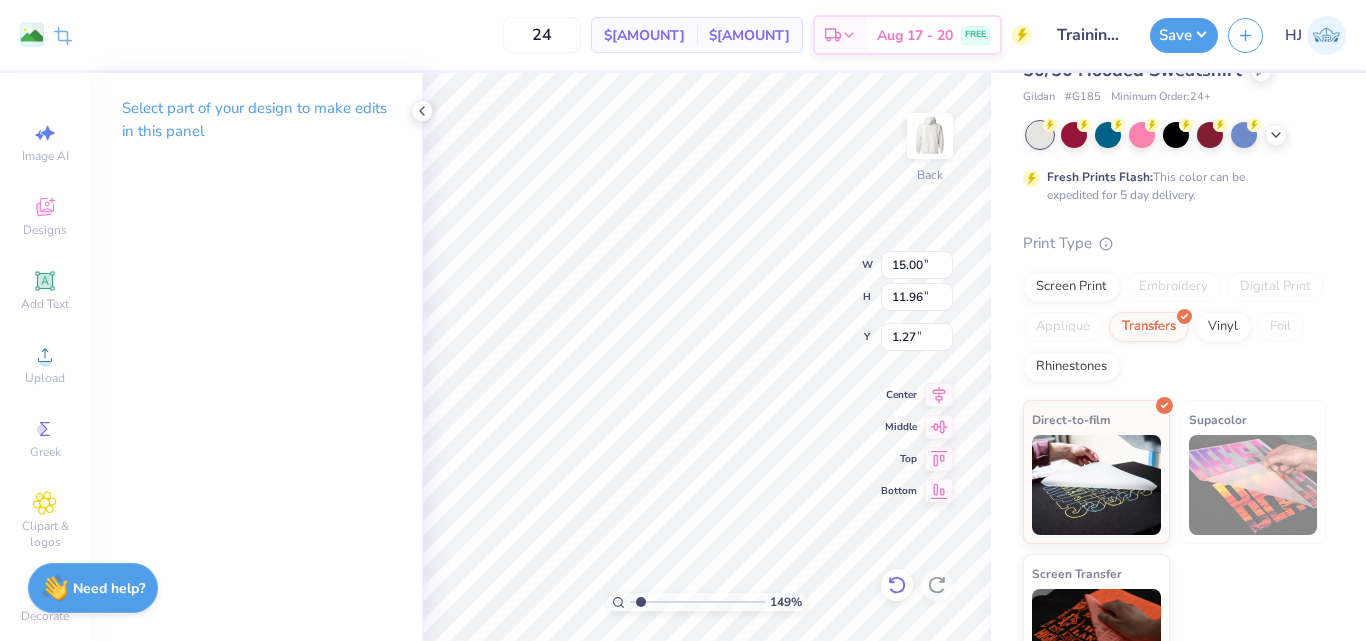 click 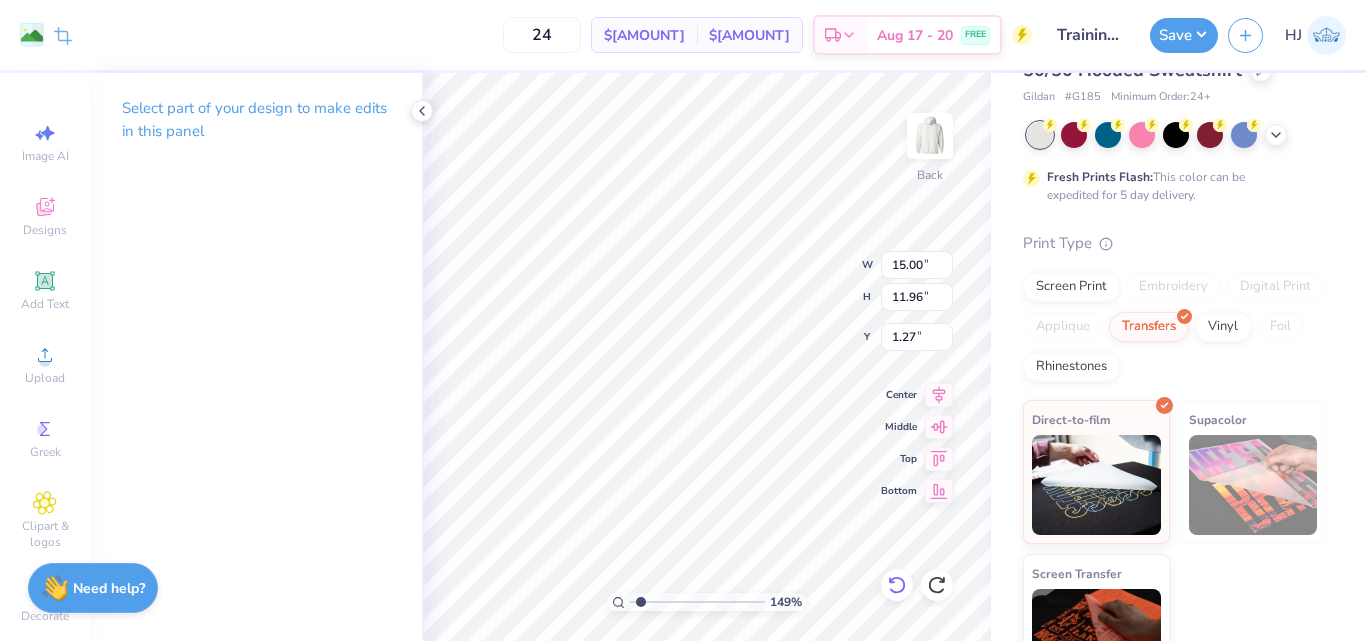 type on "1.49426501797996" 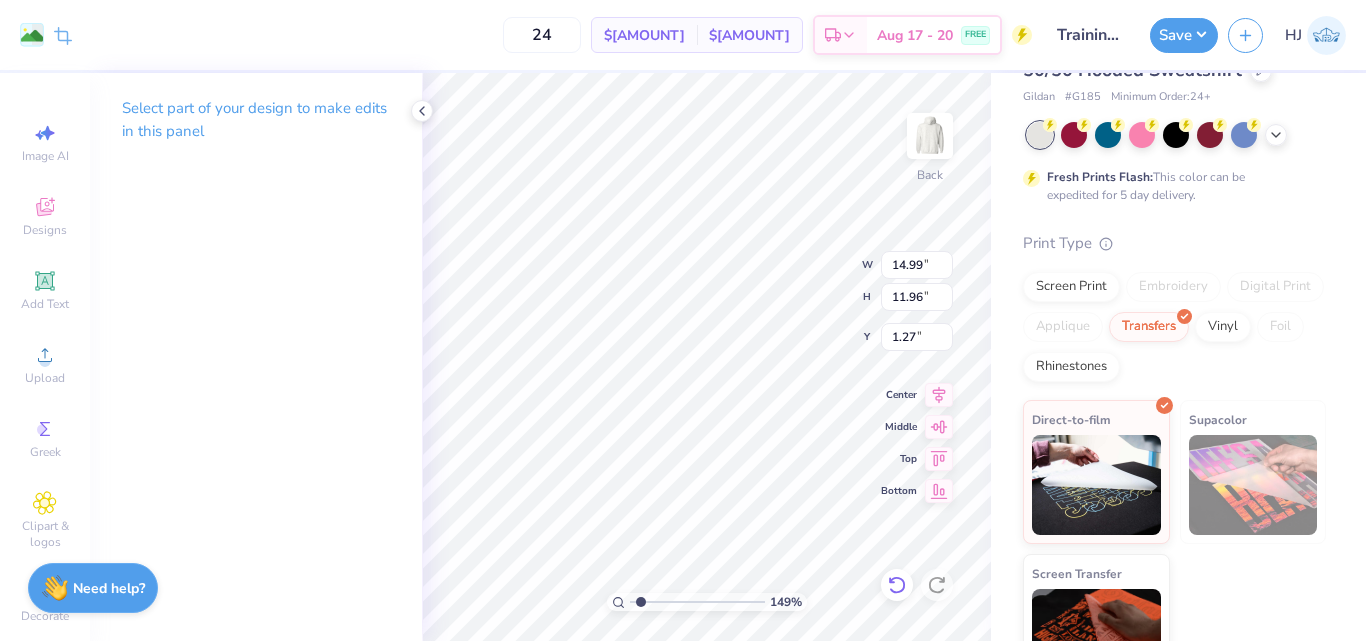 type on "1.49426501797996" 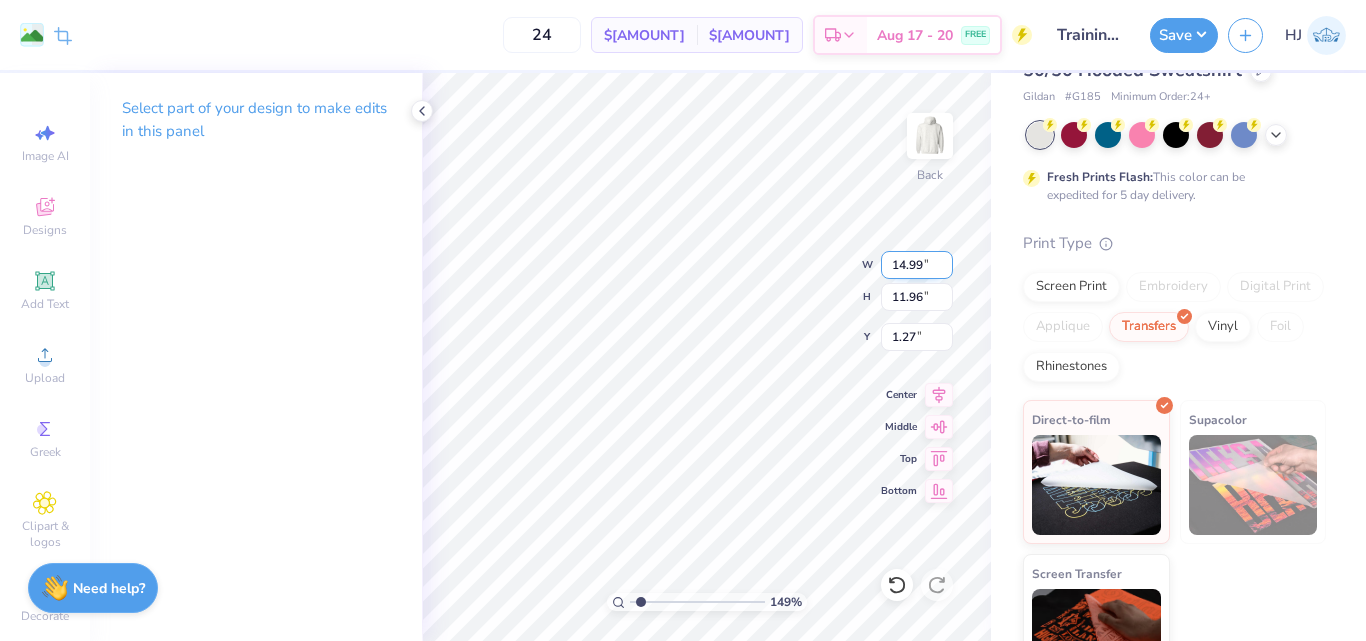 click on "14.99" at bounding box center (917, 265) 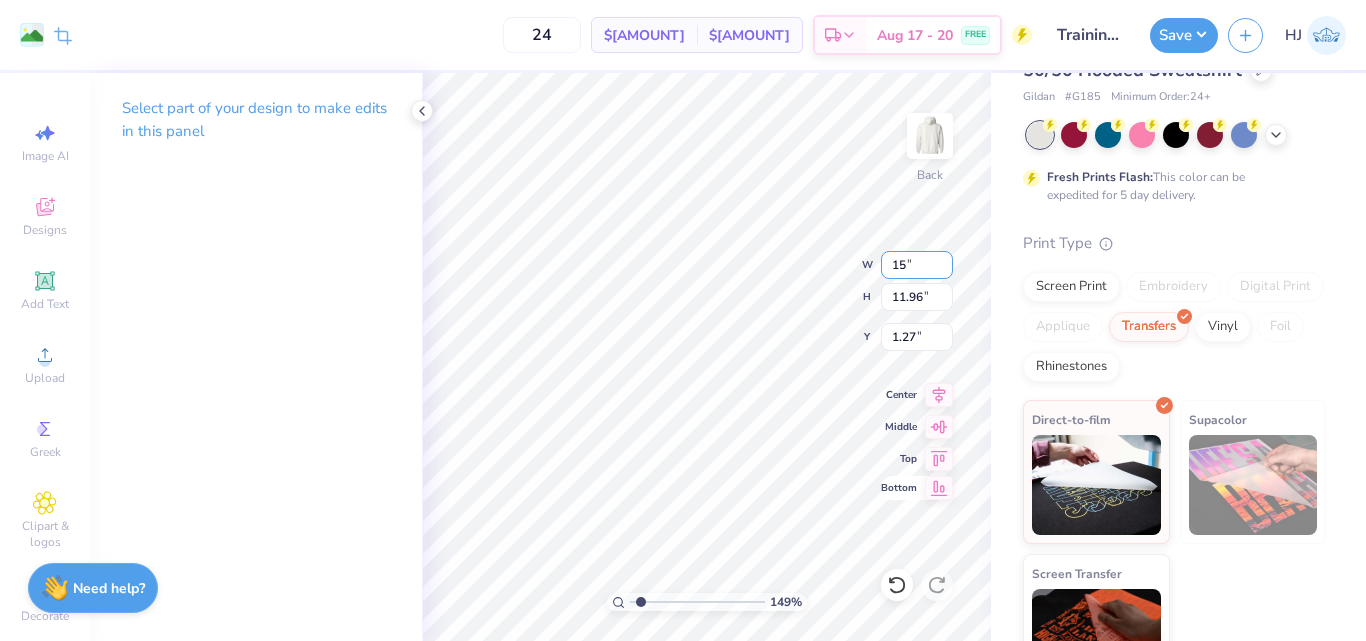 type on "15" 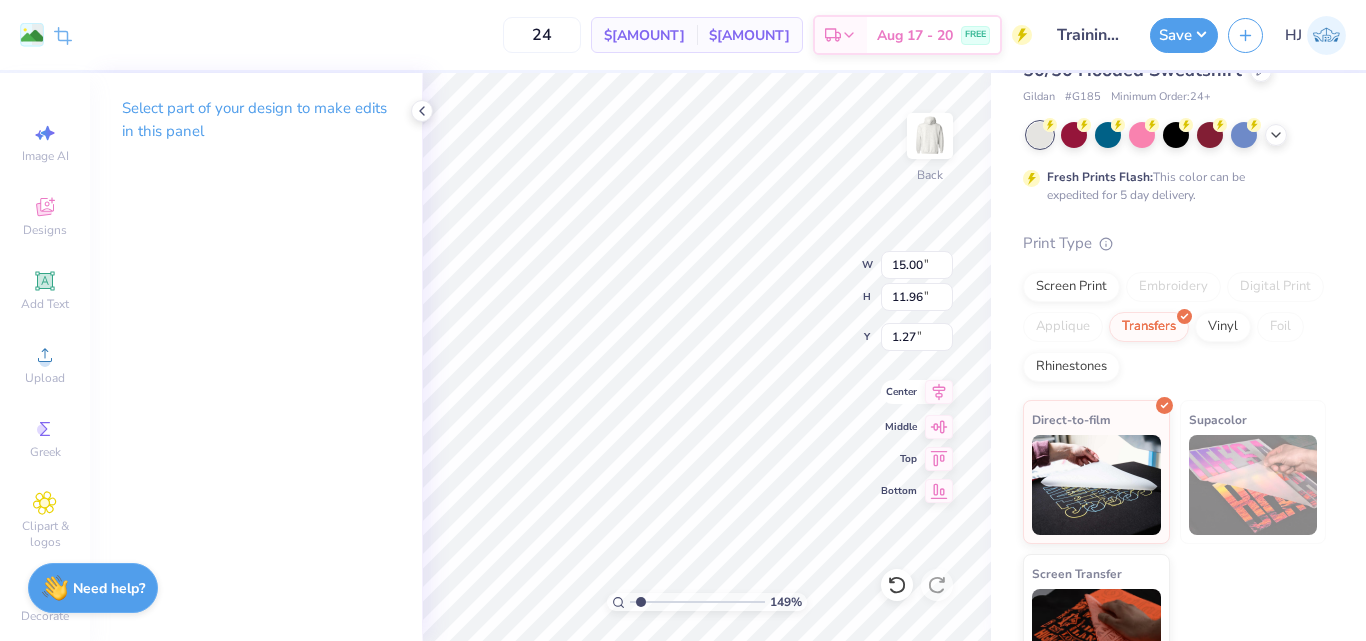 type on "1.49426501797996" 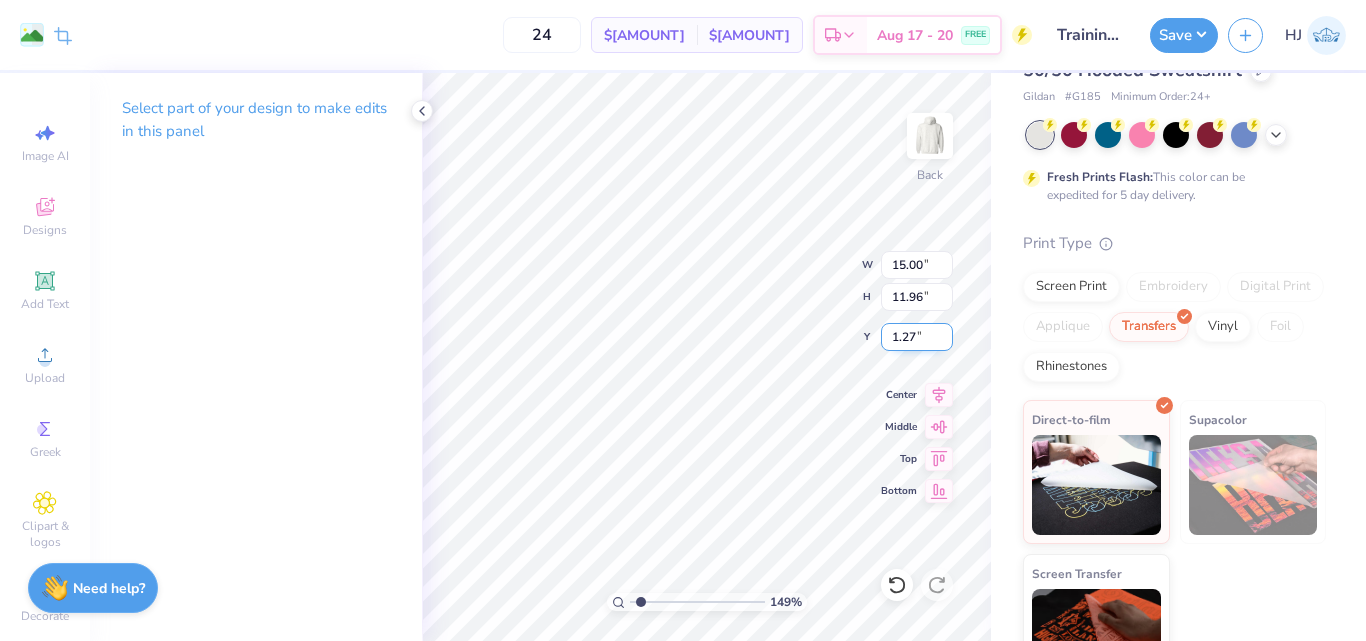click on "1.27" at bounding box center (917, 337) 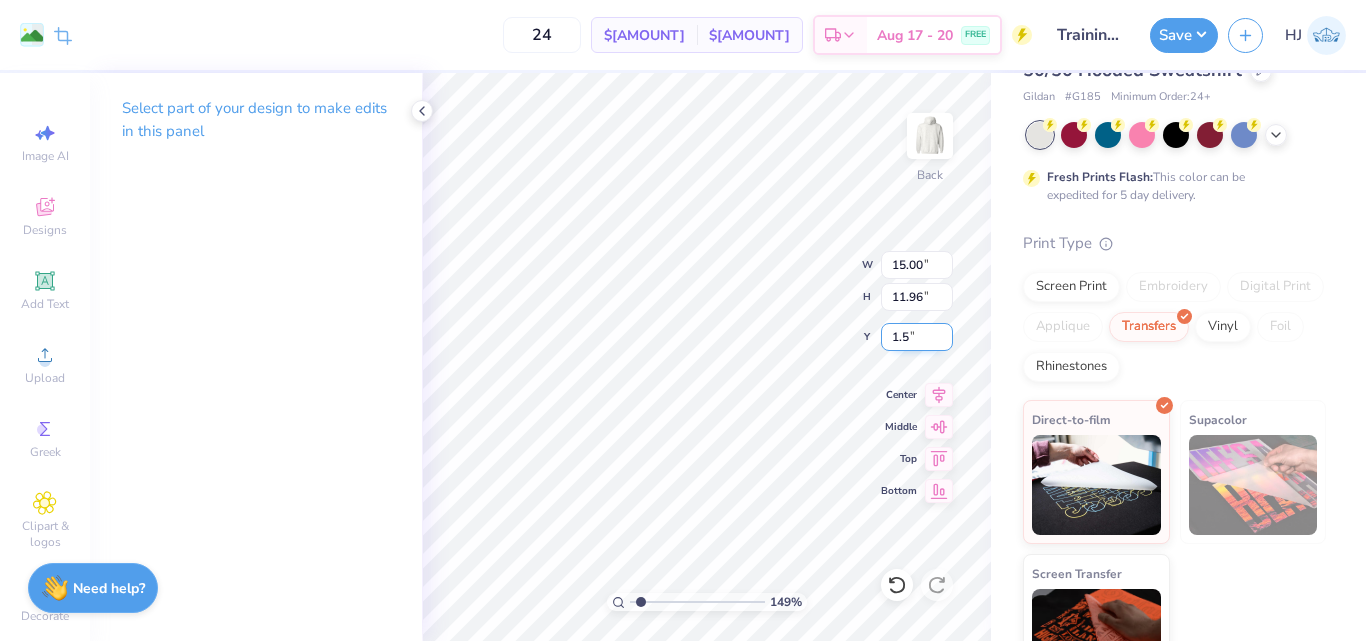 type on "1.5" 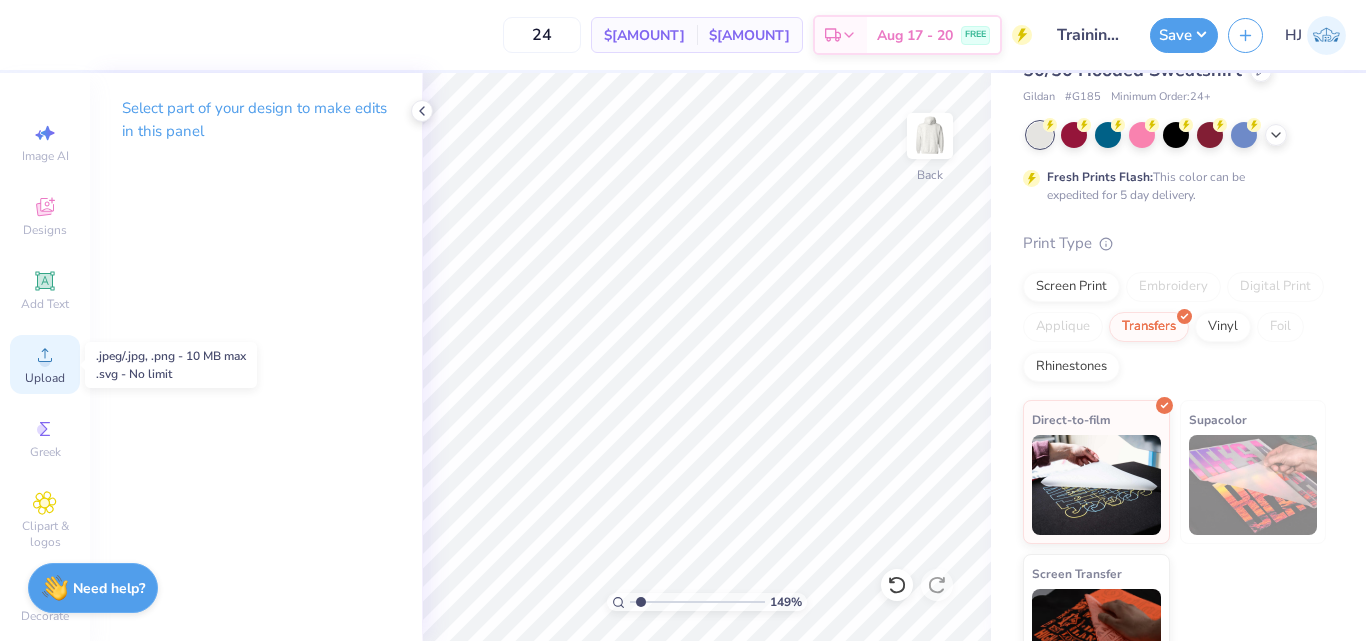 click 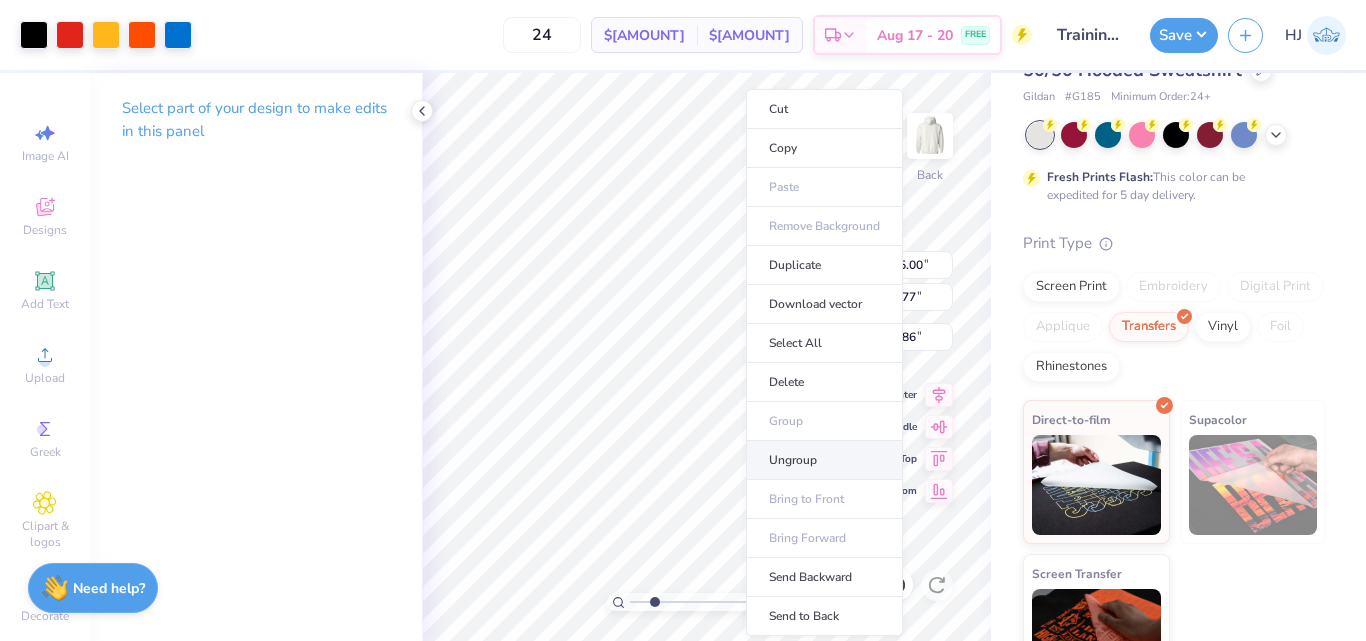click on "Ungroup" at bounding box center [824, 460] 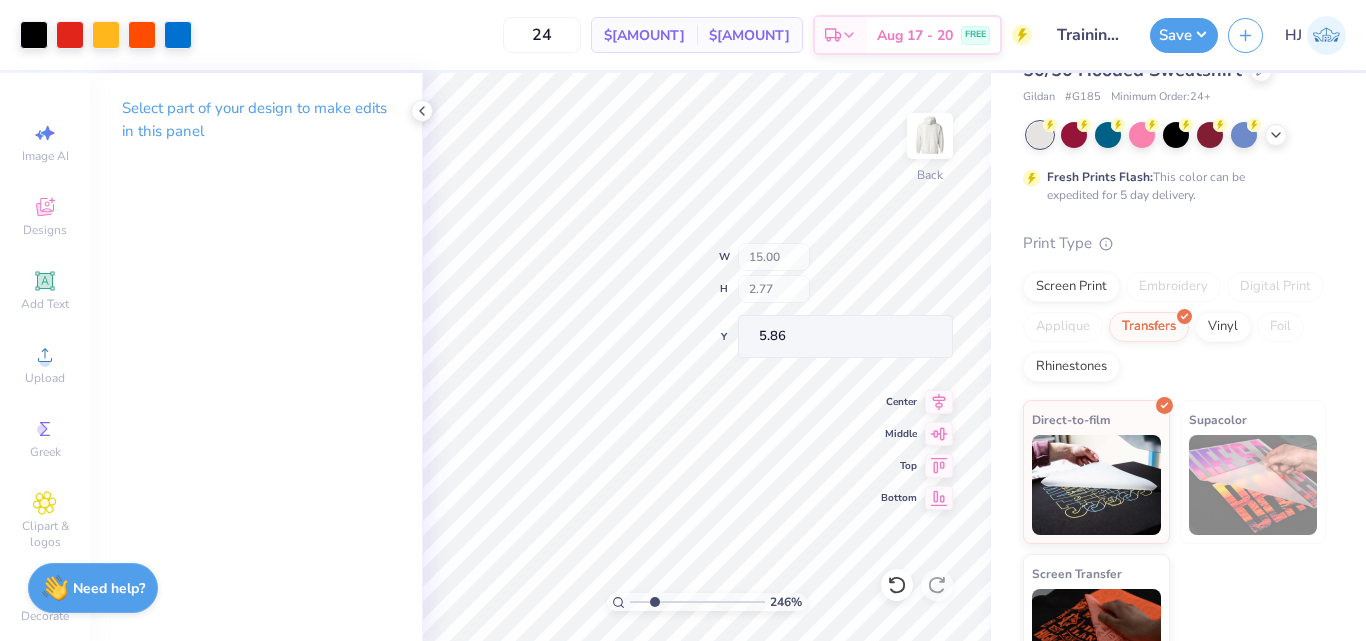 type on "2.46424291384661" 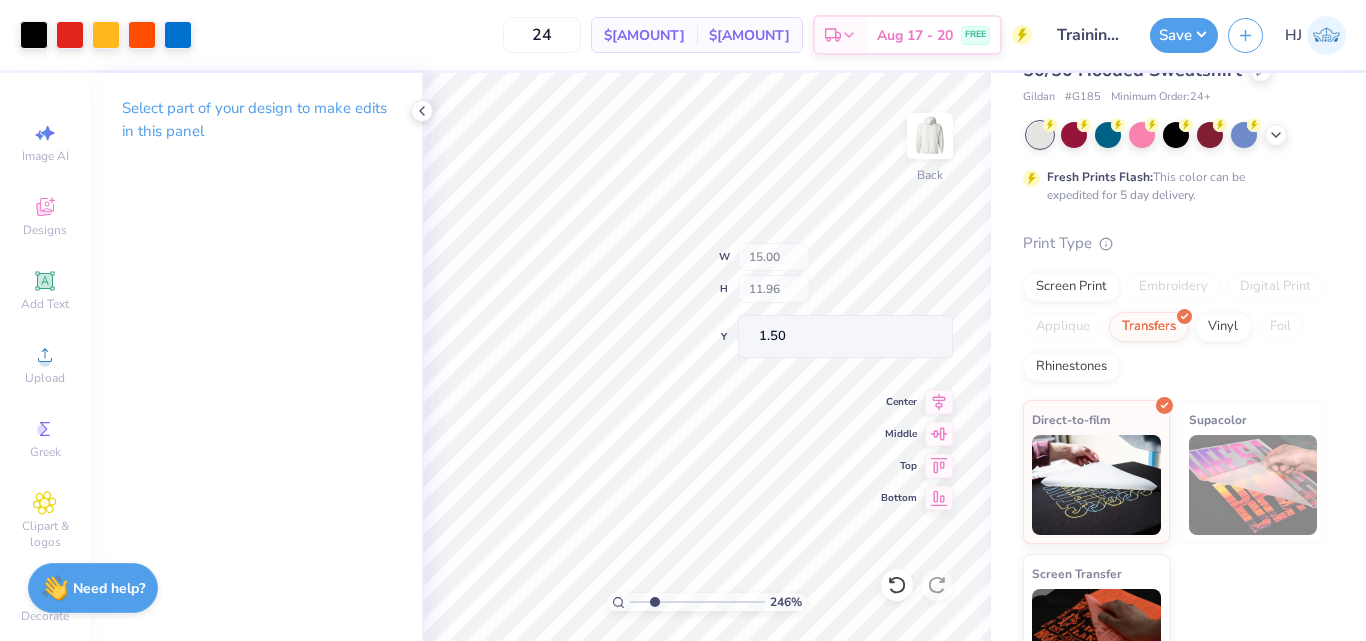 type on "2.46424291384661" 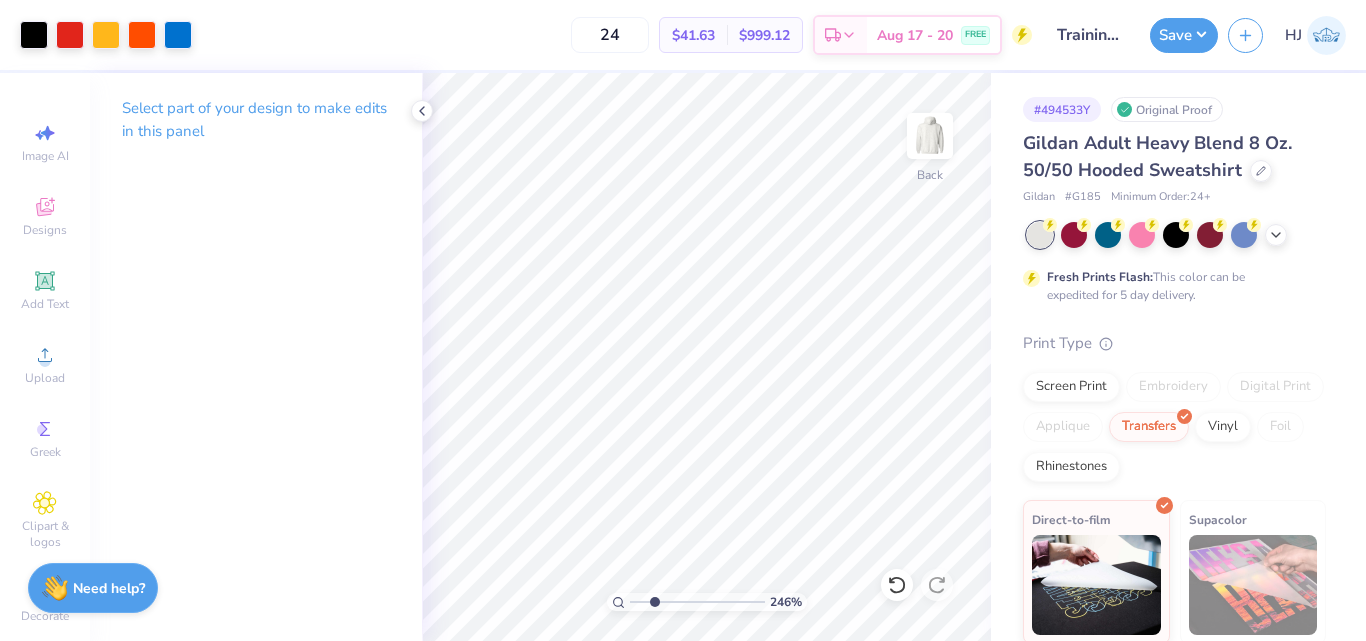 scroll, scrollTop: 0, scrollLeft: 0, axis: both 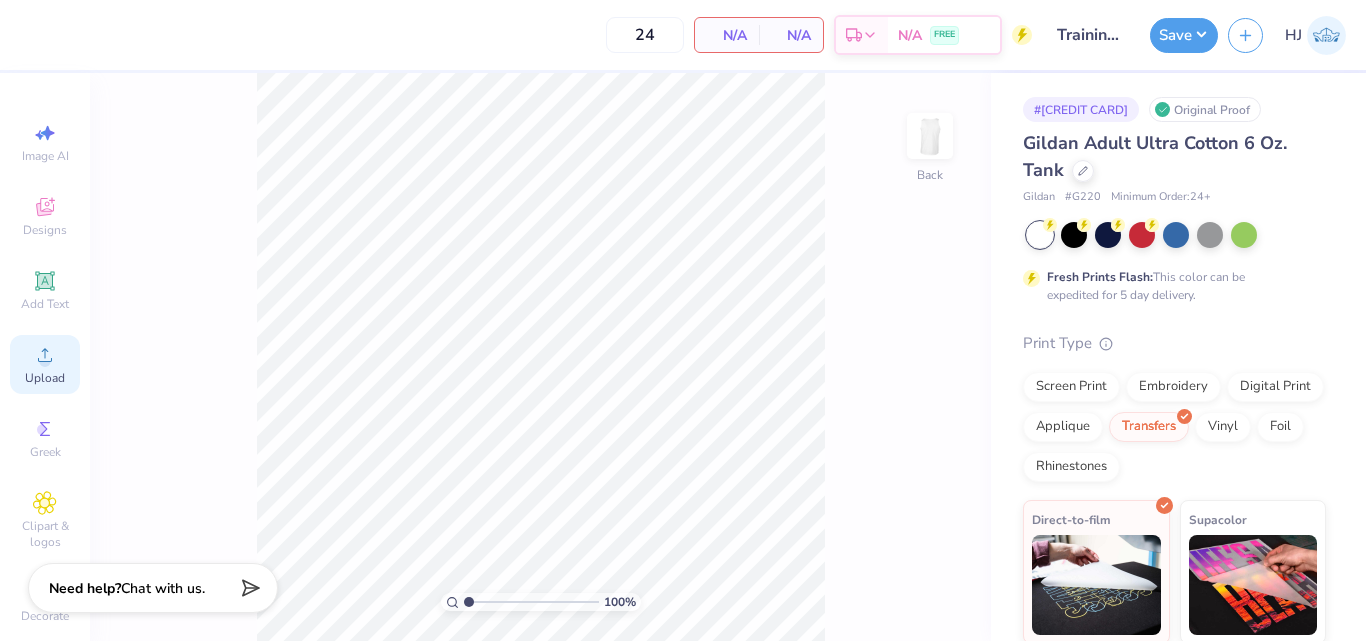 click on "Upload" at bounding box center [45, 378] 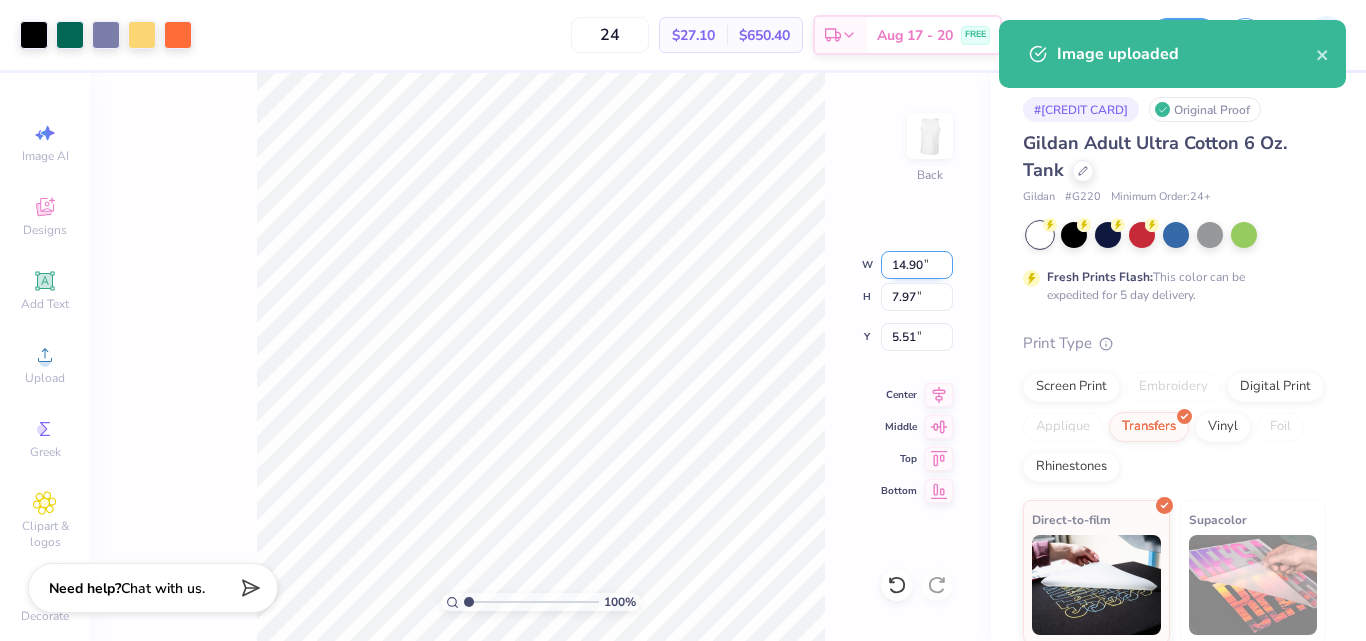 click on "14.90" at bounding box center (917, 265) 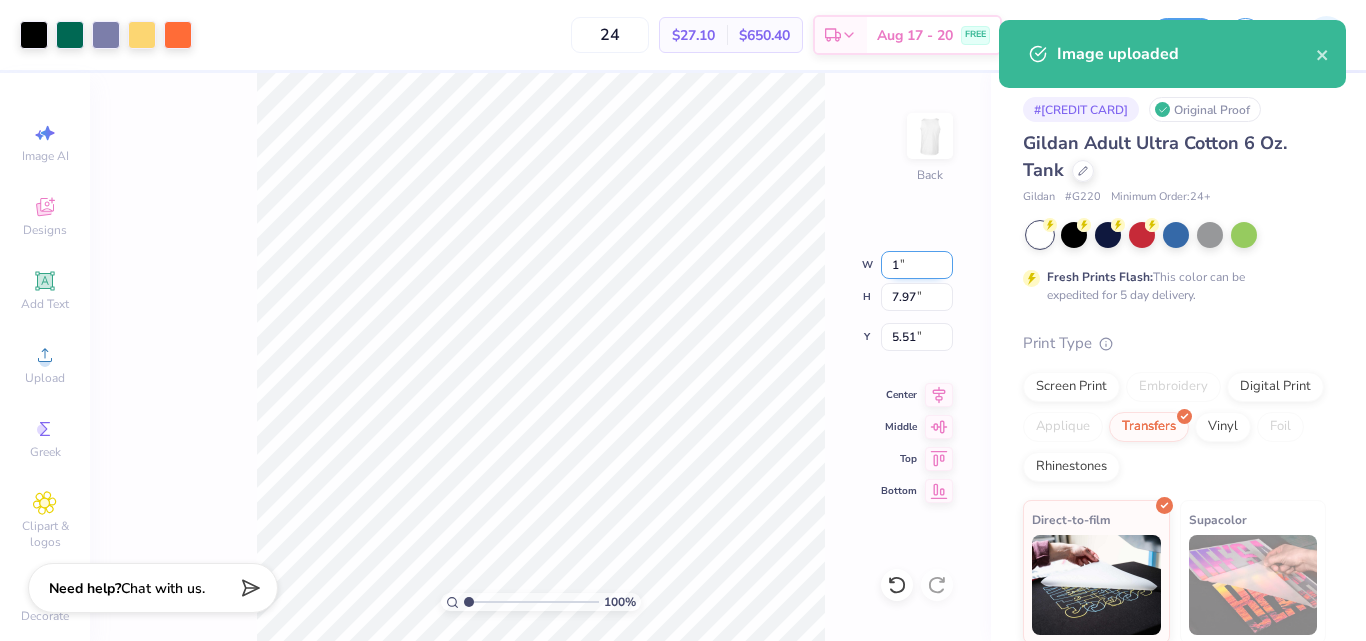 type on "1.00" 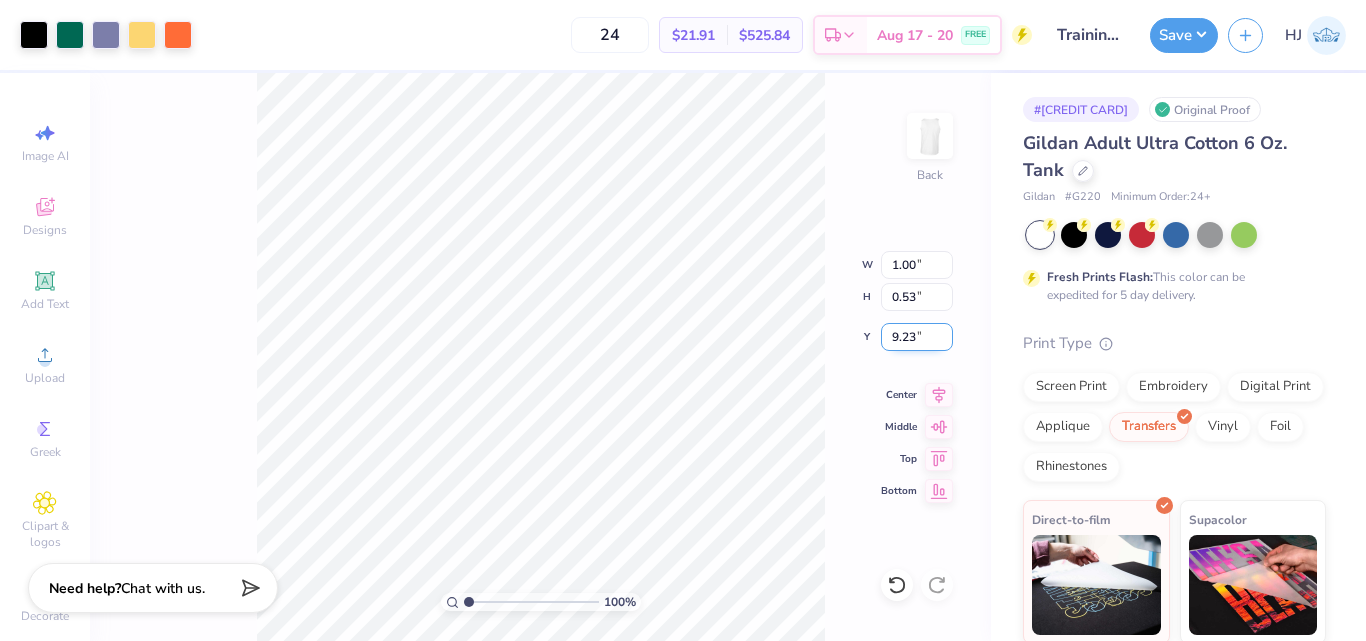 click on "9.23" at bounding box center (917, 337) 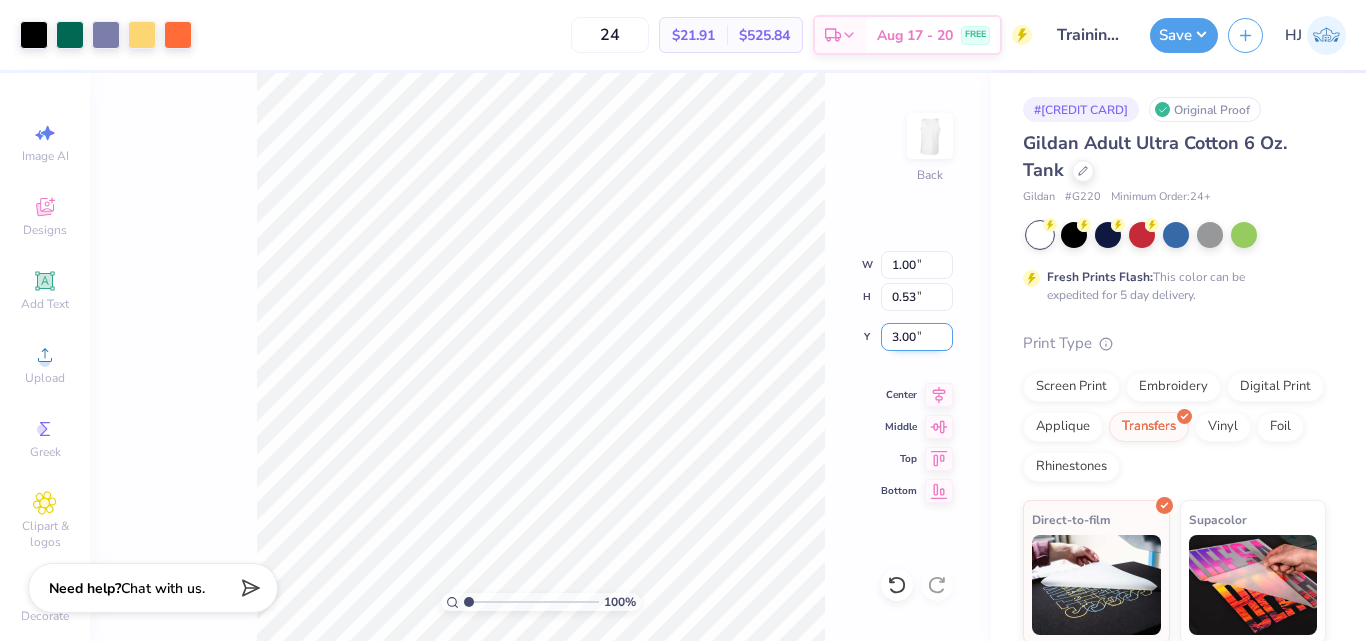 click on "3.00" at bounding box center [917, 337] 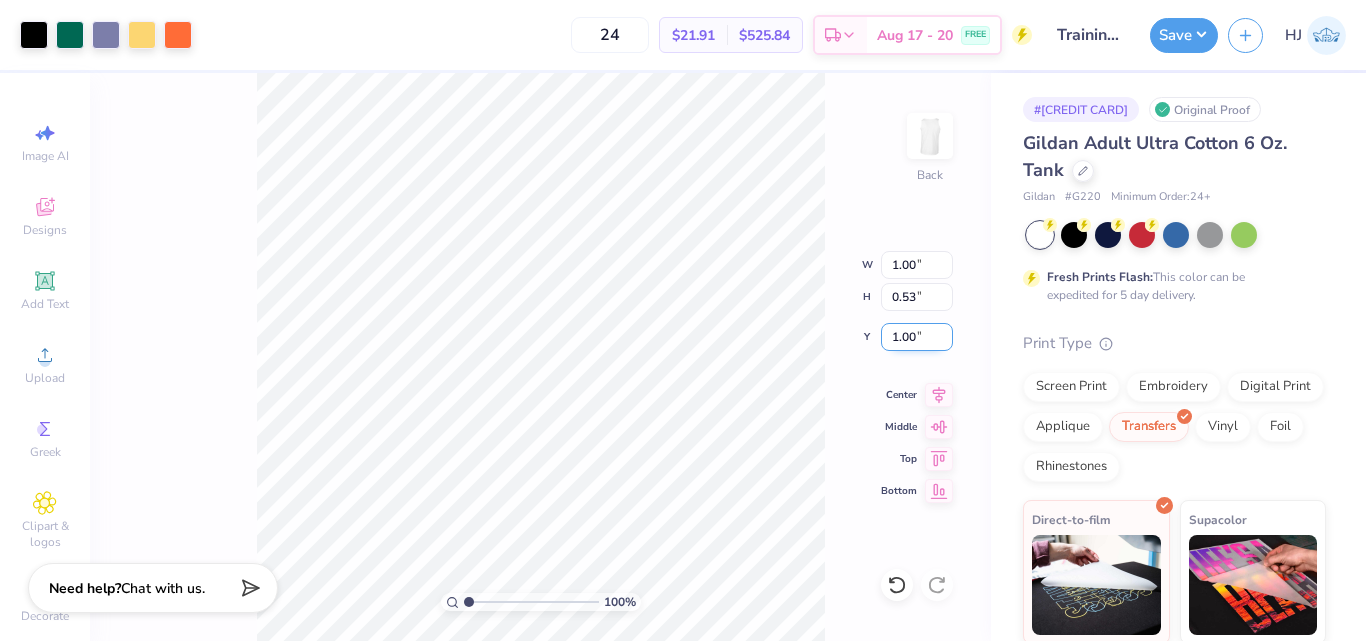 click on "1.00" at bounding box center [917, 337] 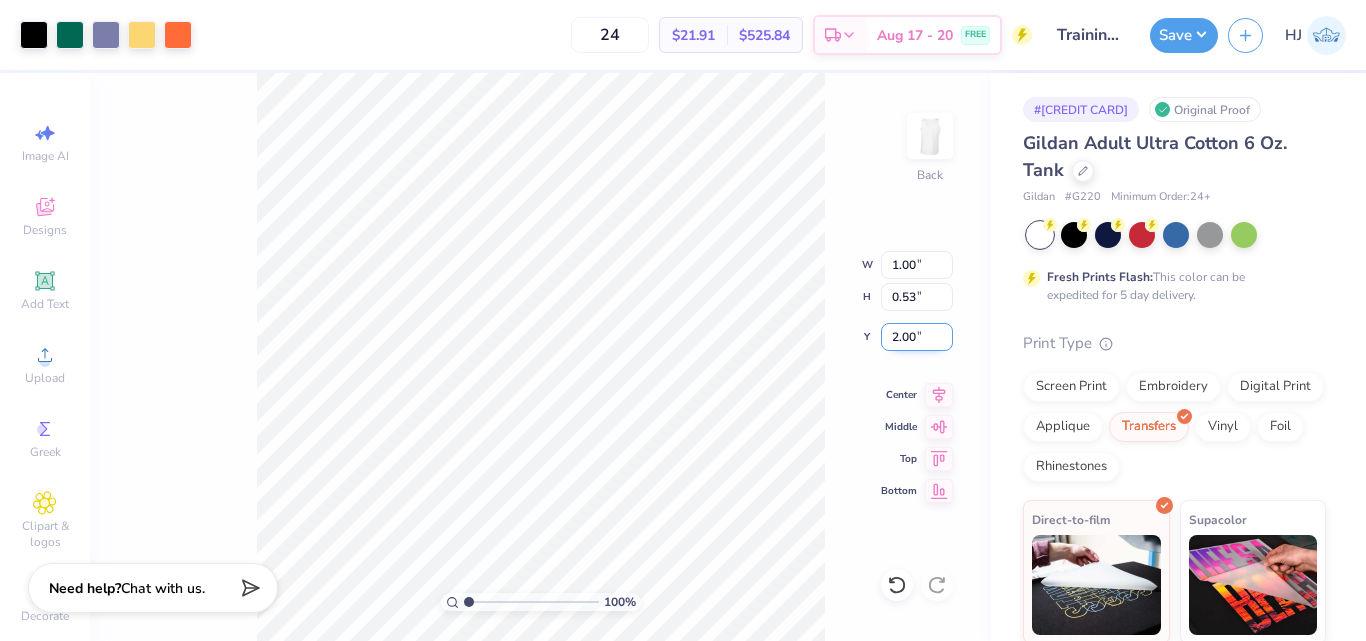 click on "2.00" at bounding box center [917, 337] 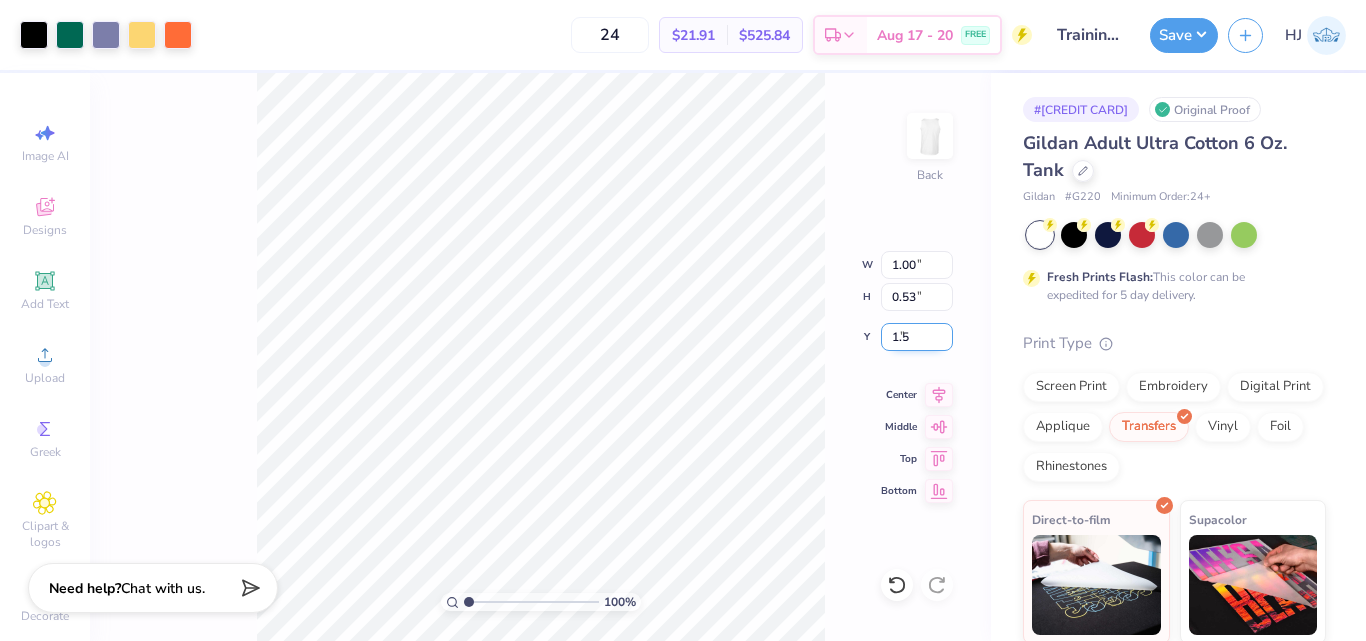 type on "1.50" 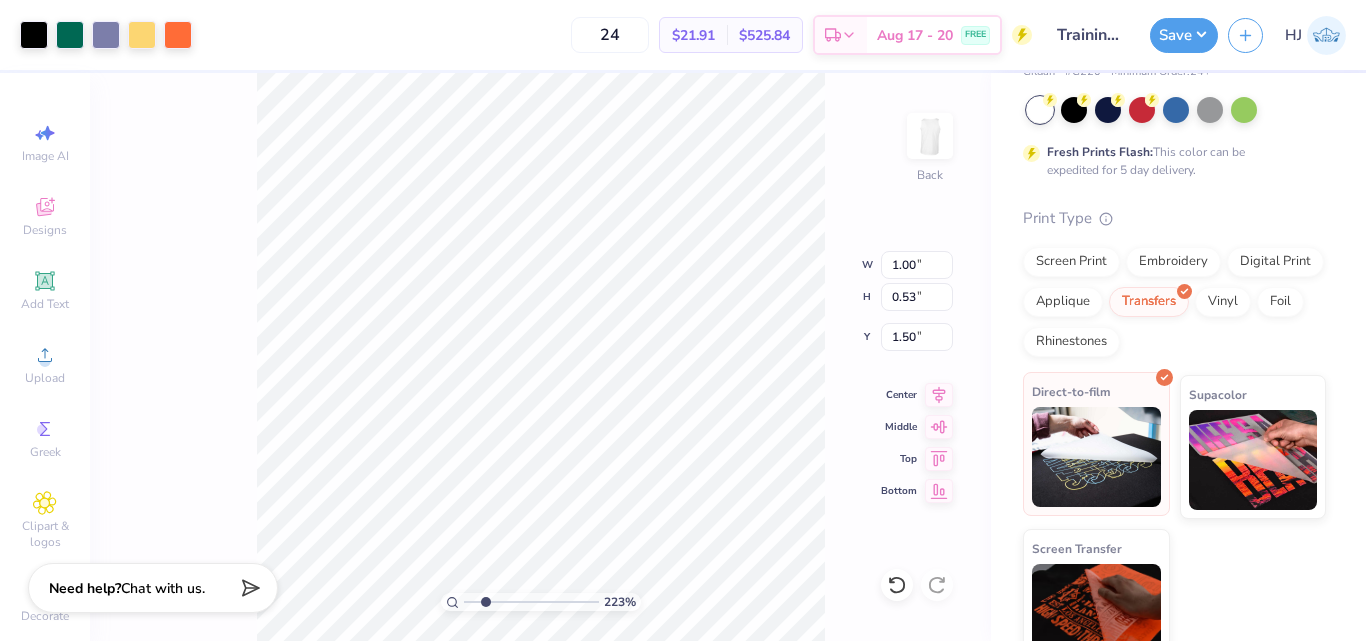 scroll, scrollTop: 157, scrollLeft: 0, axis: vertical 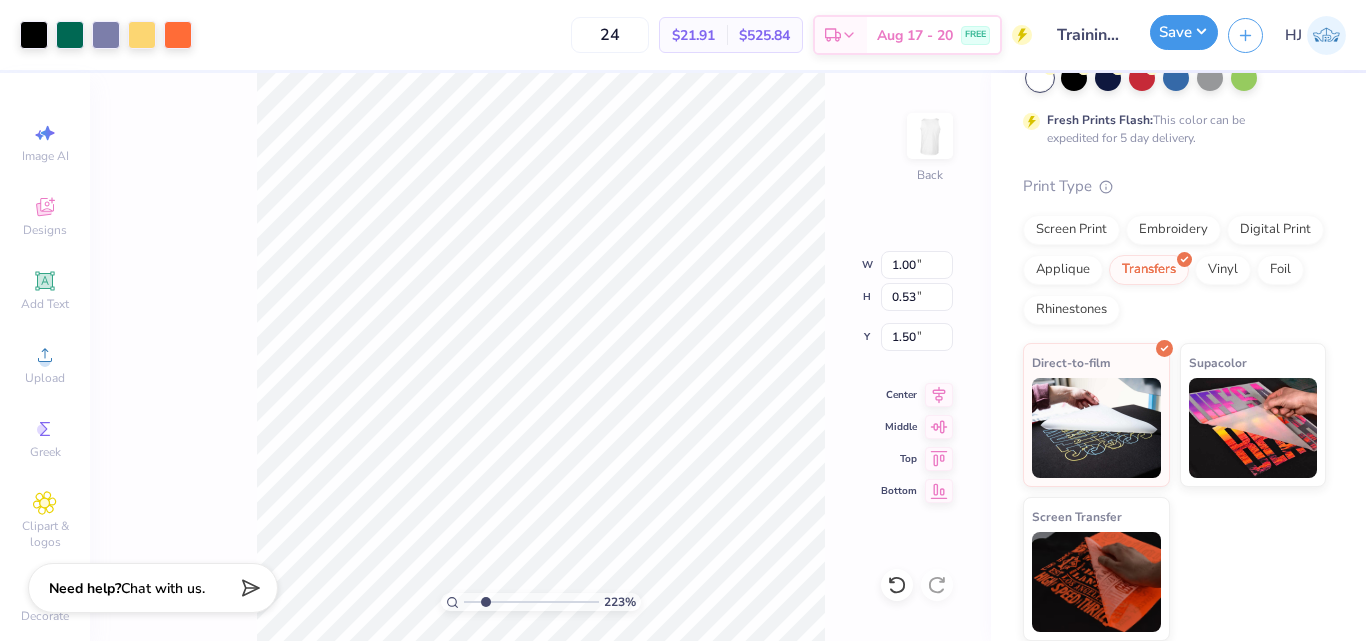 click on "Save" at bounding box center [1184, 32] 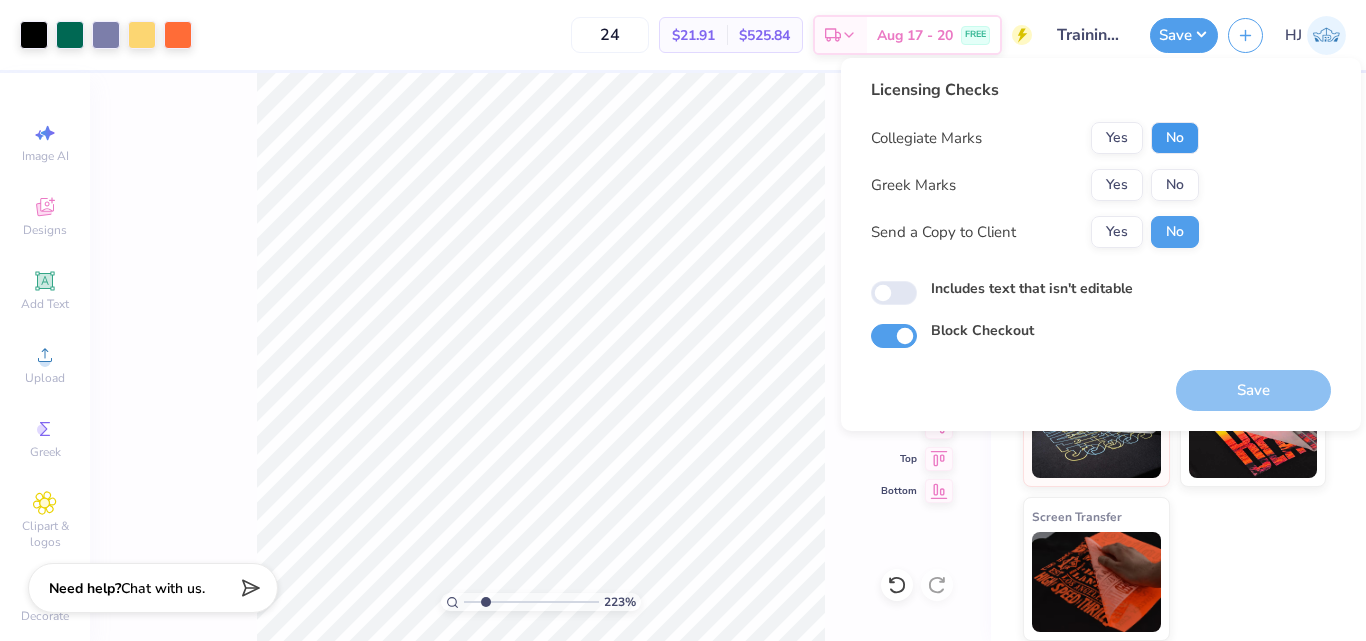 click on "No" at bounding box center [1175, 138] 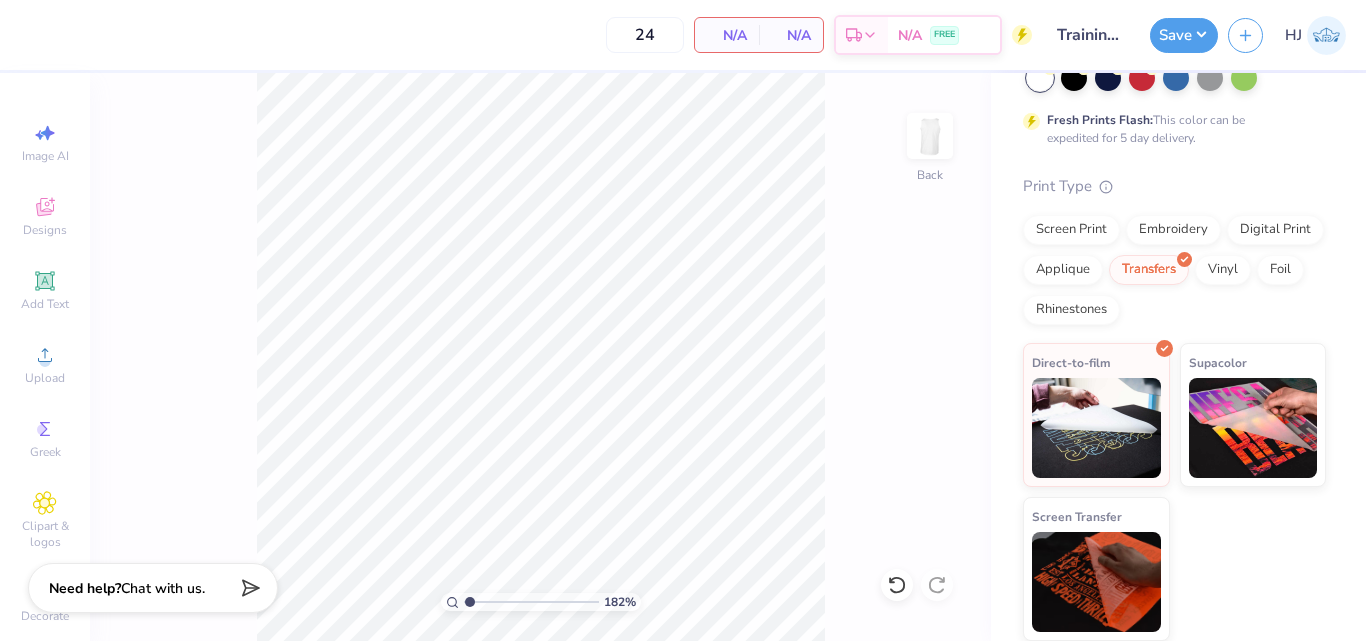 type on "1" 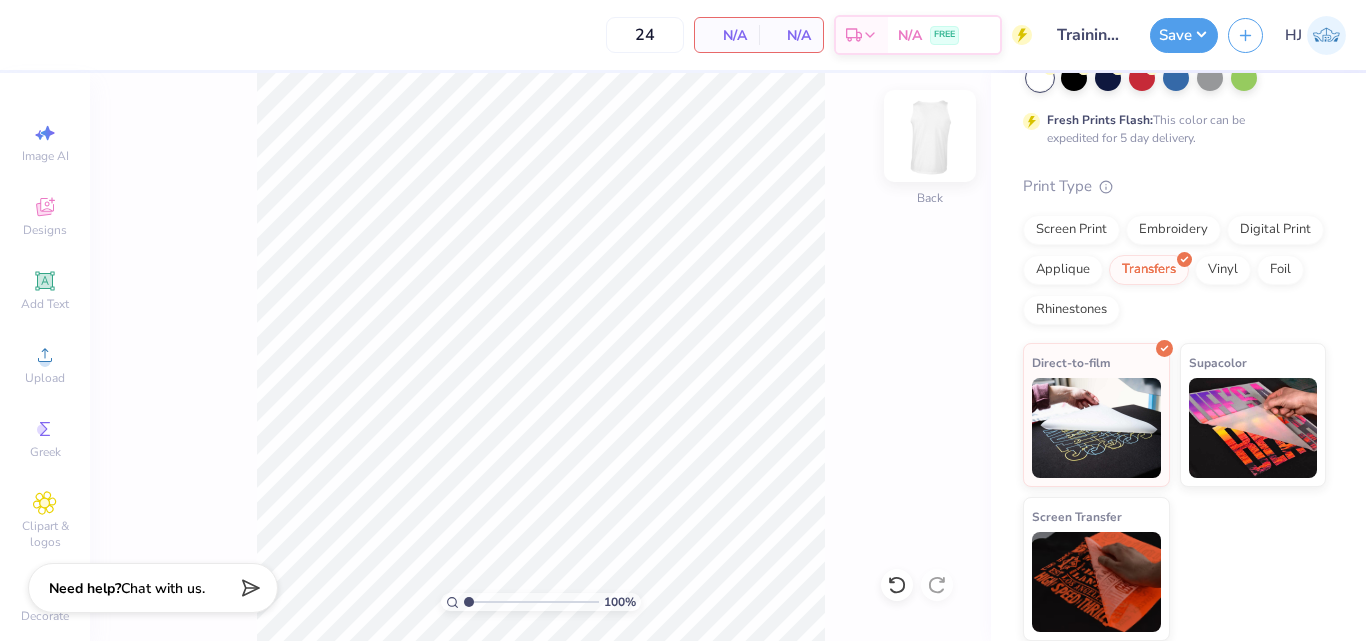 click at bounding box center [930, 136] 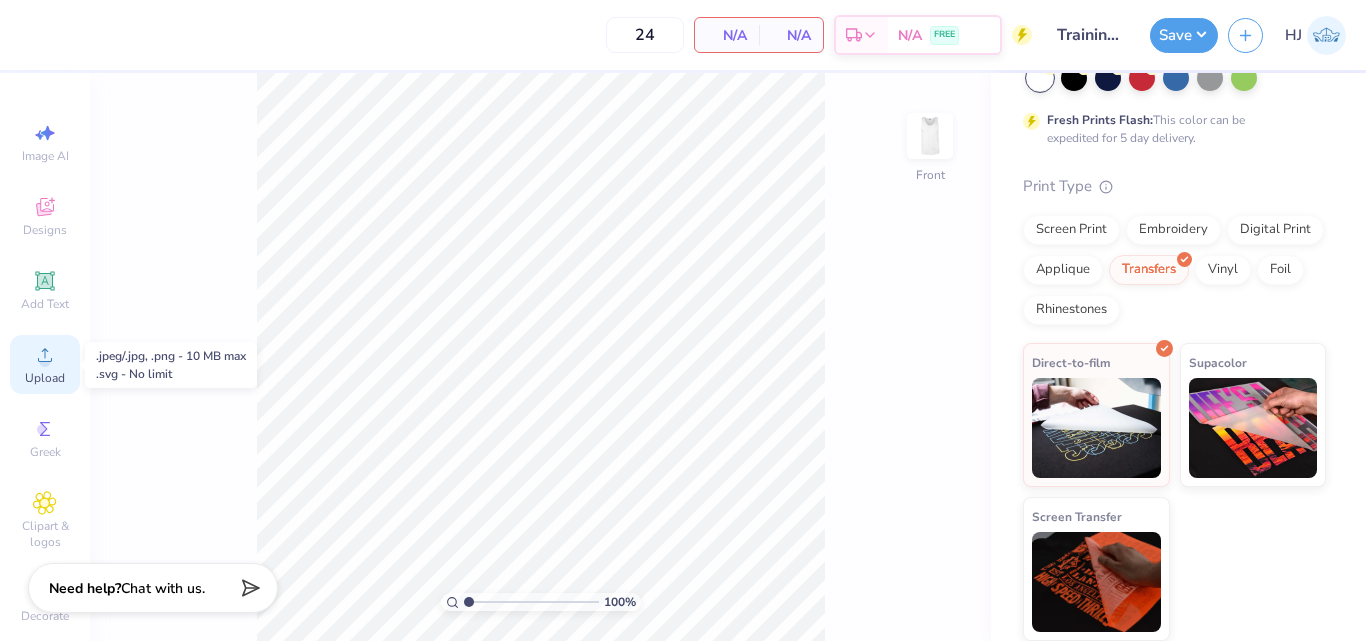 click 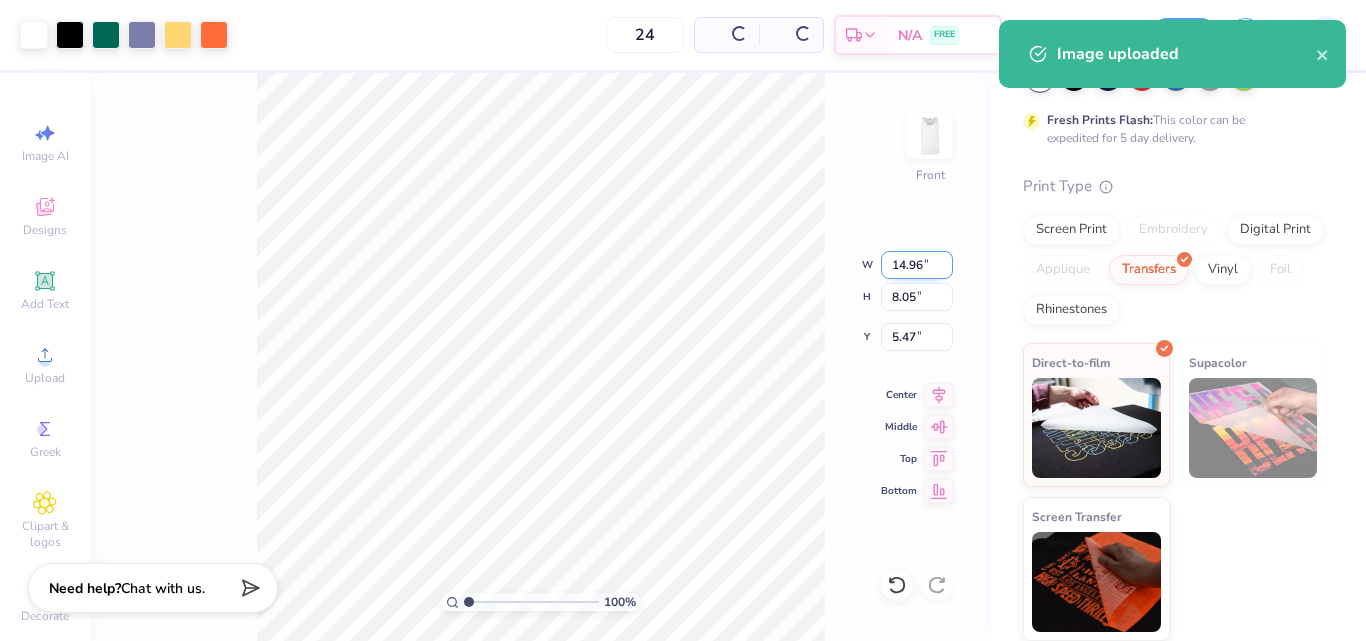 click on "14.96" at bounding box center [917, 265] 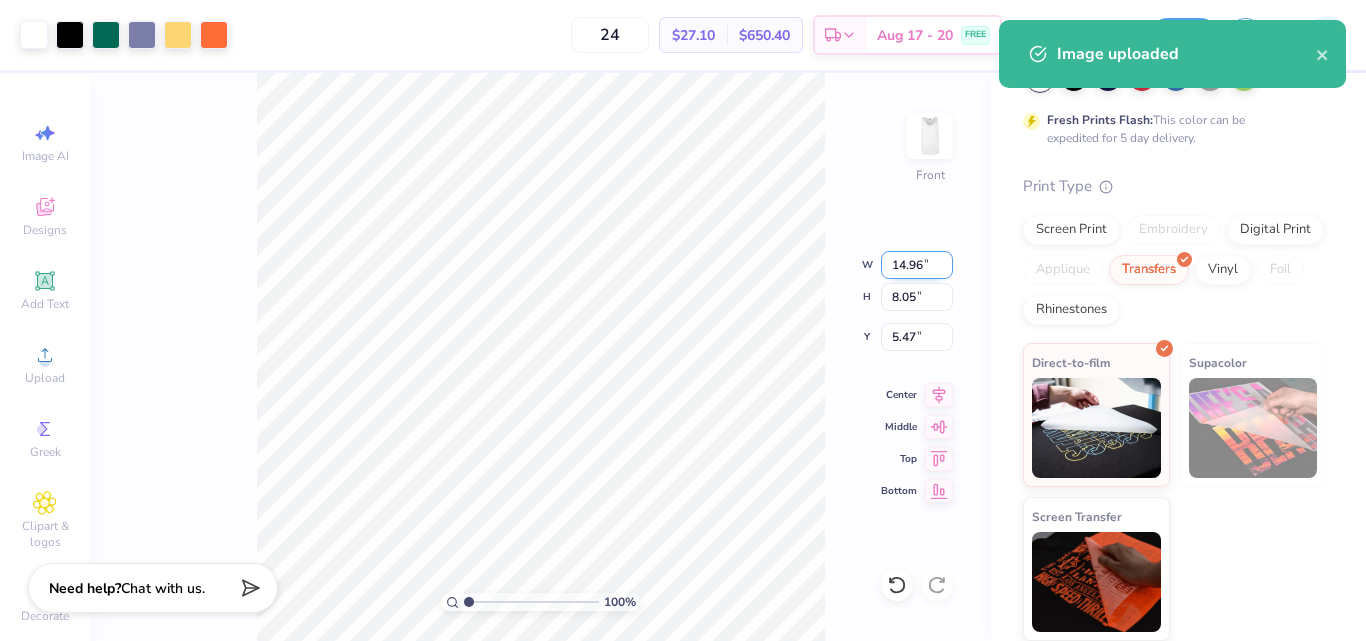 click on "14.96" at bounding box center (917, 265) 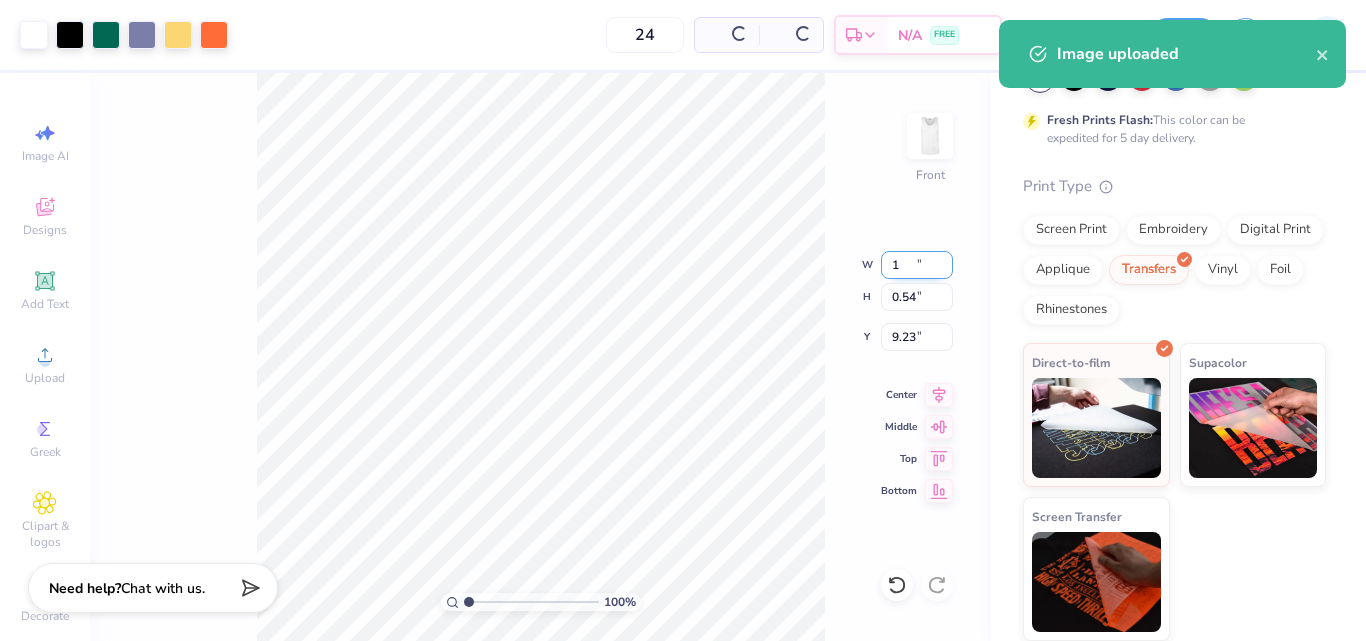 type on "1.00" 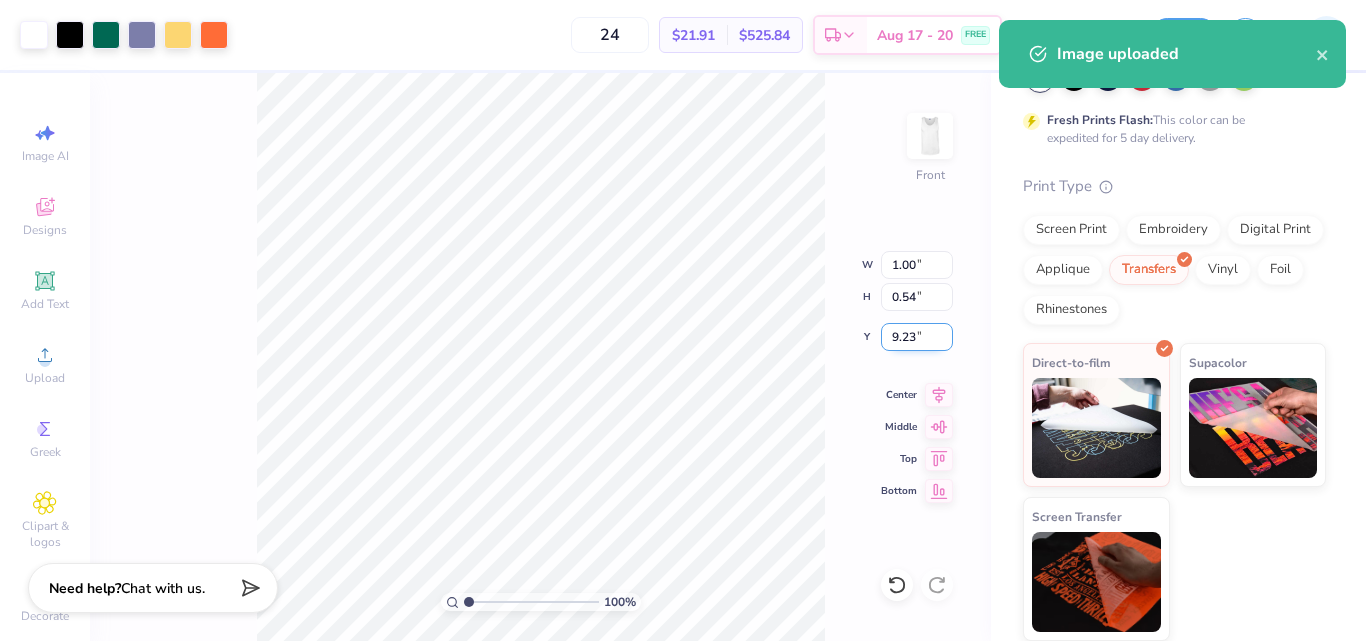 click on "9.23" at bounding box center (917, 337) 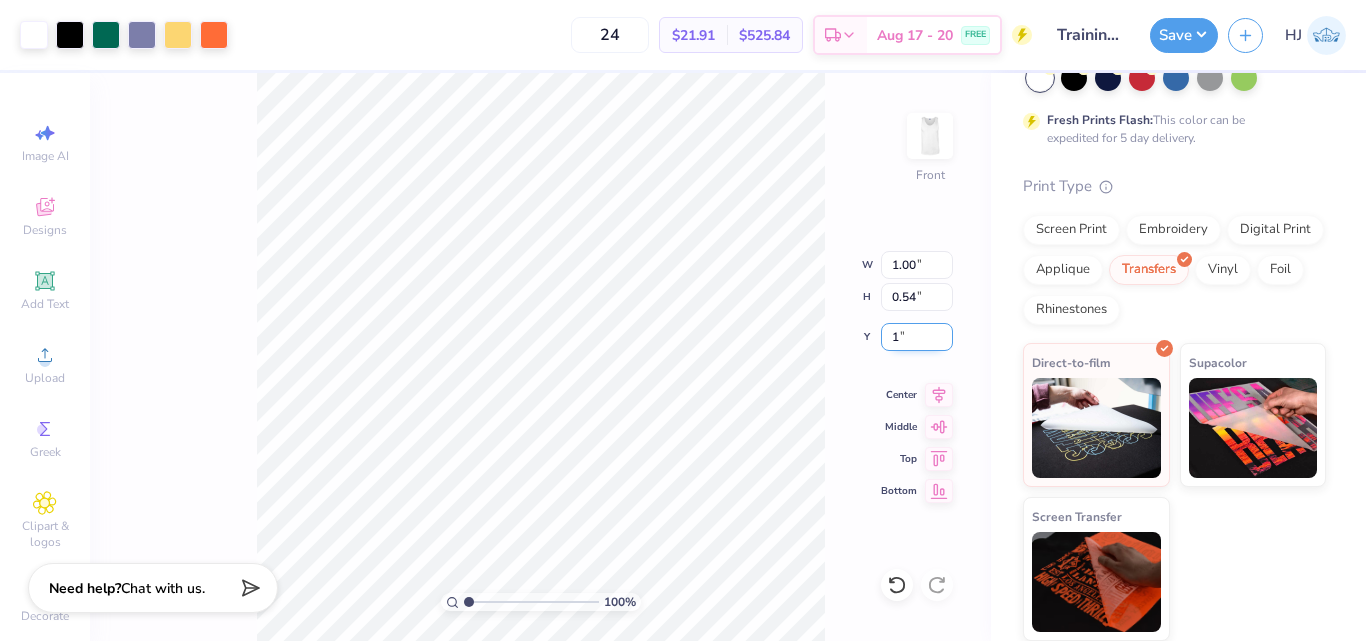 type on "1.00" 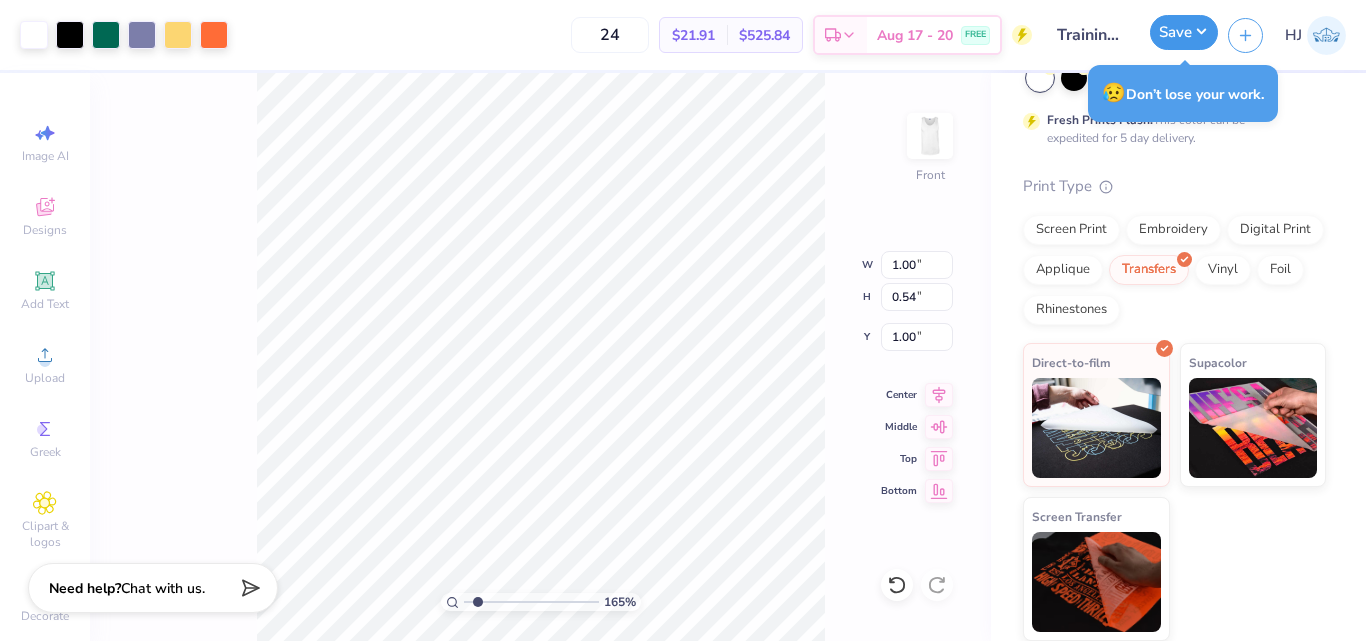 click on "Save" at bounding box center (1184, 32) 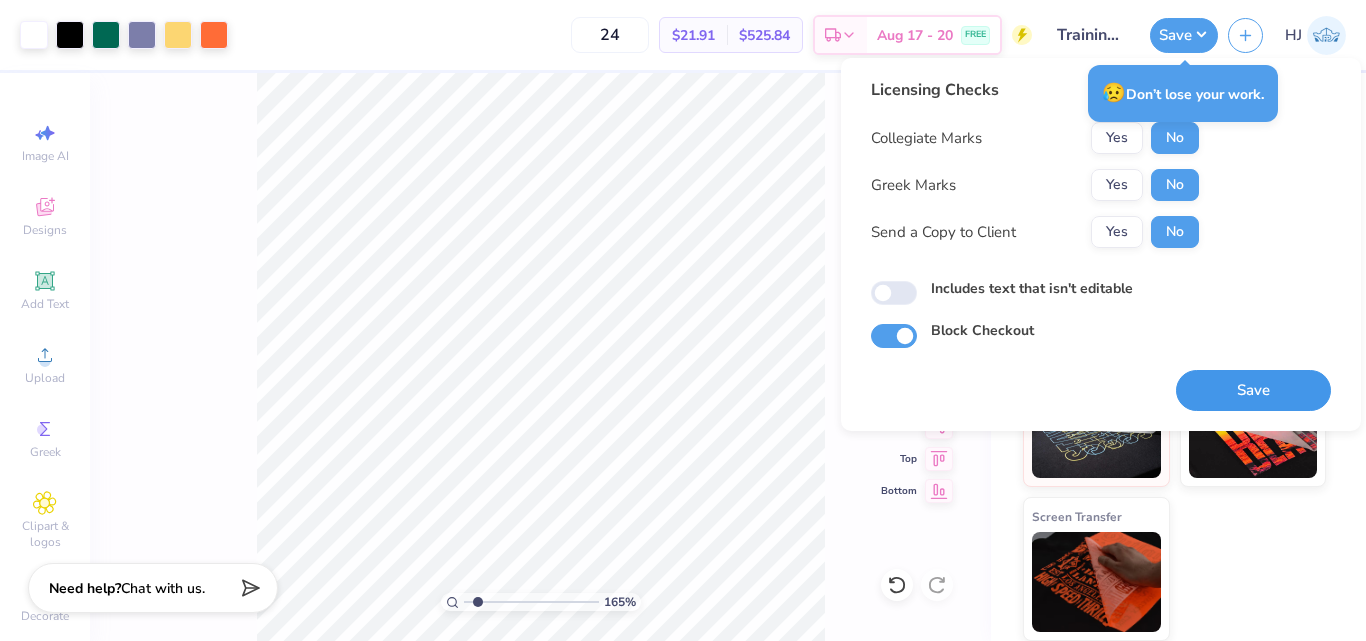 click on "Save" at bounding box center [1253, 390] 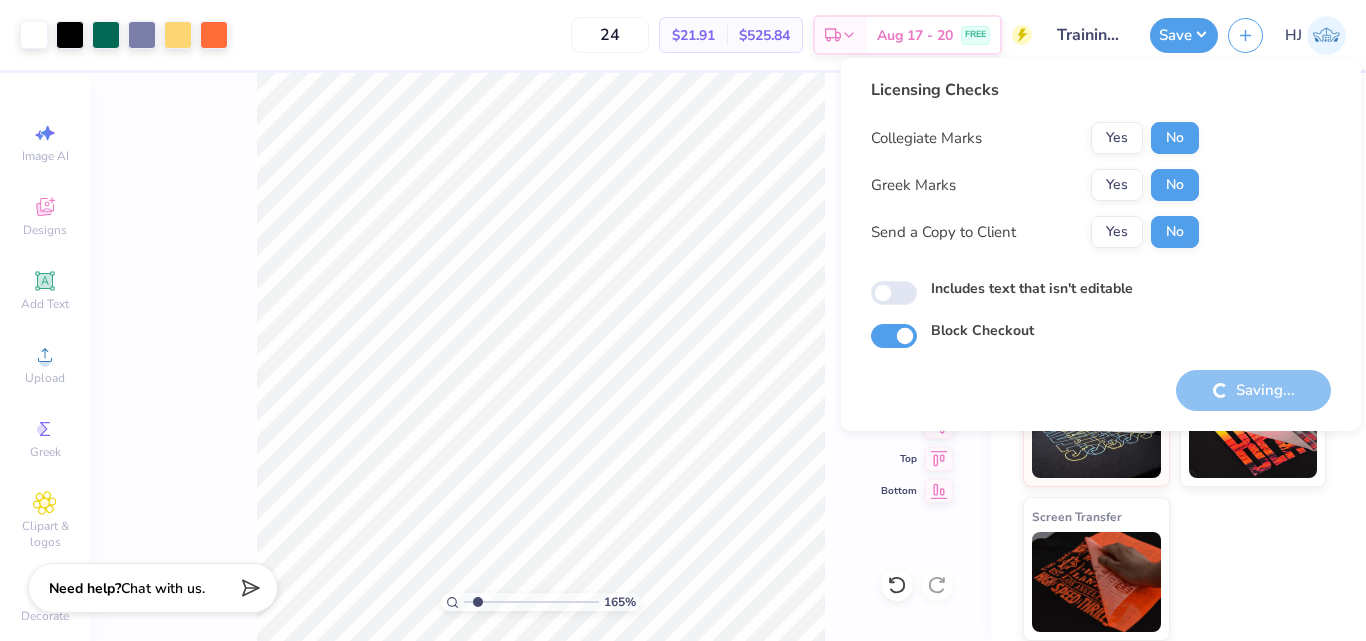 type on "1.65150086983698" 